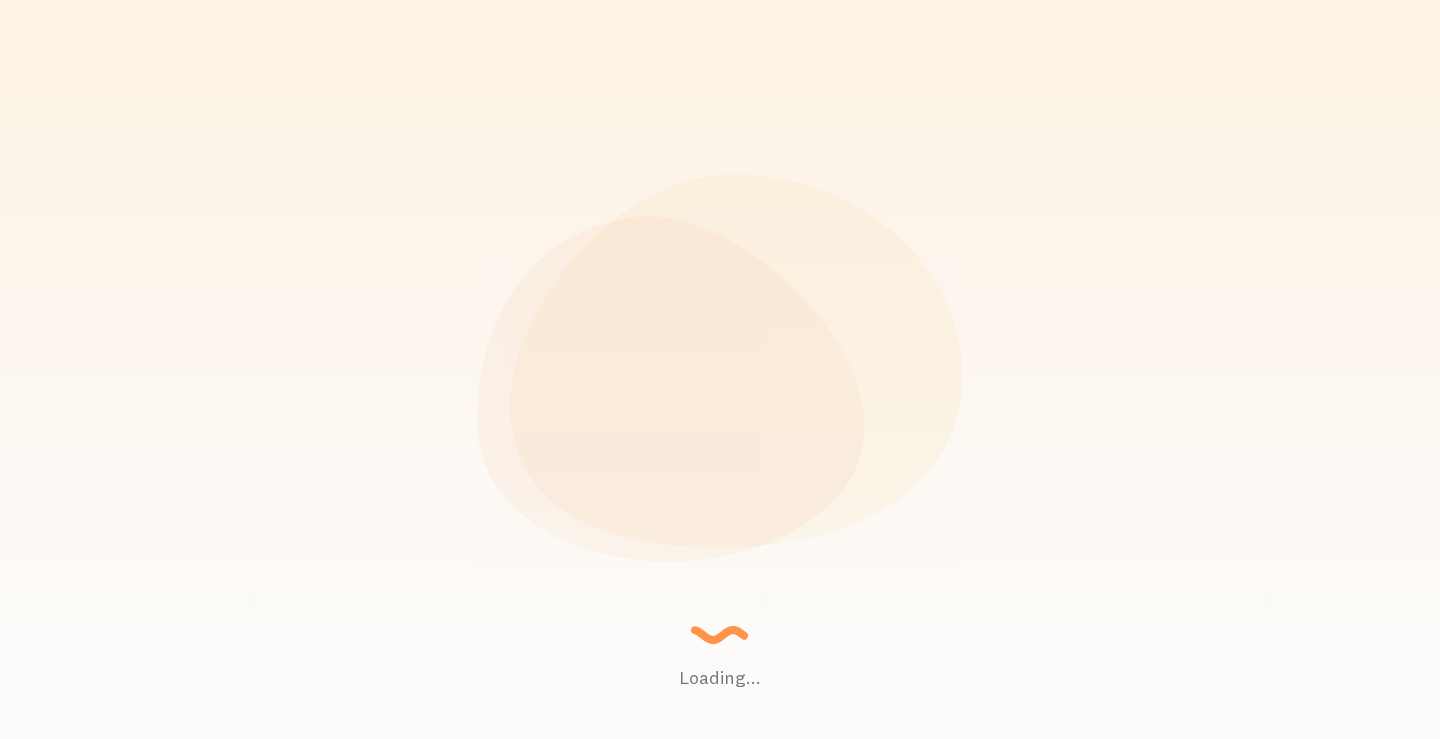 scroll, scrollTop: 0, scrollLeft: 0, axis: both 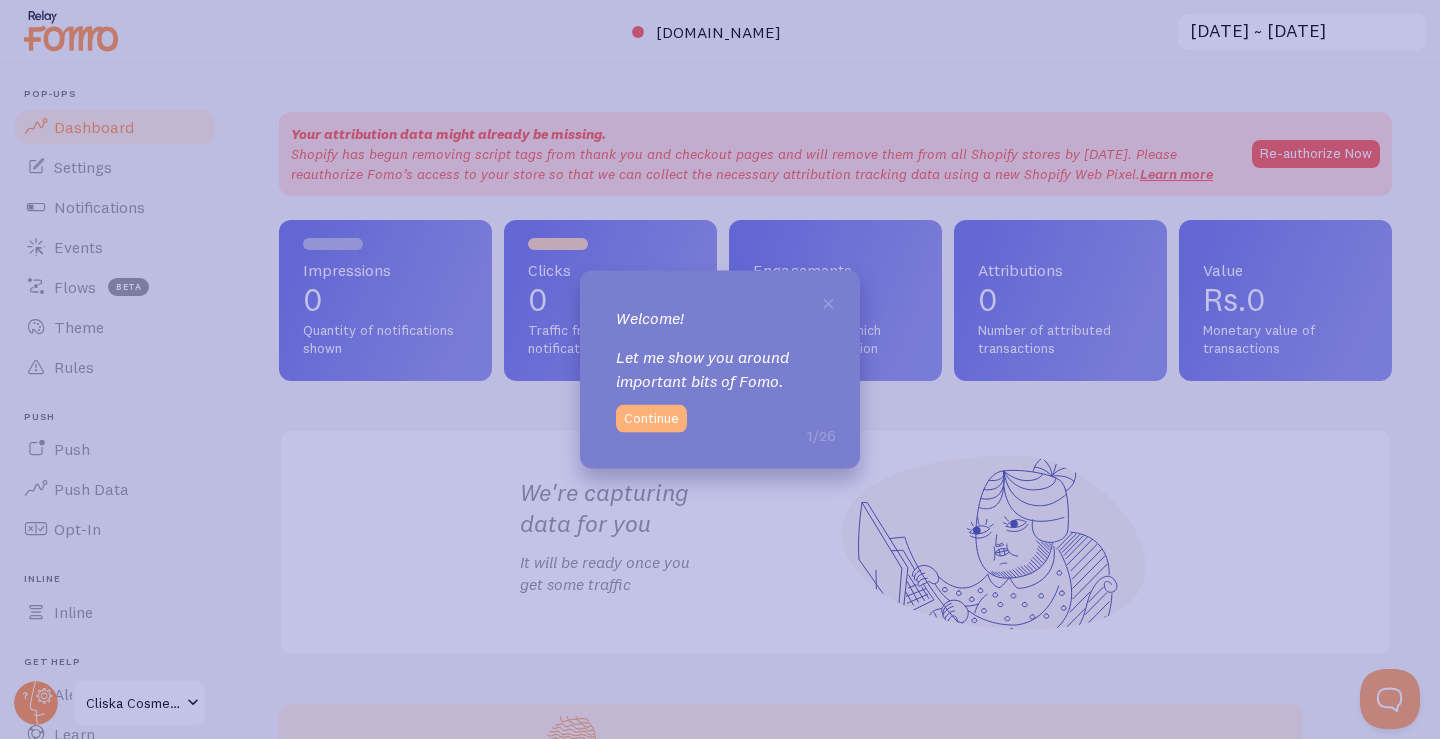 click on "Continue" at bounding box center (651, 419) 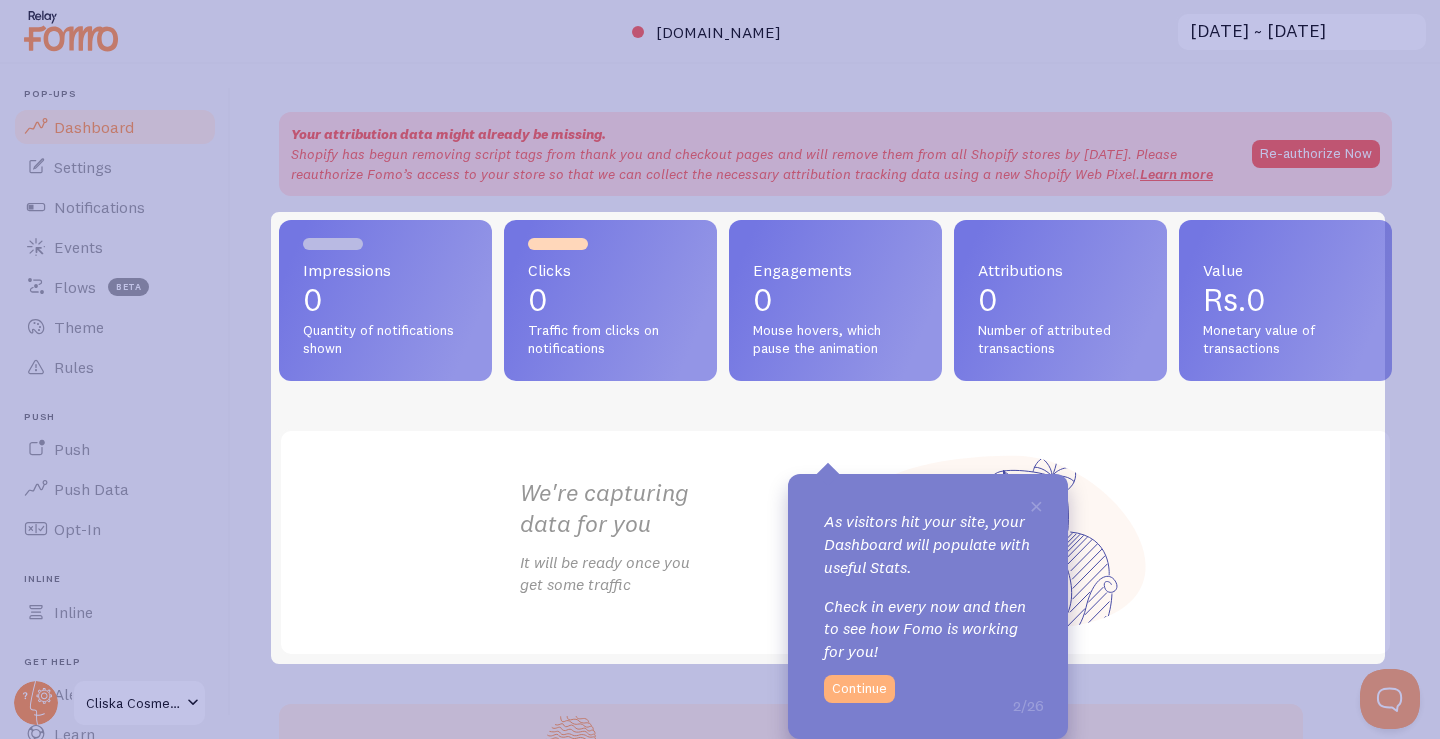 click on "Continue" at bounding box center (859, 689) 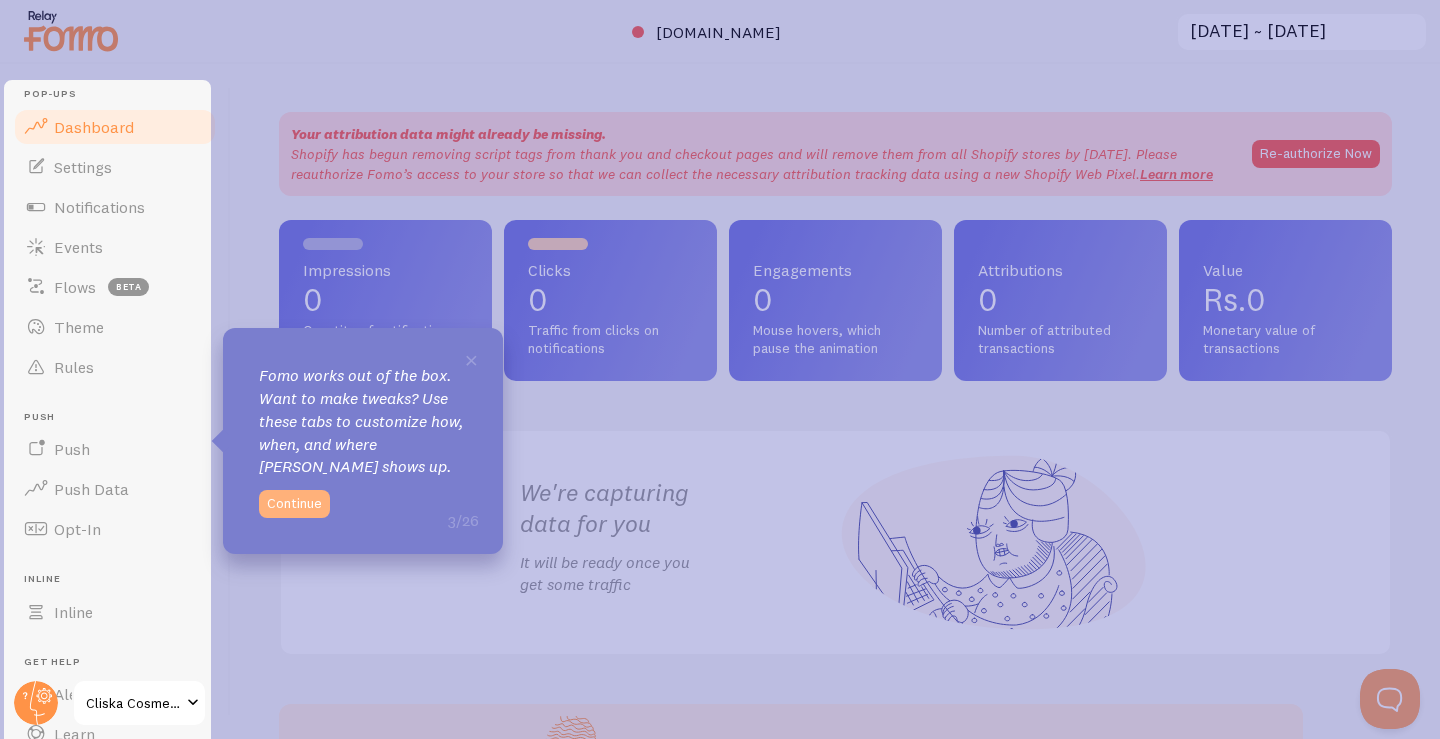 click on "Continue" at bounding box center (294, 504) 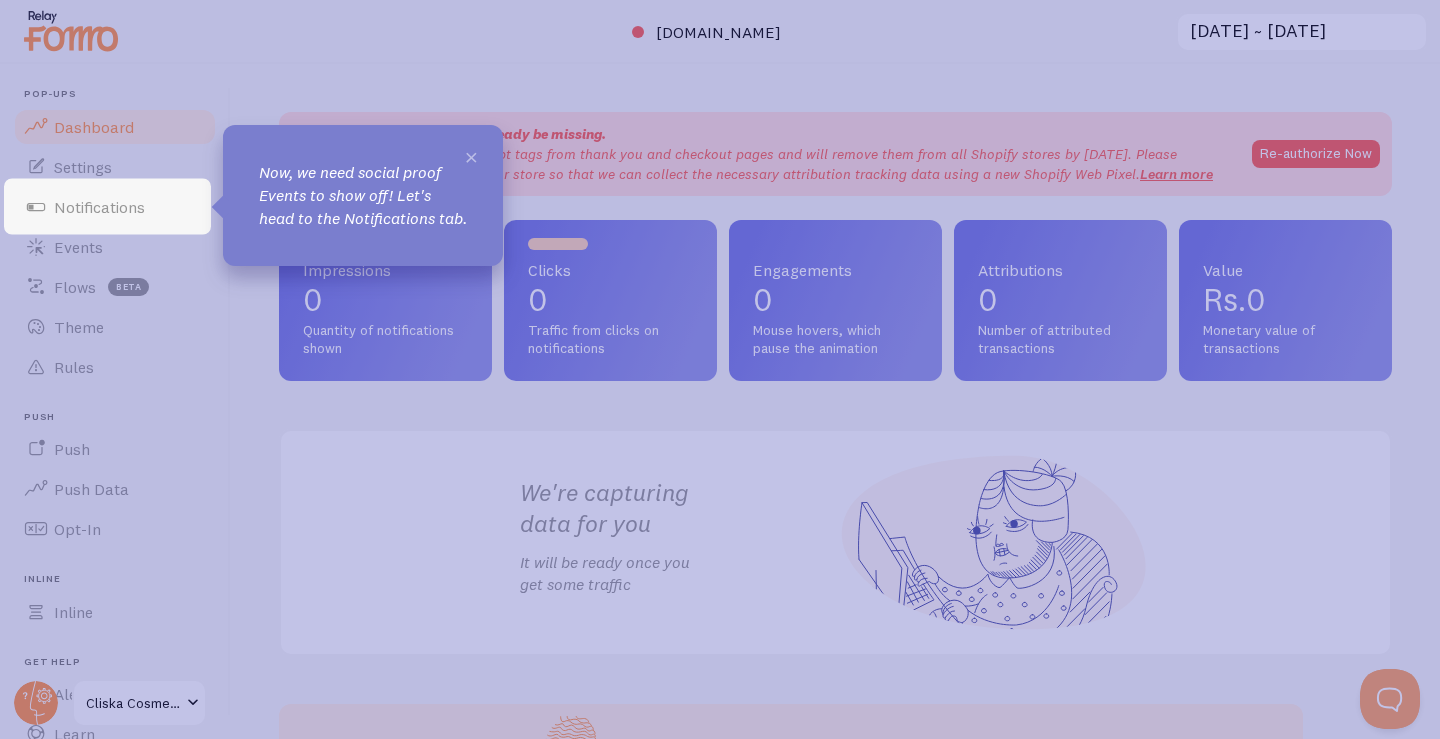click on "×" at bounding box center [471, 156] 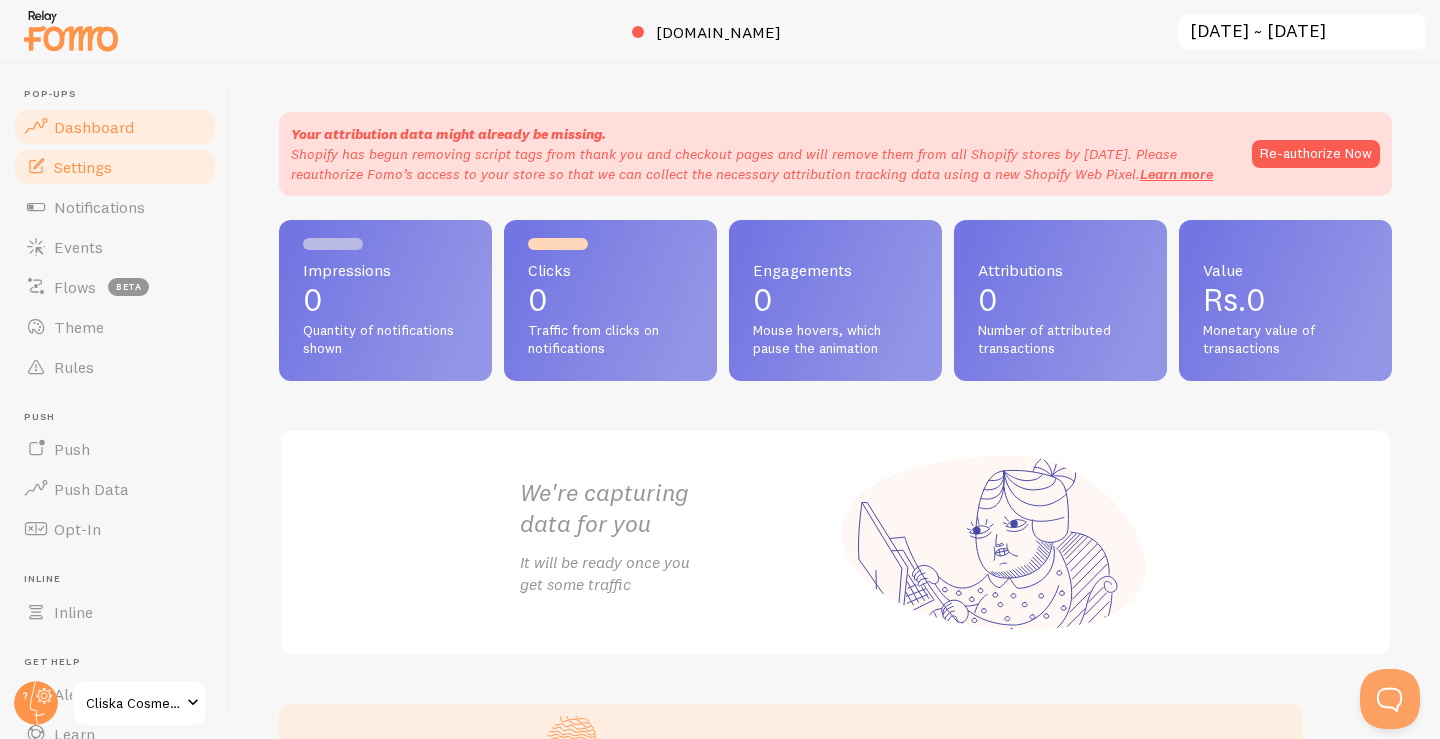 click on "Settings" at bounding box center (115, 167) 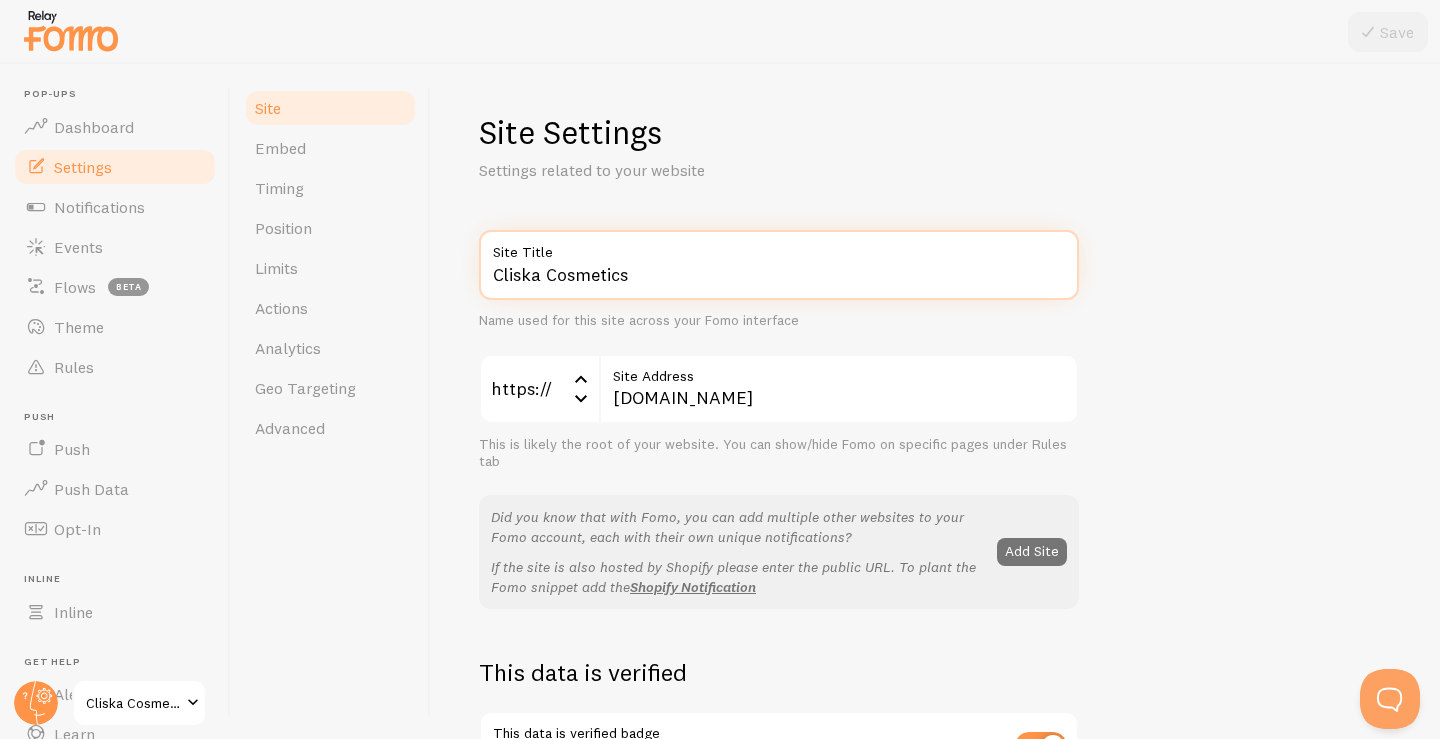 click on "Cliska Cosmetics" at bounding box center (779, 265) 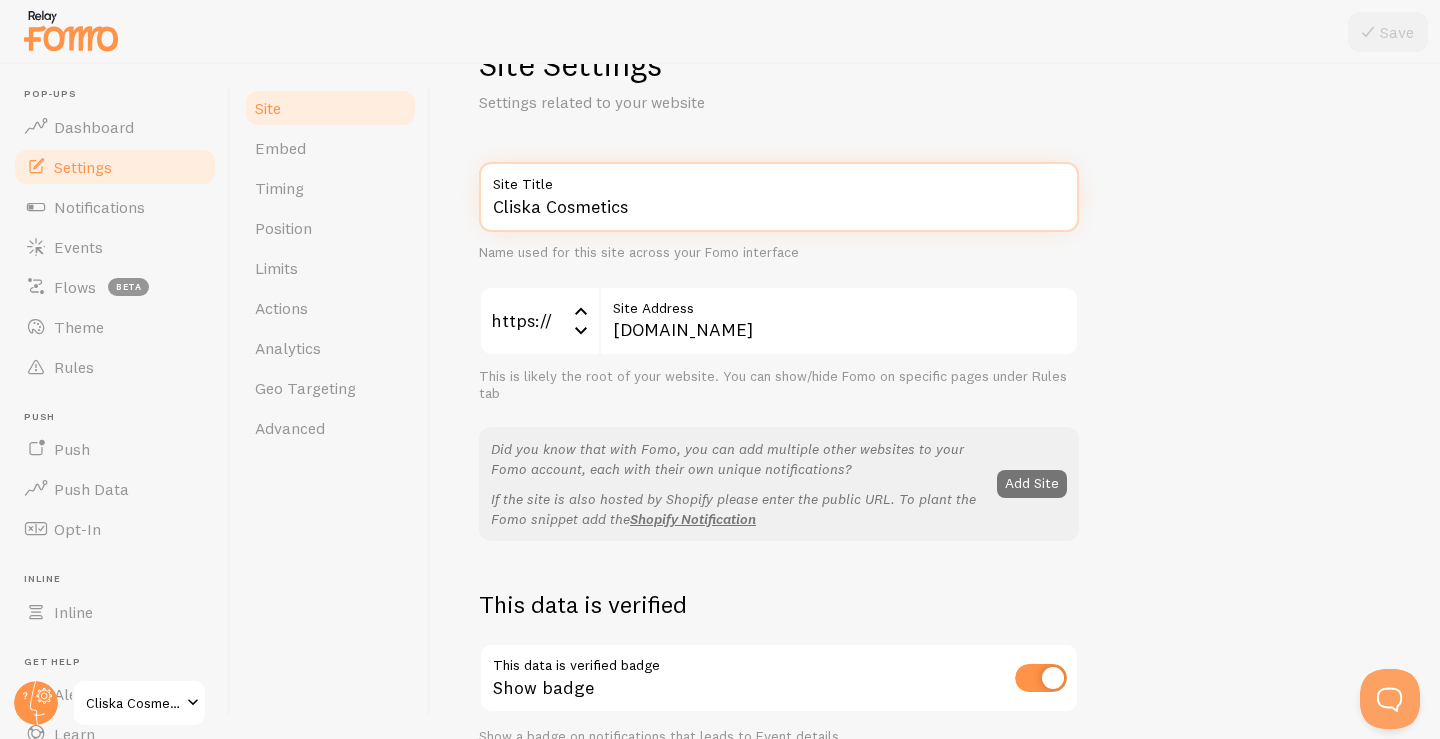 scroll, scrollTop: 100, scrollLeft: 0, axis: vertical 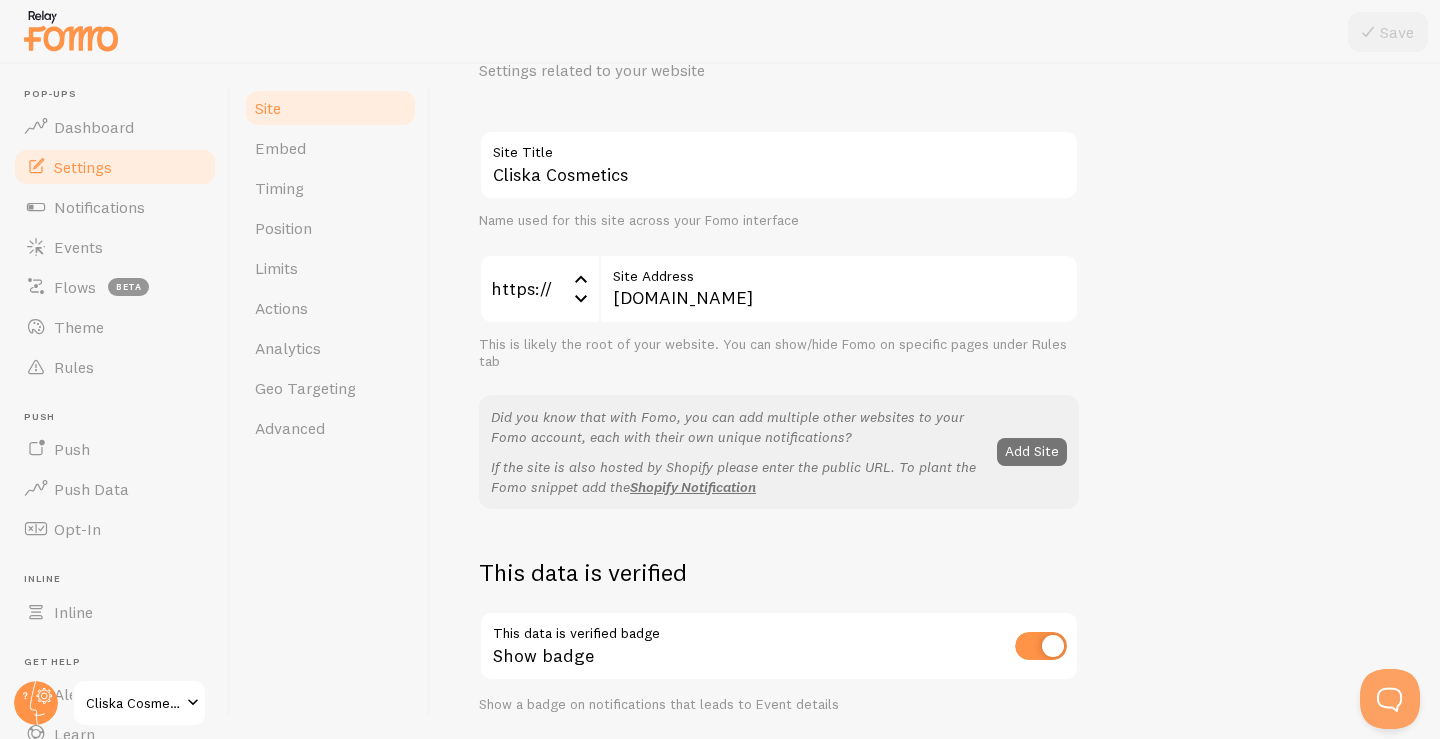click at bounding box center [1041, 646] 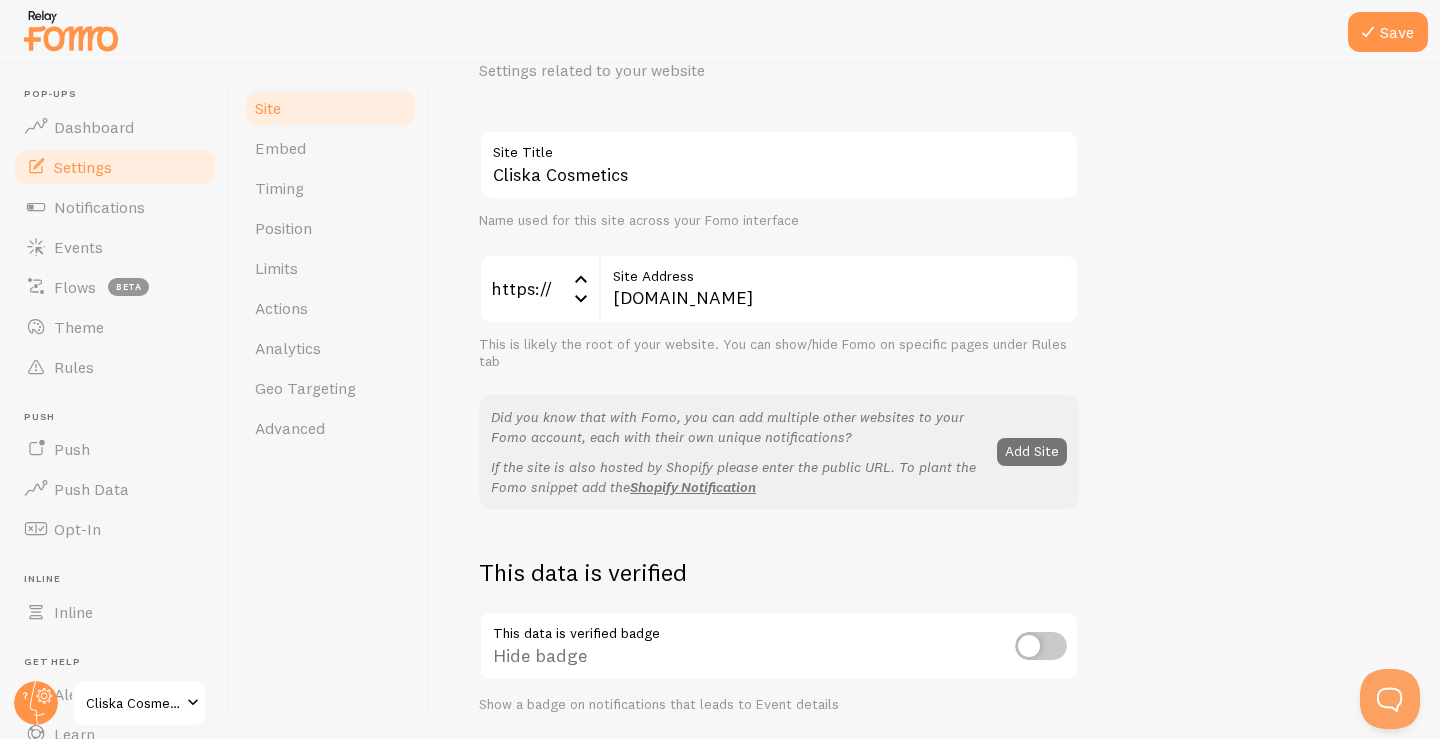 click at bounding box center [1041, 646] 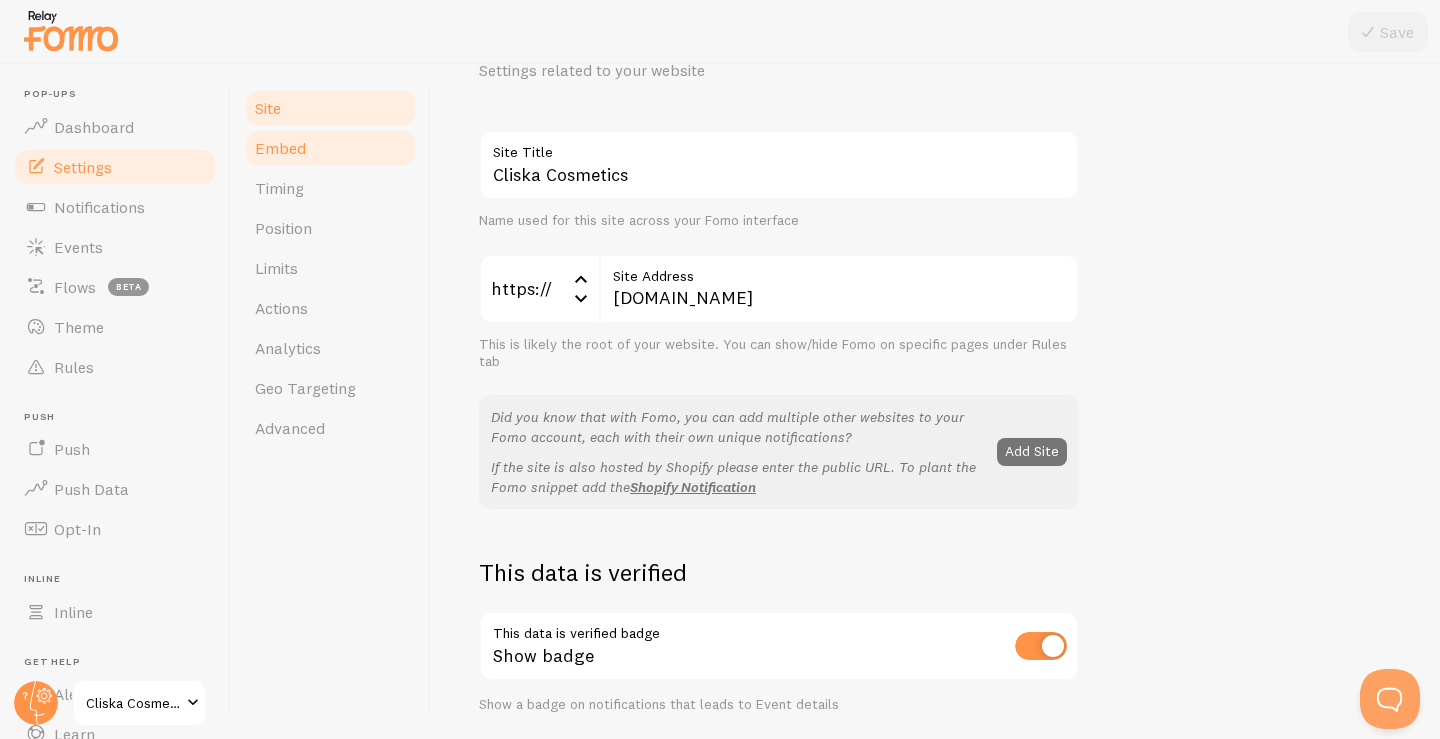 click on "Embed" at bounding box center (330, 148) 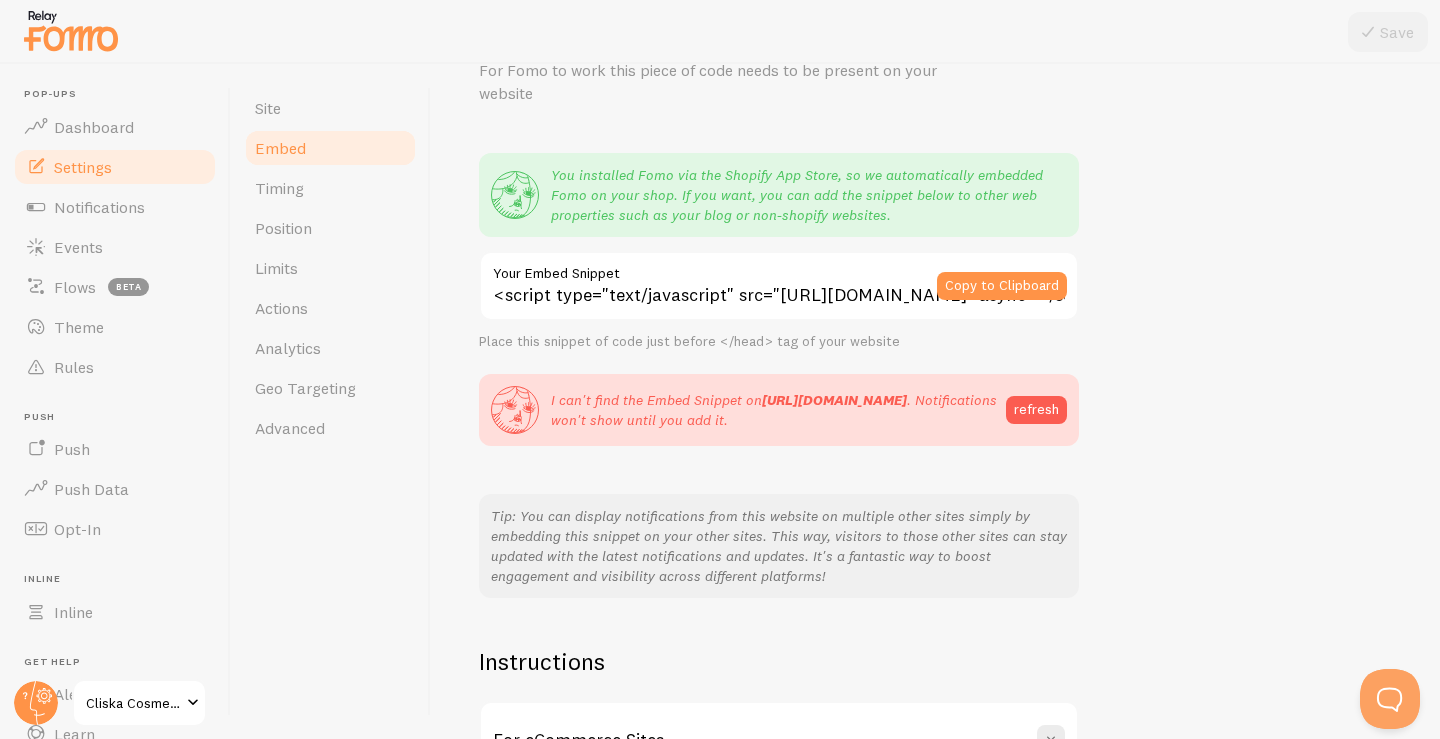 scroll, scrollTop: 0, scrollLeft: 0, axis: both 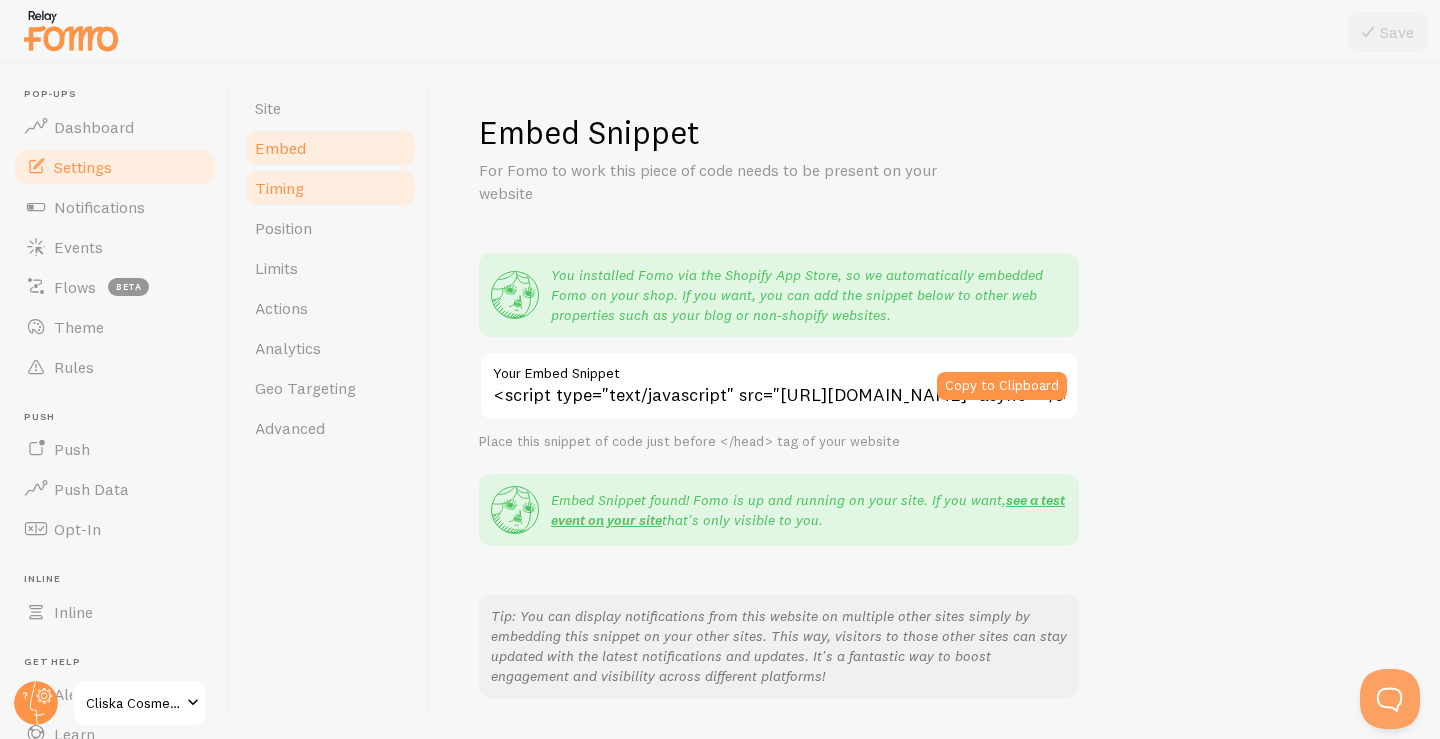 click on "Timing" at bounding box center (330, 188) 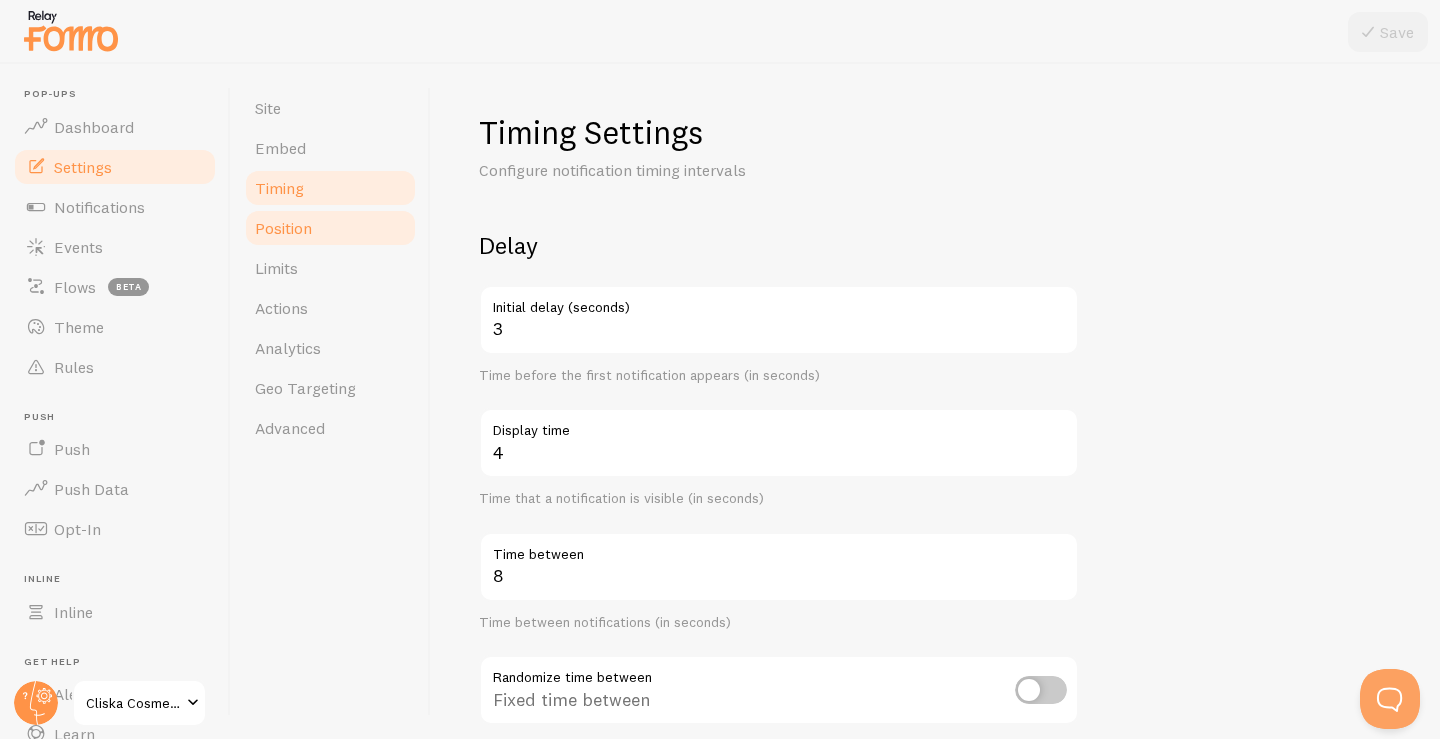 click on "Position" at bounding box center [330, 228] 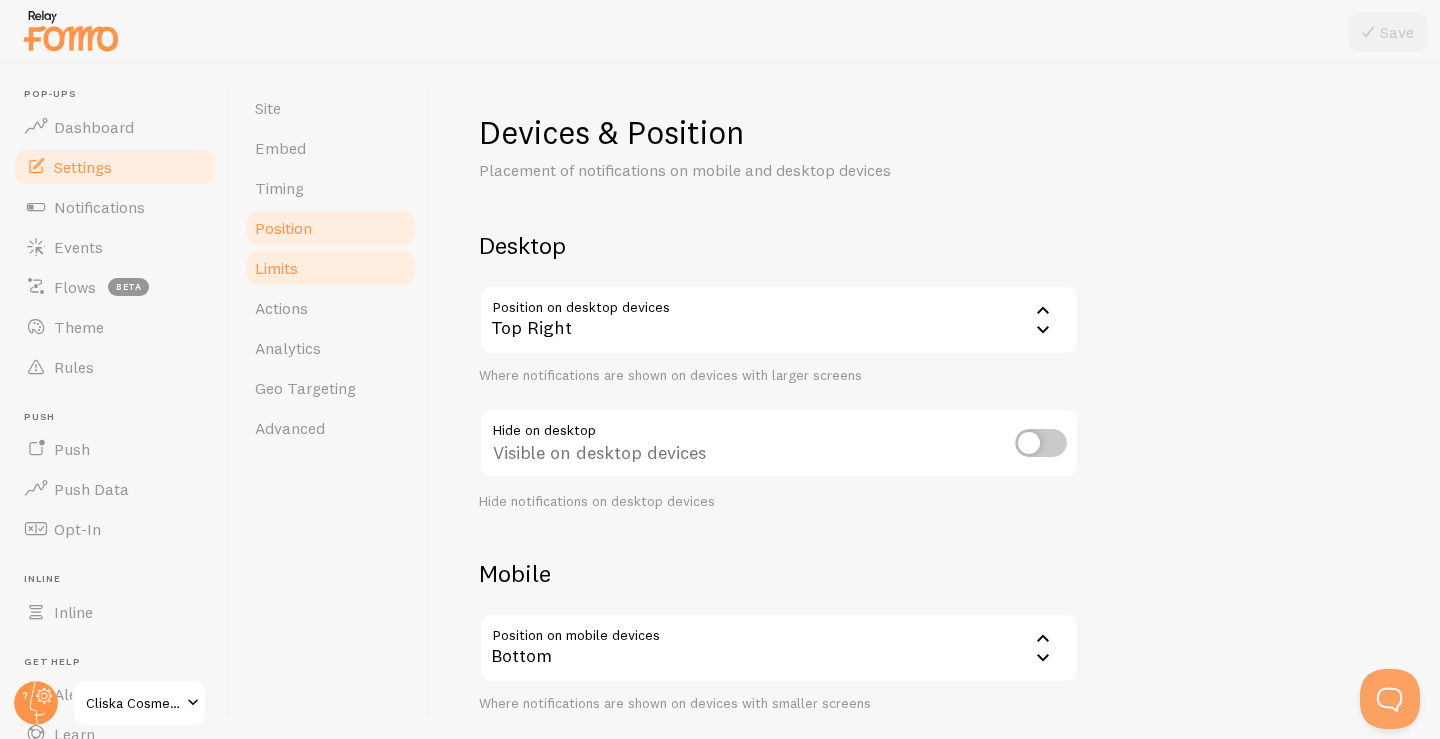 click on "Limits" at bounding box center [330, 268] 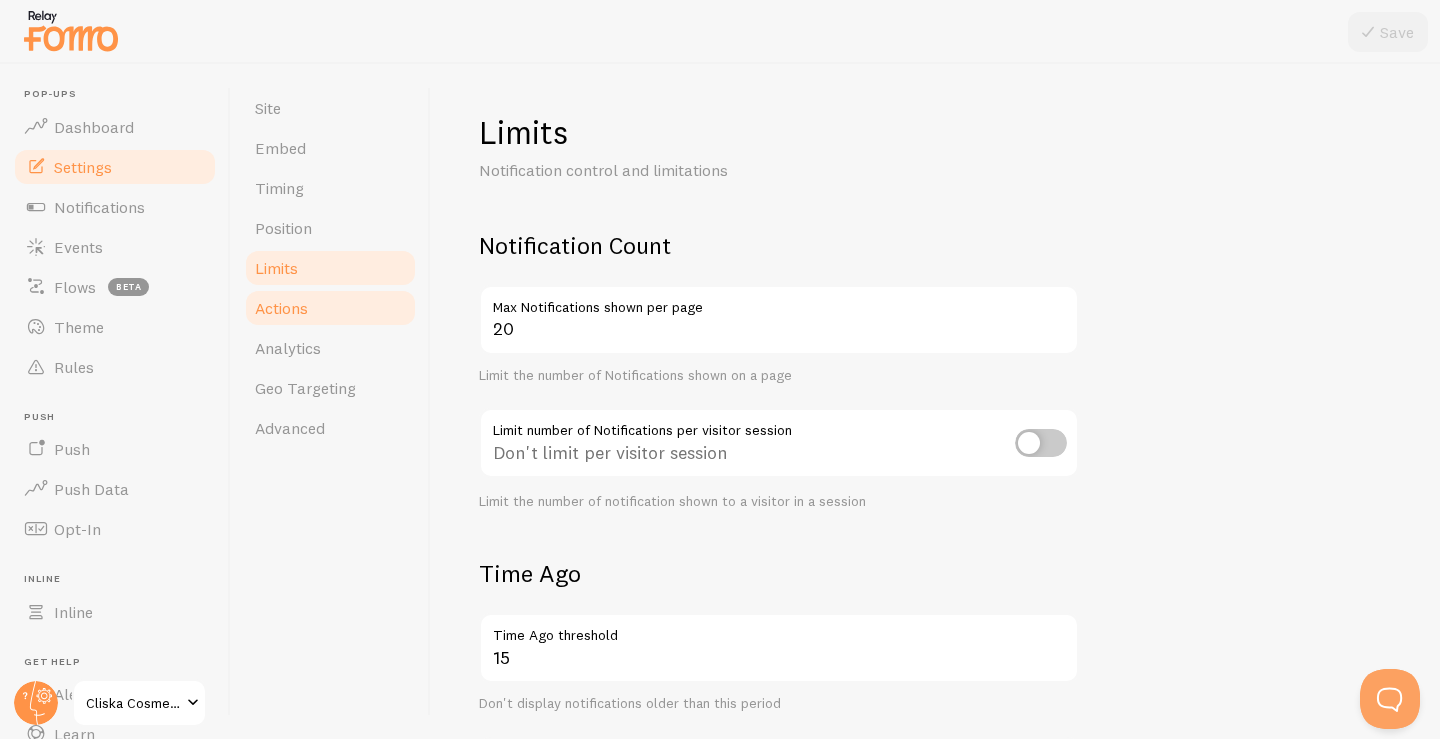 click on "Actions" at bounding box center [330, 308] 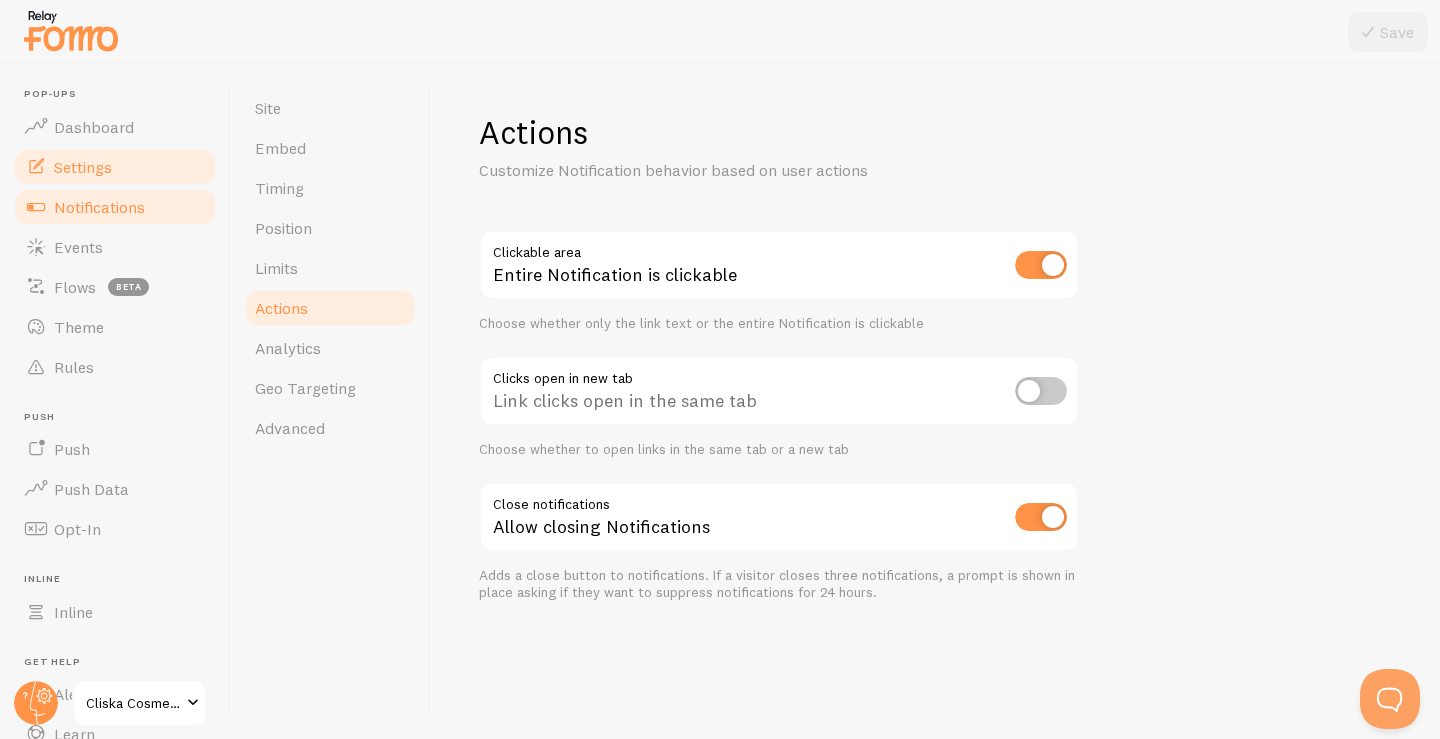 click on "Notifications" at bounding box center (115, 207) 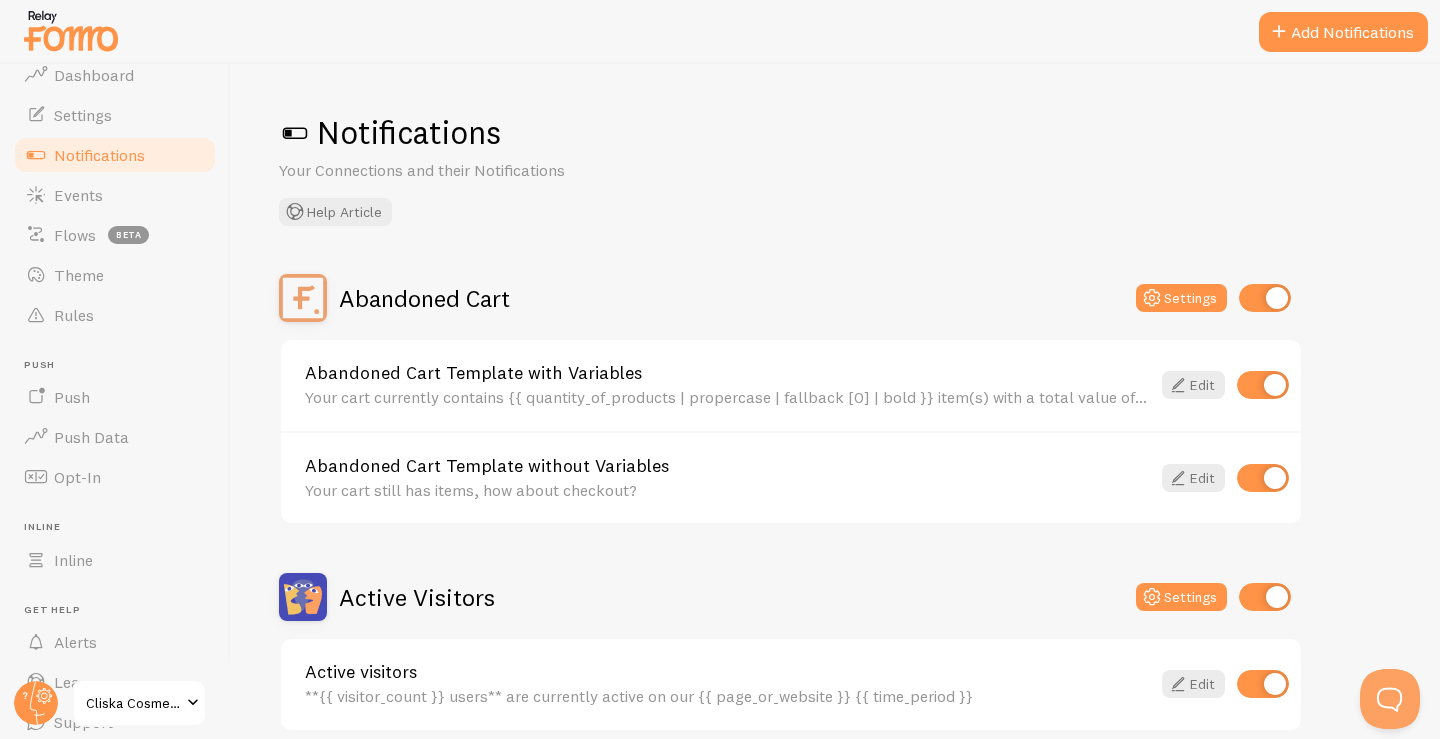 scroll, scrollTop: 0, scrollLeft: 0, axis: both 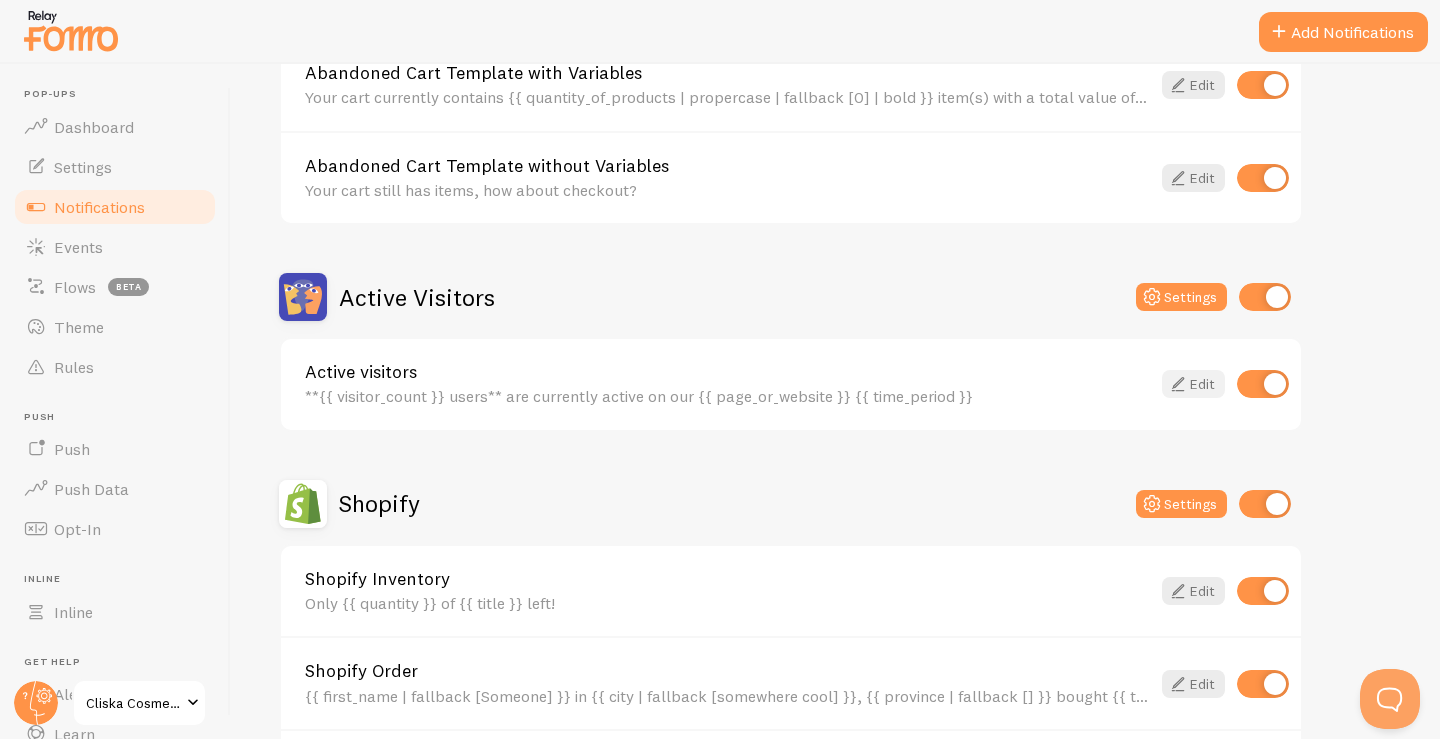 click on "Edit" at bounding box center (1193, 384) 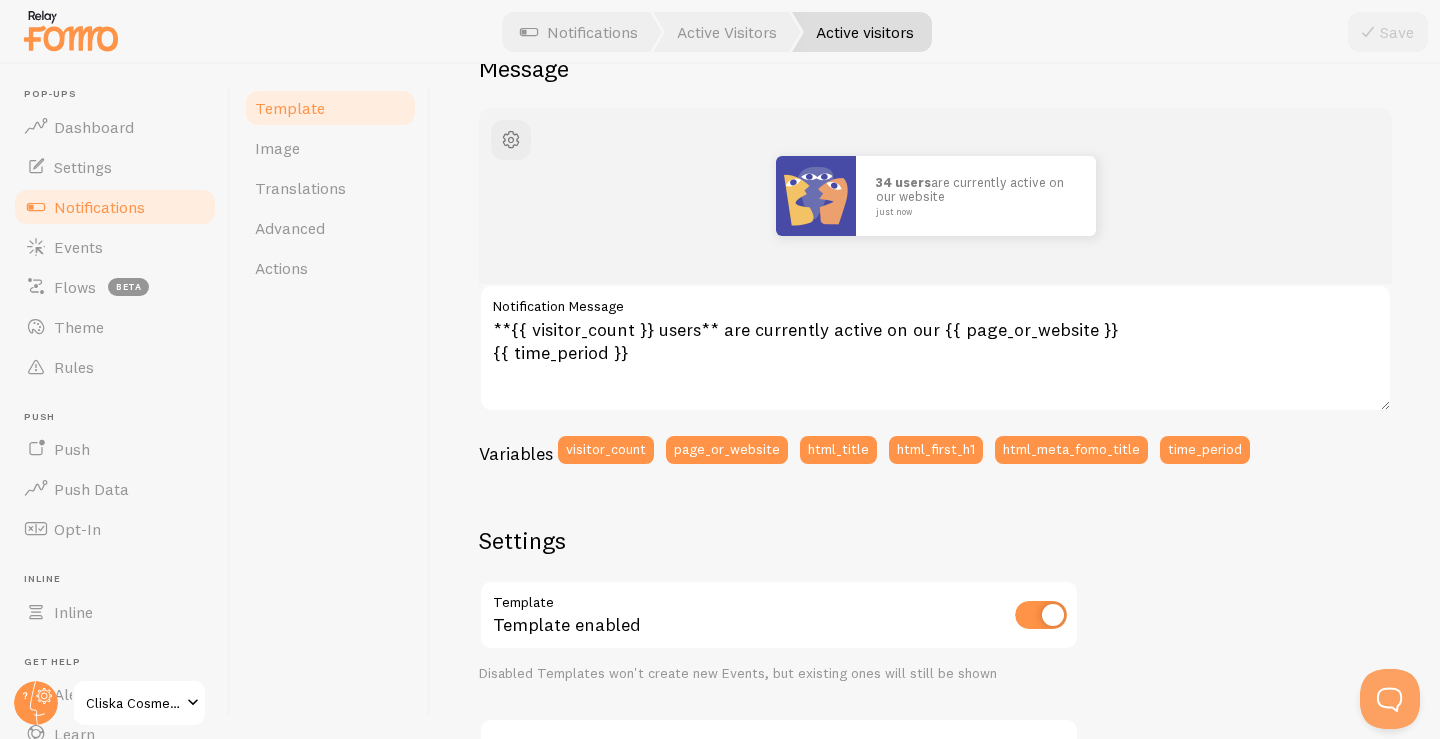 scroll, scrollTop: 0, scrollLeft: 0, axis: both 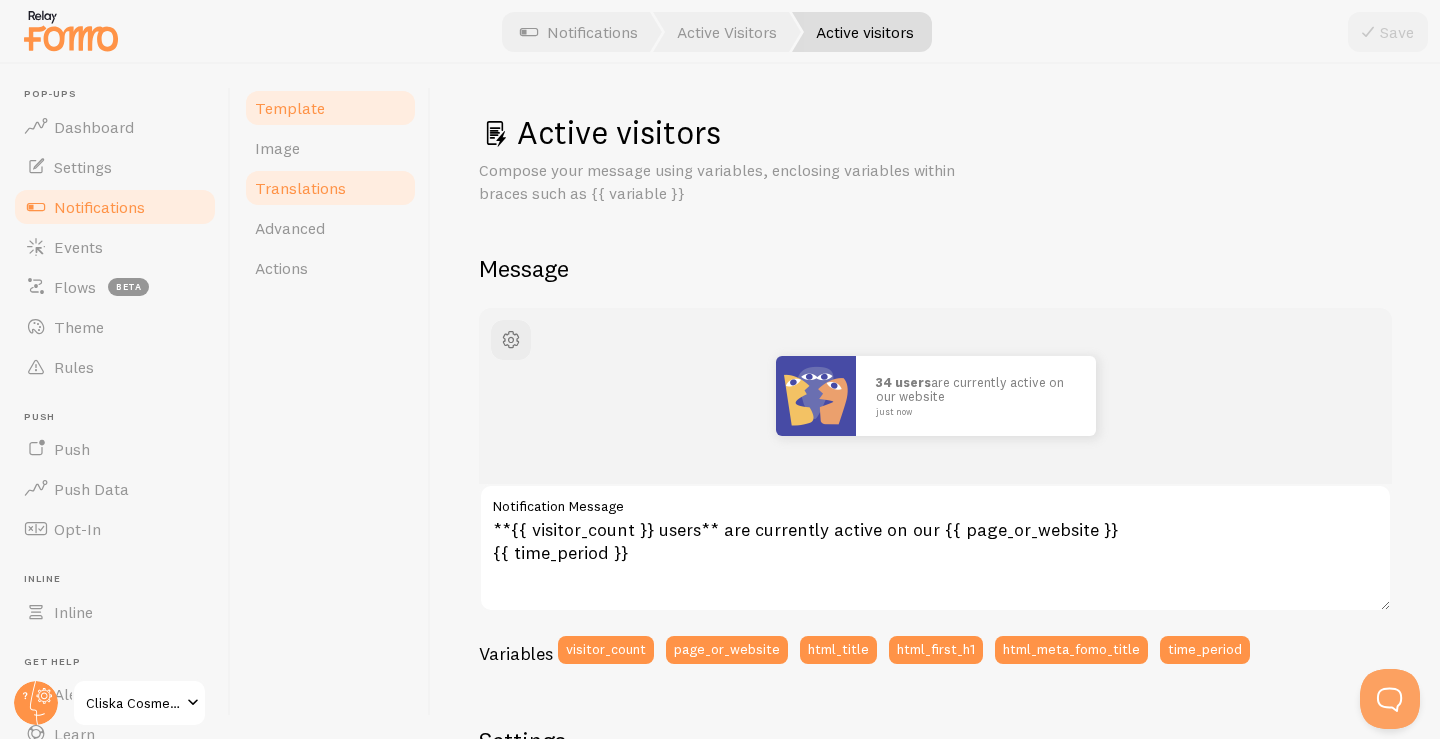 click on "Translations" at bounding box center [300, 188] 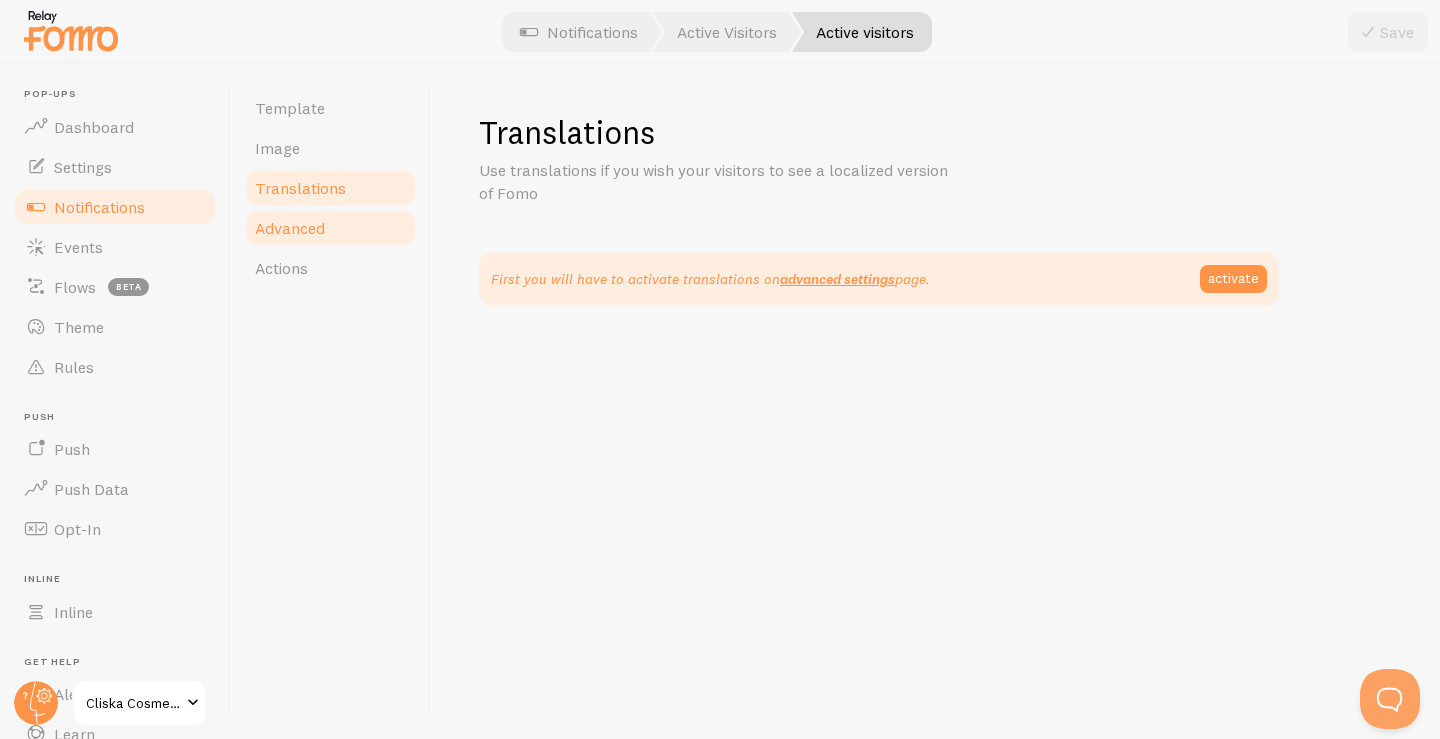 click on "Advanced" at bounding box center (290, 228) 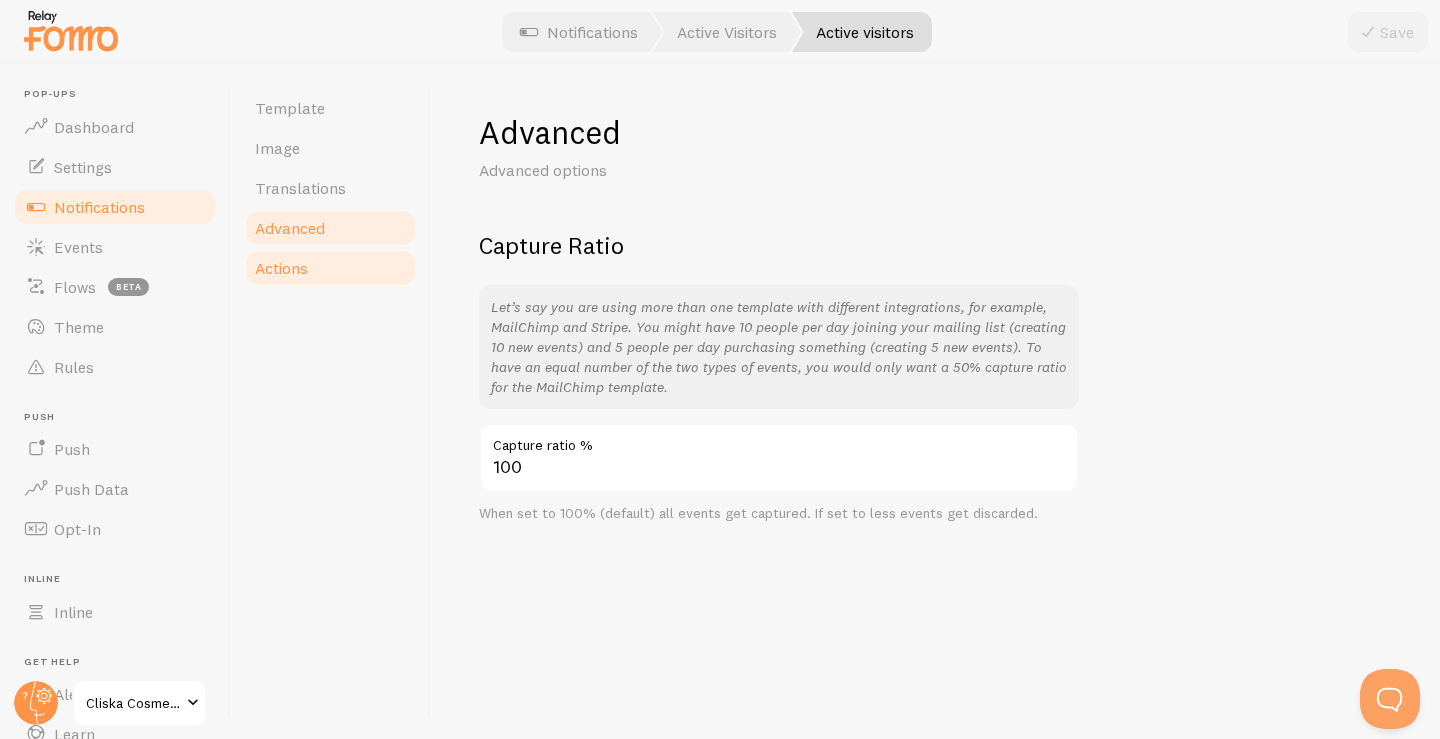 click on "Actions" at bounding box center [330, 268] 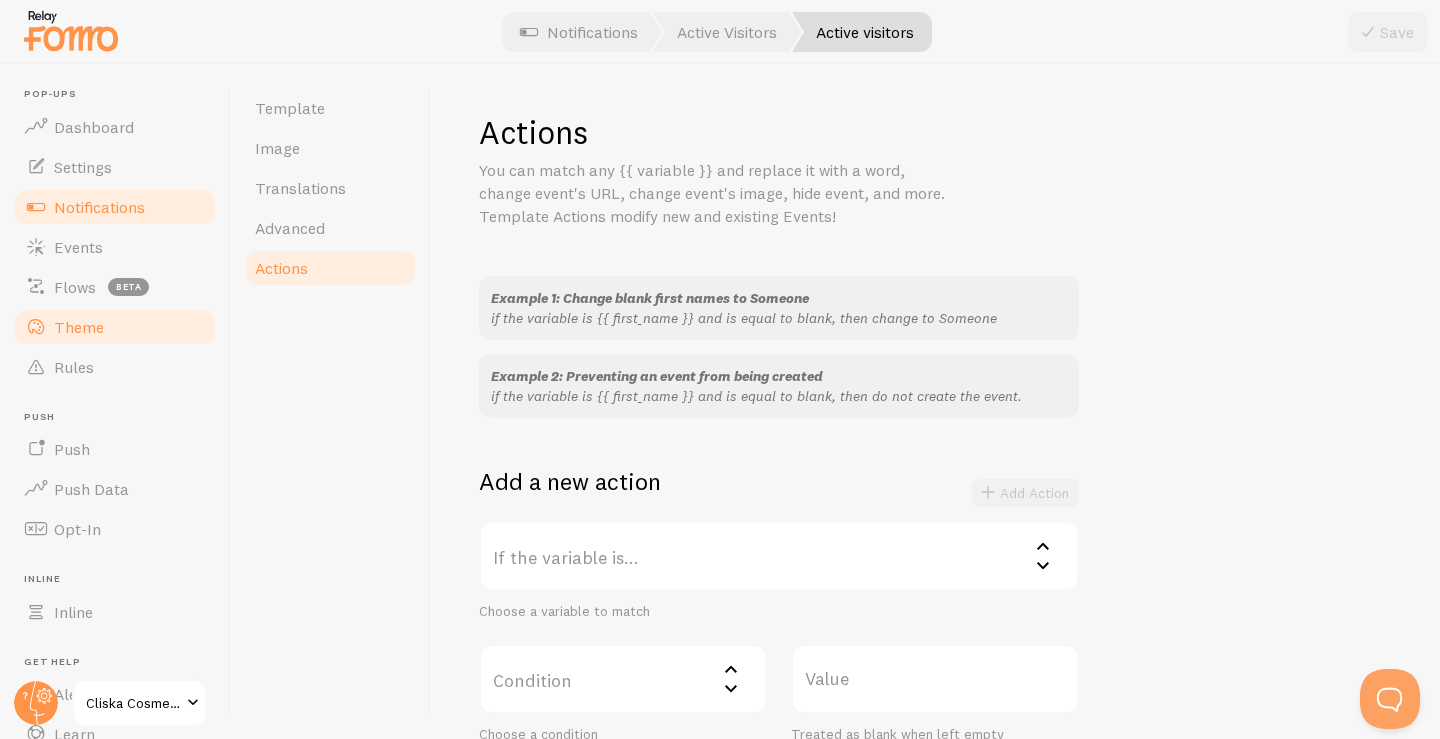 click on "Theme" at bounding box center [79, 327] 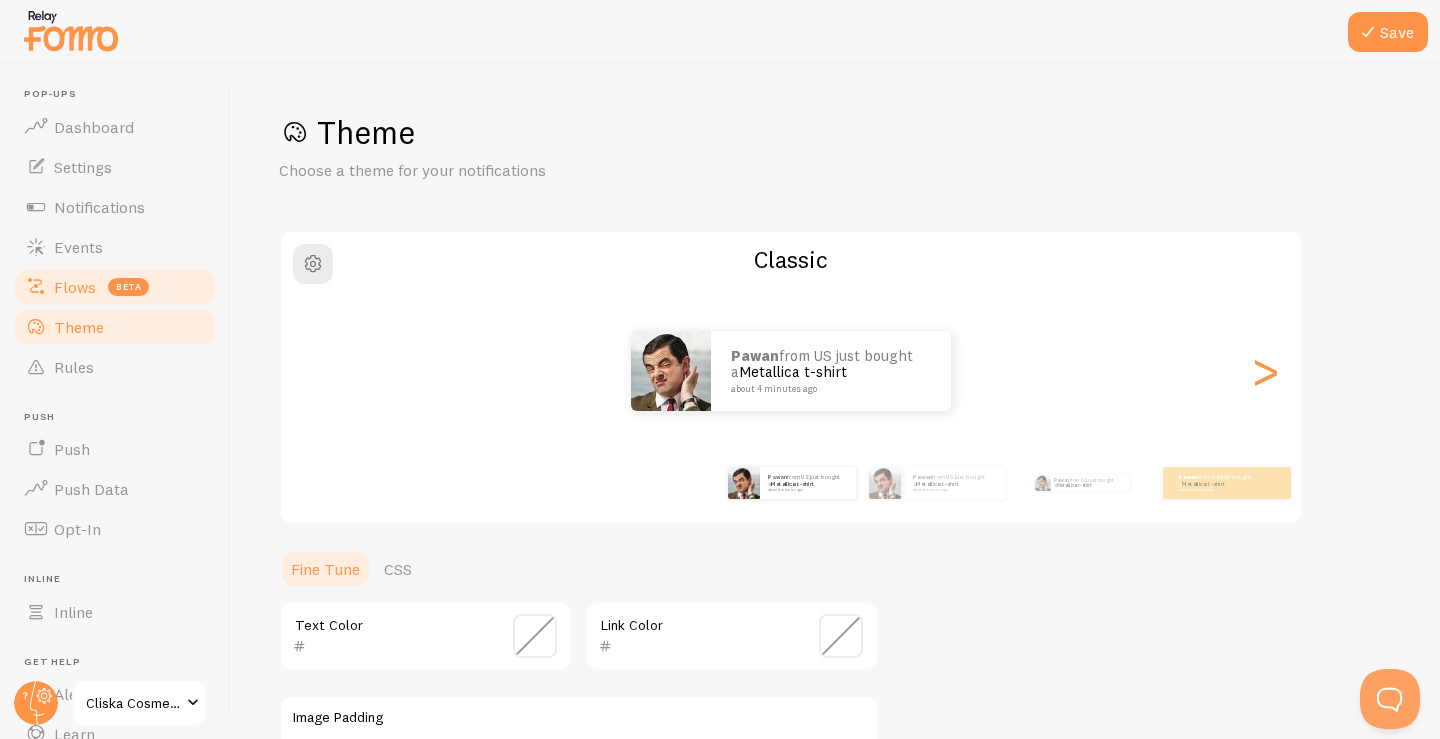 click on "beta" at bounding box center (128, 287) 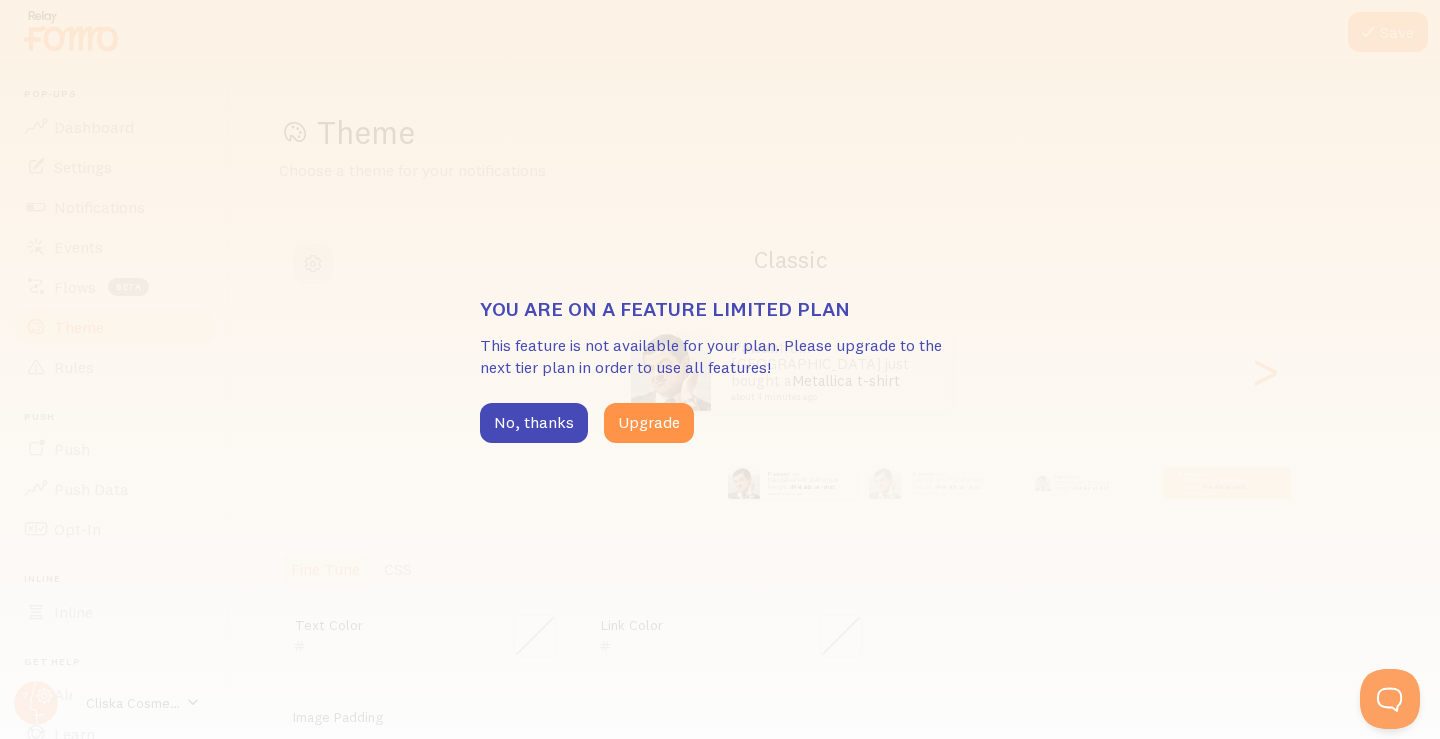 click on "You are on a feature limited plan   This feature is not available for your plan. Please upgrade to the next tier plan in order to use all features!   No, thanks
Upgrade" at bounding box center [720, 369] 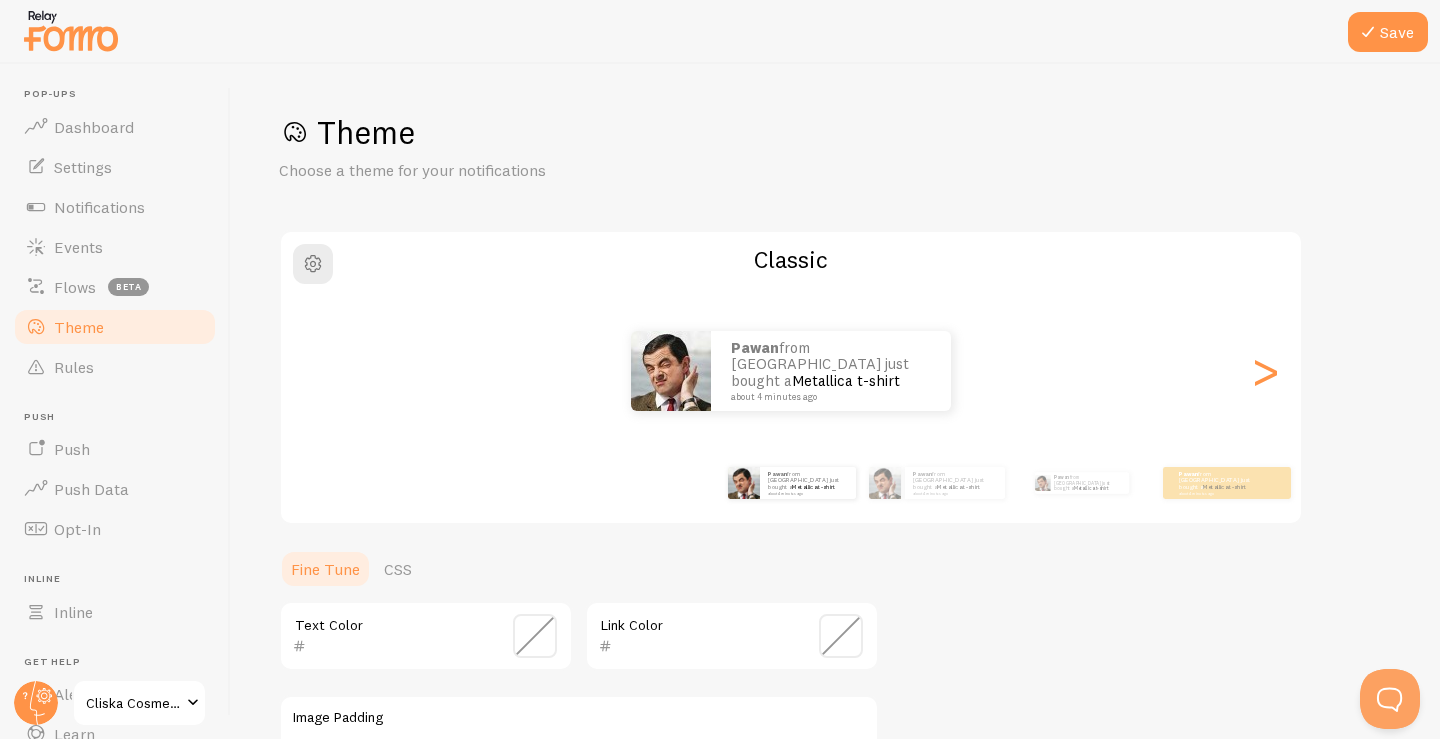 click on "Pawan  from [GEOGRAPHIC_DATA] just bought a  Metallica t-shirt   about 4 minutes ago" at bounding box center (791, 371) 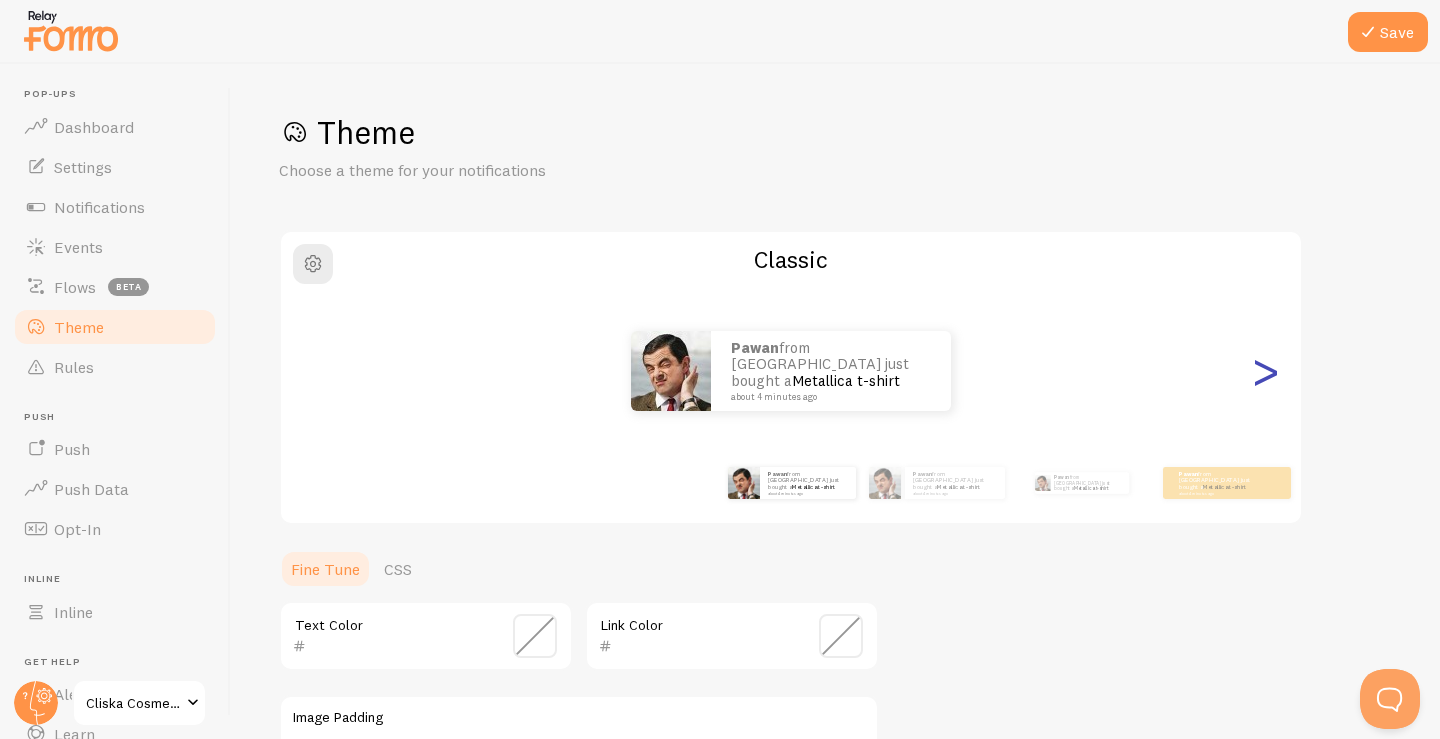 click on ">" at bounding box center [1265, 371] 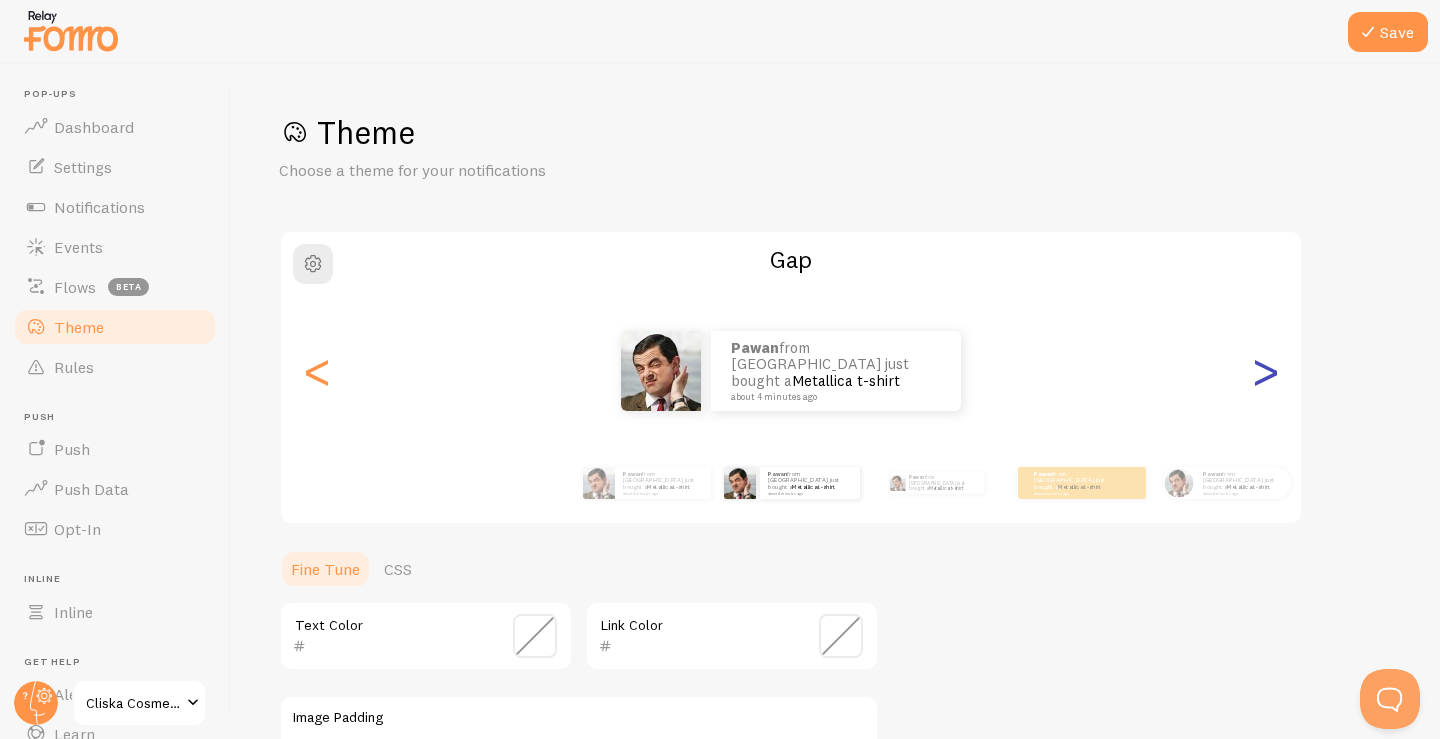 click on ">" at bounding box center (1265, 371) 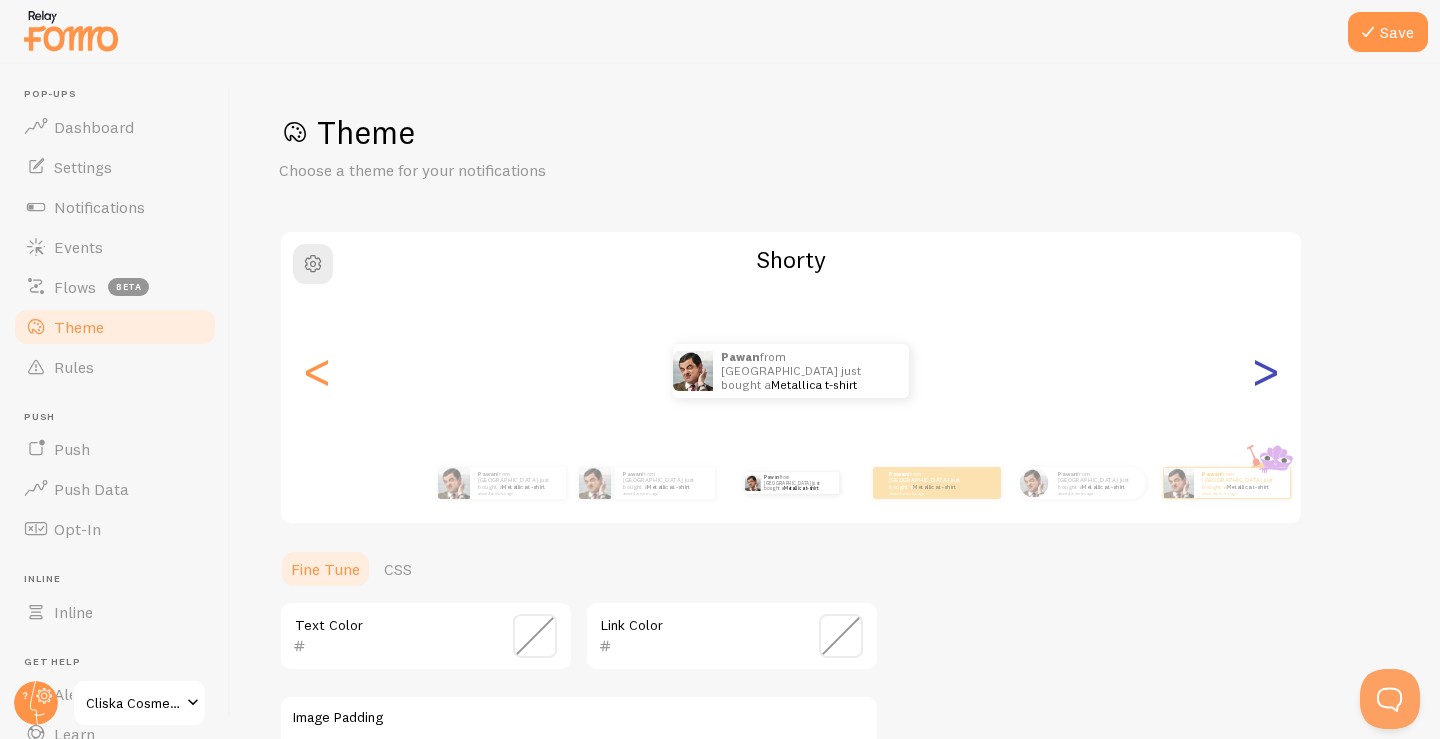 click on ">" at bounding box center [1265, 371] 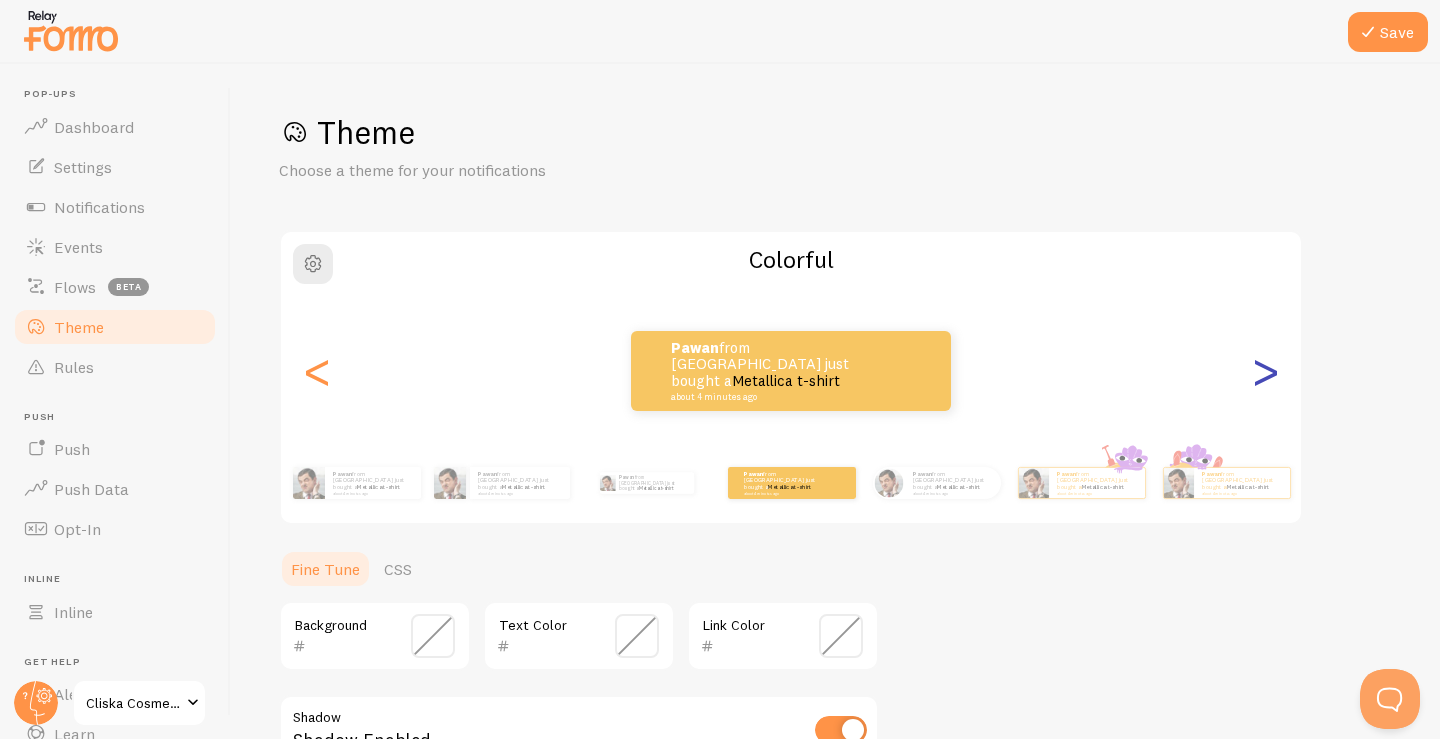 click on ">" at bounding box center (1265, 371) 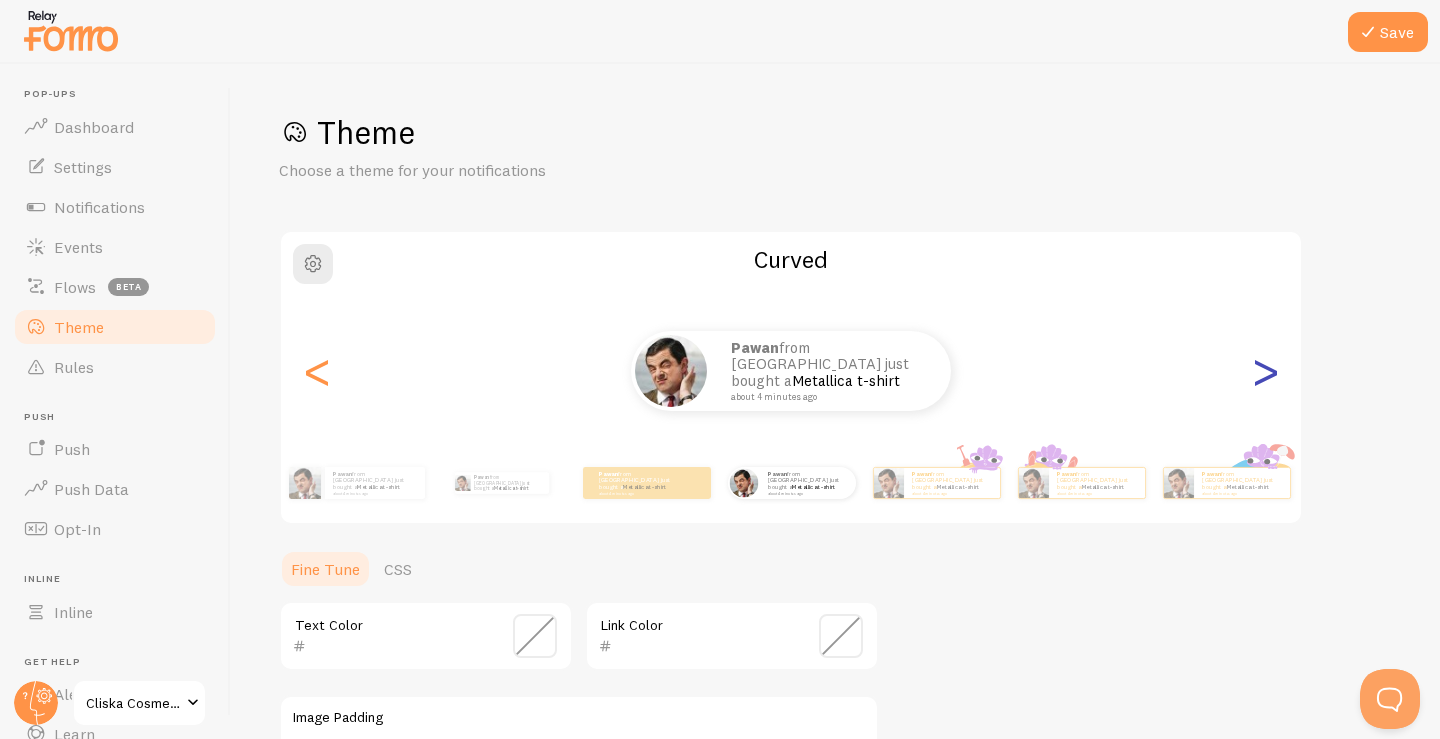 click on ">" at bounding box center (1265, 371) 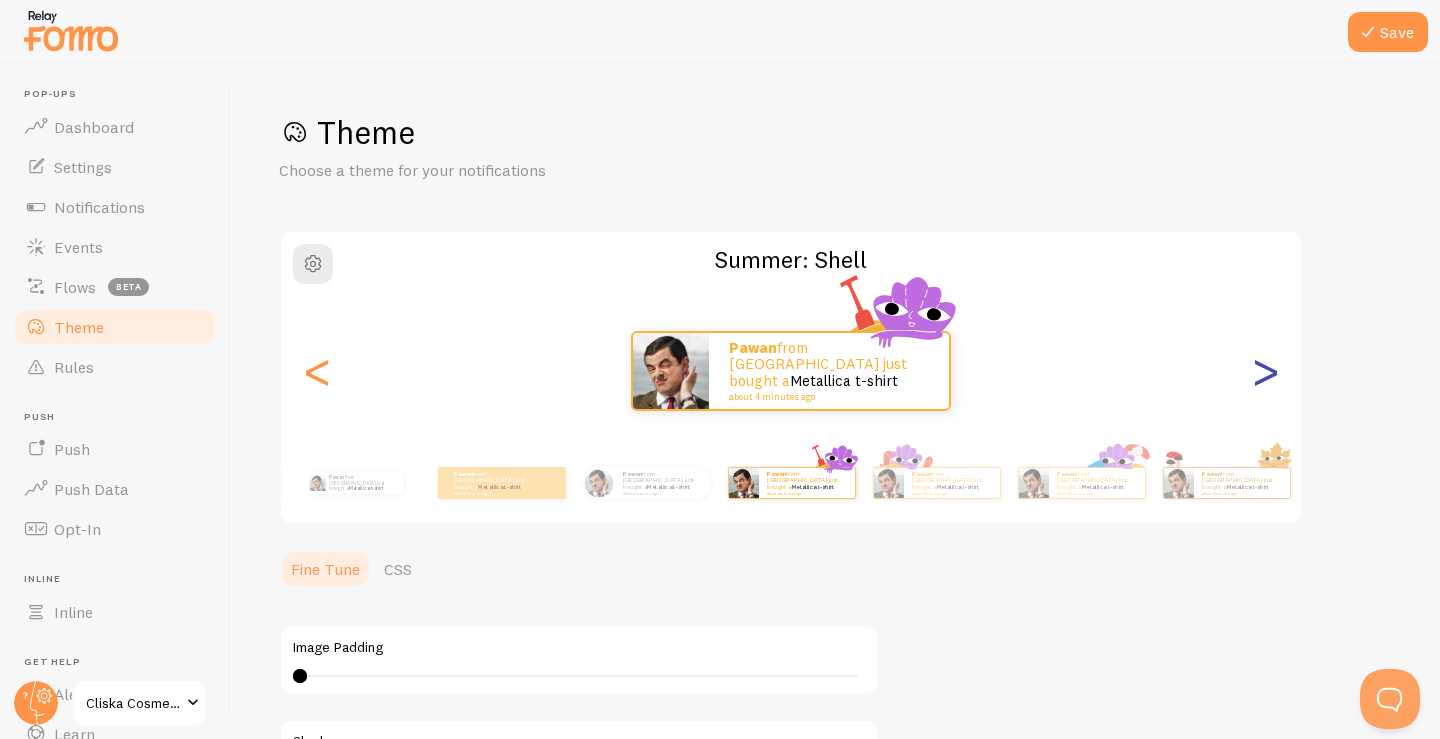 click on ">" at bounding box center [1265, 371] 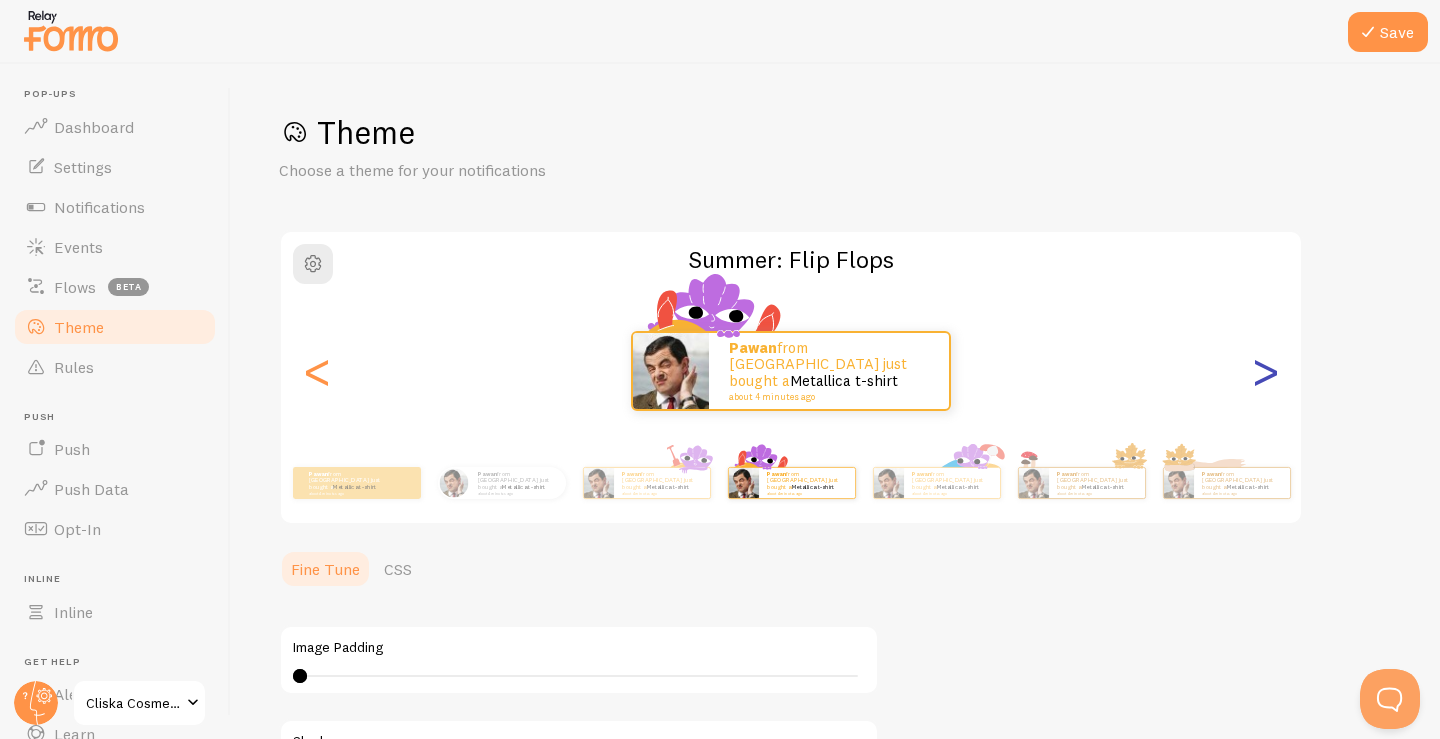 click on ">" at bounding box center (1265, 371) 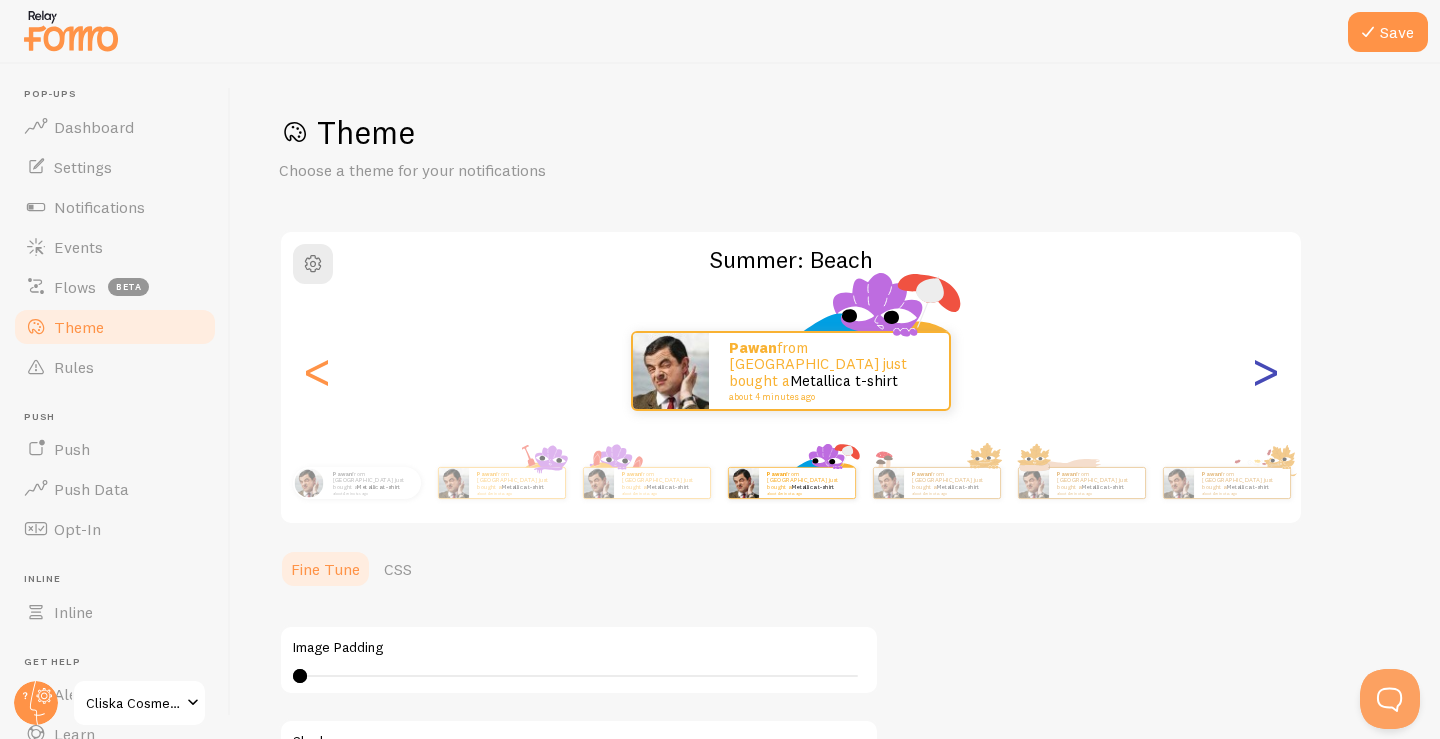 click on ">" at bounding box center (1265, 371) 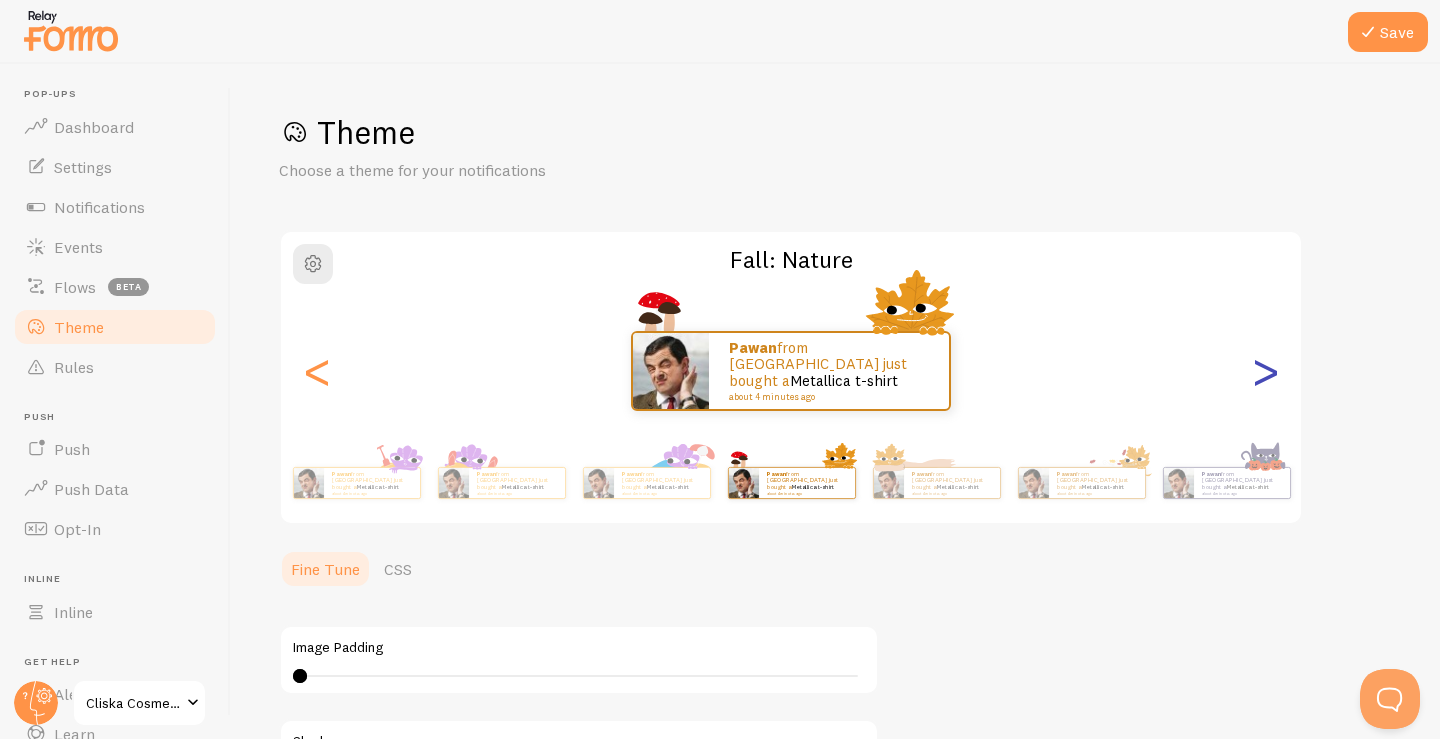 click on ">" at bounding box center (1265, 371) 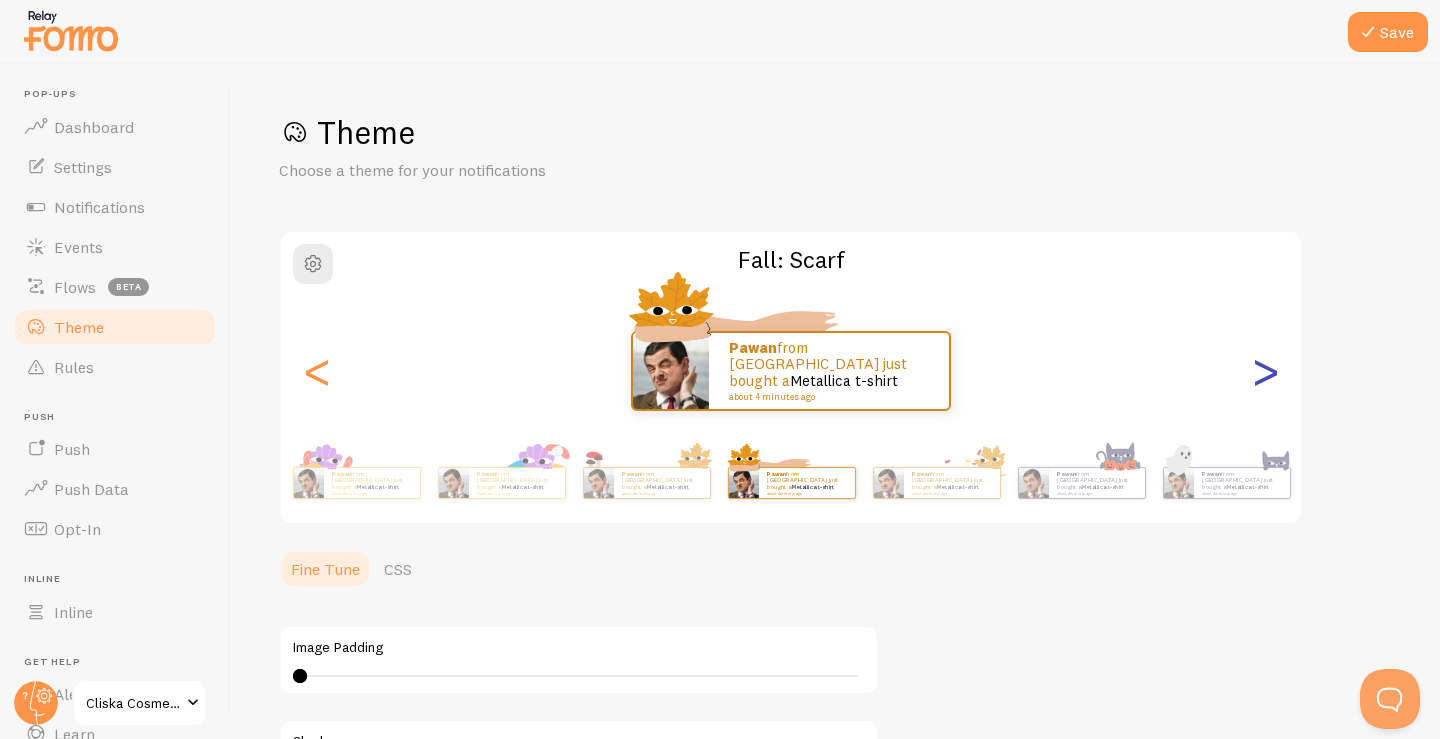 click on ">" at bounding box center [1265, 371] 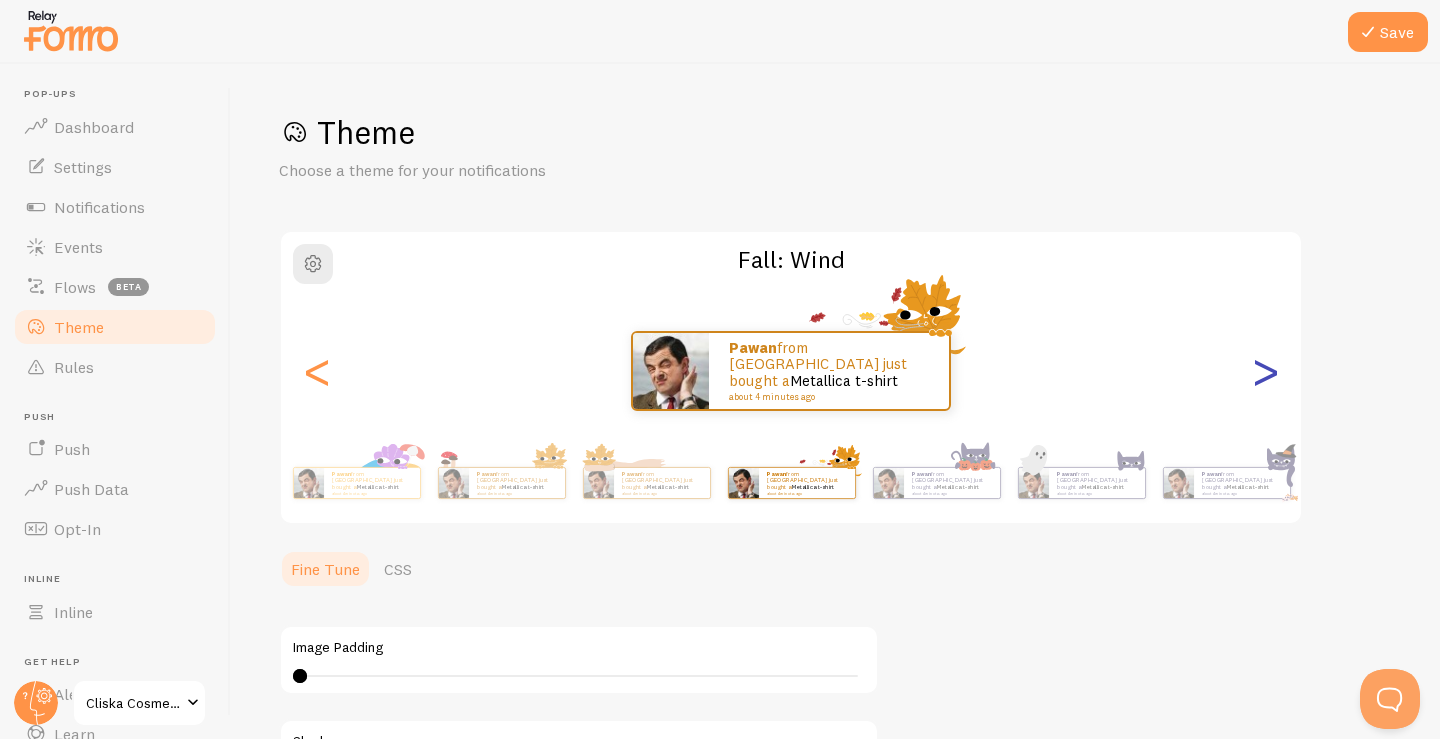click on ">" at bounding box center (1265, 371) 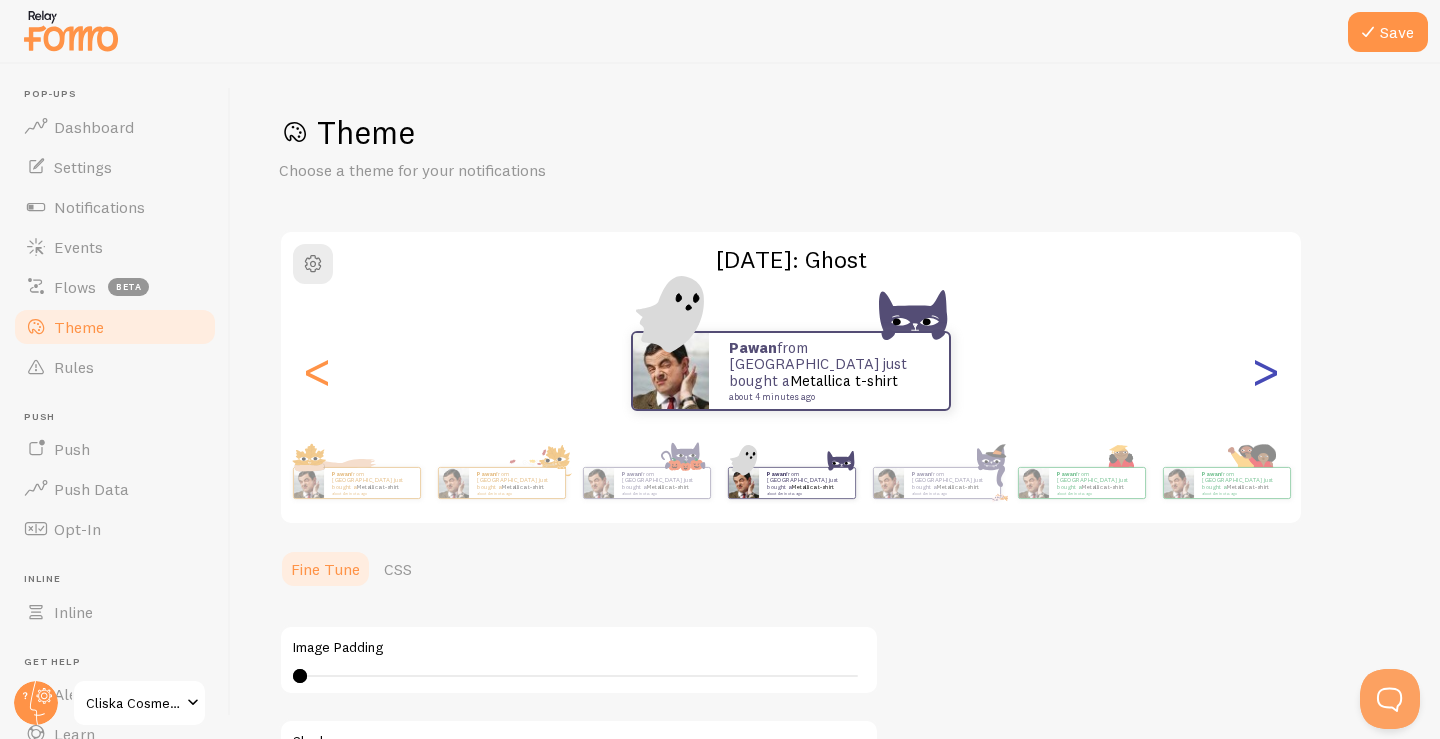 click on ">" at bounding box center (1265, 371) 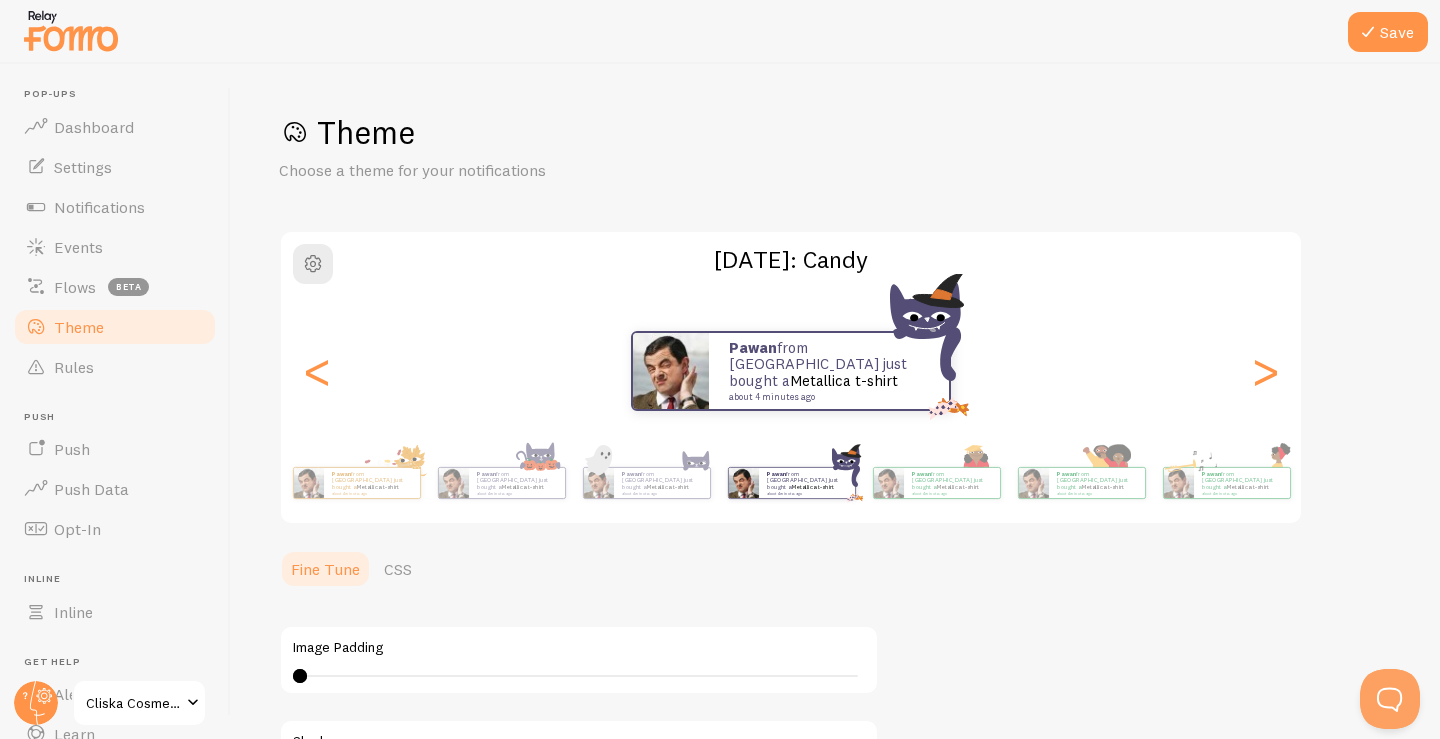 click on "[DATE]: Candy" at bounding box center (791, 259) 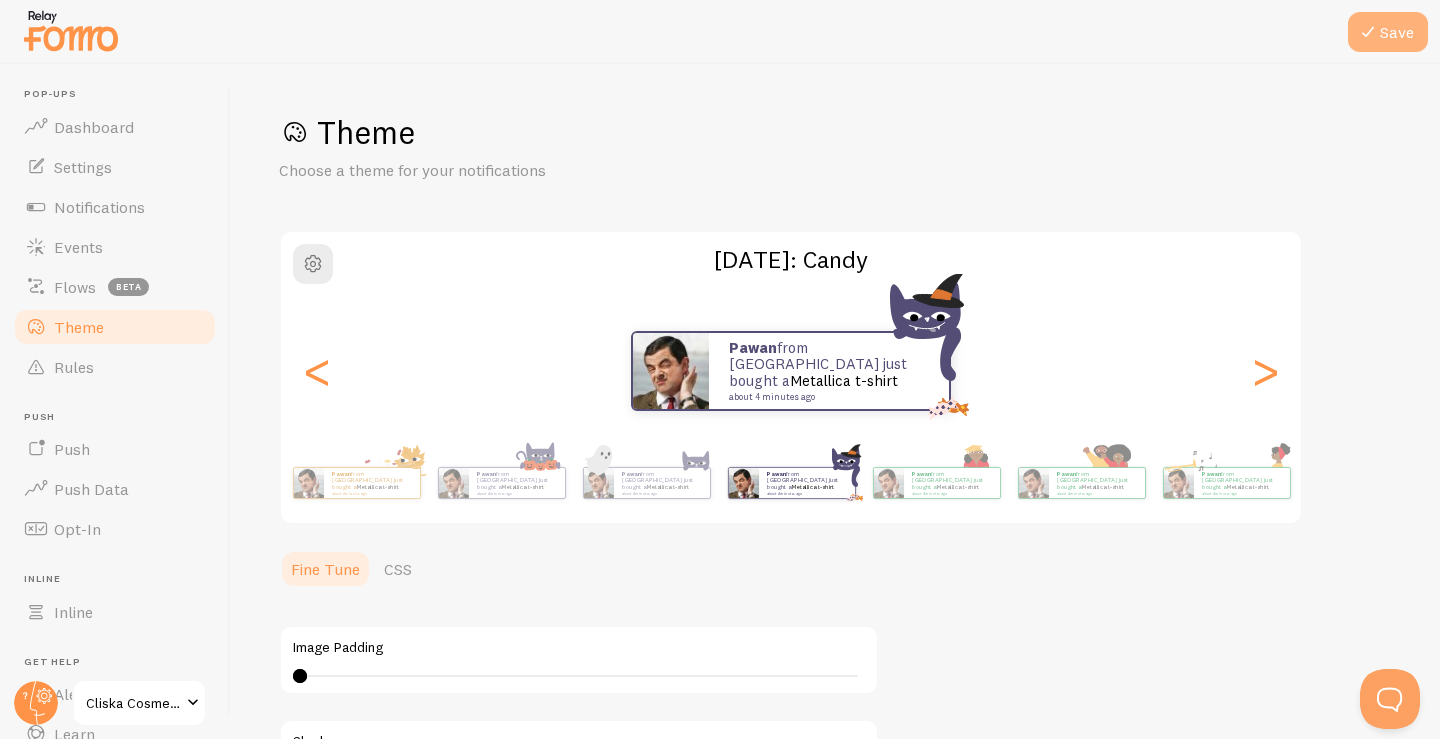 click at bounding box center [1368, 32] 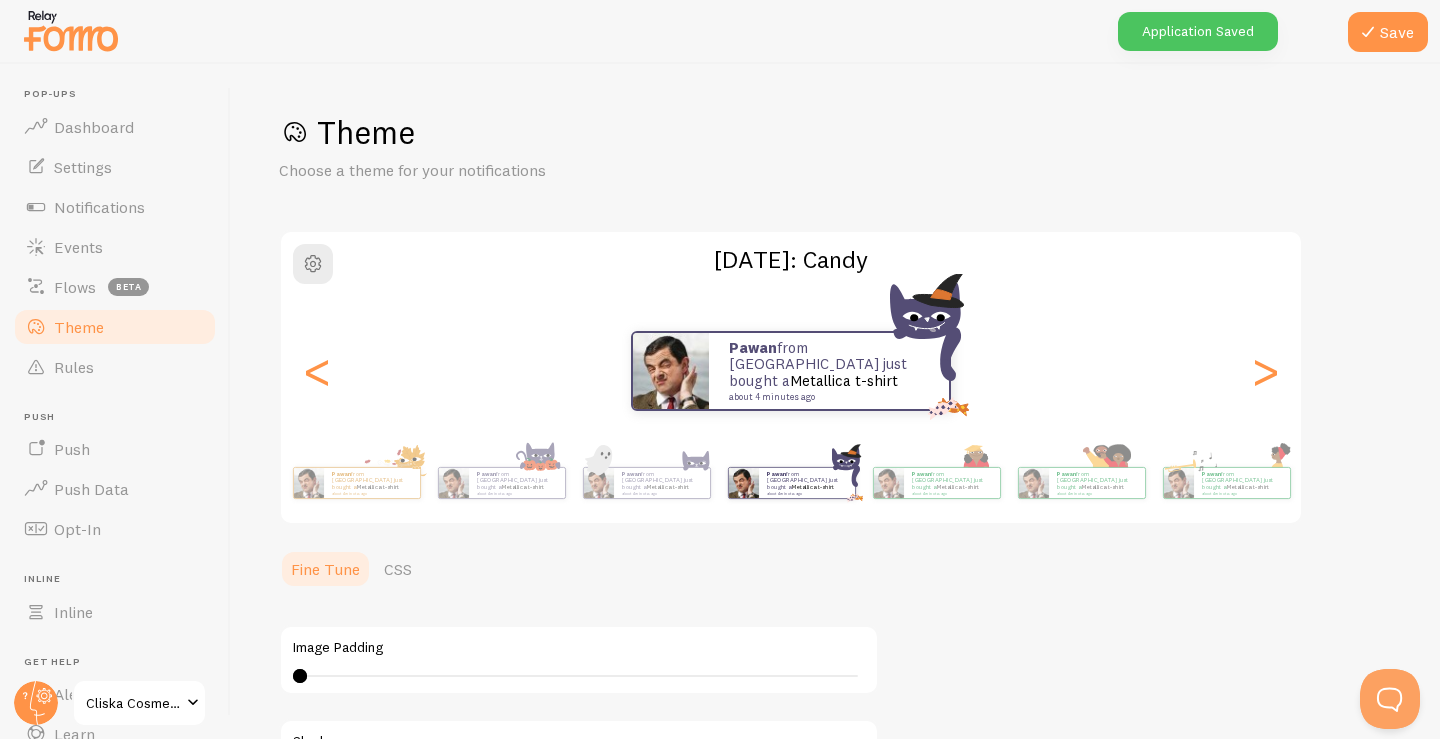 click on "Save
Theme
Choose a theme for your notifications
[DATE]: Candy
Pawan  from [GEOGRAPHIC_DATA] just bought a  Metallica t-shirt   about 4 minutes ago Pawan  from [GEOGRAPHIC_DATA] just bought a  Metallica t-shirt   about 4 minutes ago Pawan  from [GEOGRAPHIC_DATA] just bought a  Metallica t-shirt   about 4 minutes ago Pawan  from [GEOGRAPHIC_DATA] just bought a  Metallica t-shirt   about 4 minutes ago Pawan  from [GEOGRAPHIC_DATA] just bought a  Metallica t-shirt   about 4 minutes ago Pawan  from [GEOGRAPHIC_DATA] just bought a  Metallica t-shirt   about 4 minutes ago Pawan  from [GEOGRAPHIC_DATA] just bought a  Metallica t-shirt   about 4 minutes ago Pawan  from [GEOGRAPHIC_DATA] just bought a  Metallica t-shirt   about 4 minutes ago Pawan  from [GEOGRAPHIC_DATA] just bought a  Metallica t-shirt   about 4 minutes ago Pawan  from [GEOGRAPHIC_DATA] just bought a  Metallica t-shirt   about 4 minutes ago Pawan  from [GEOGRAPHIC_DATA] just bought a  Metallica t-shirt   about 4 minutes ago Pawan  from [GEOGRAPHIC_DATA] just bought a    Pawan" at bounding box center (835, 401) 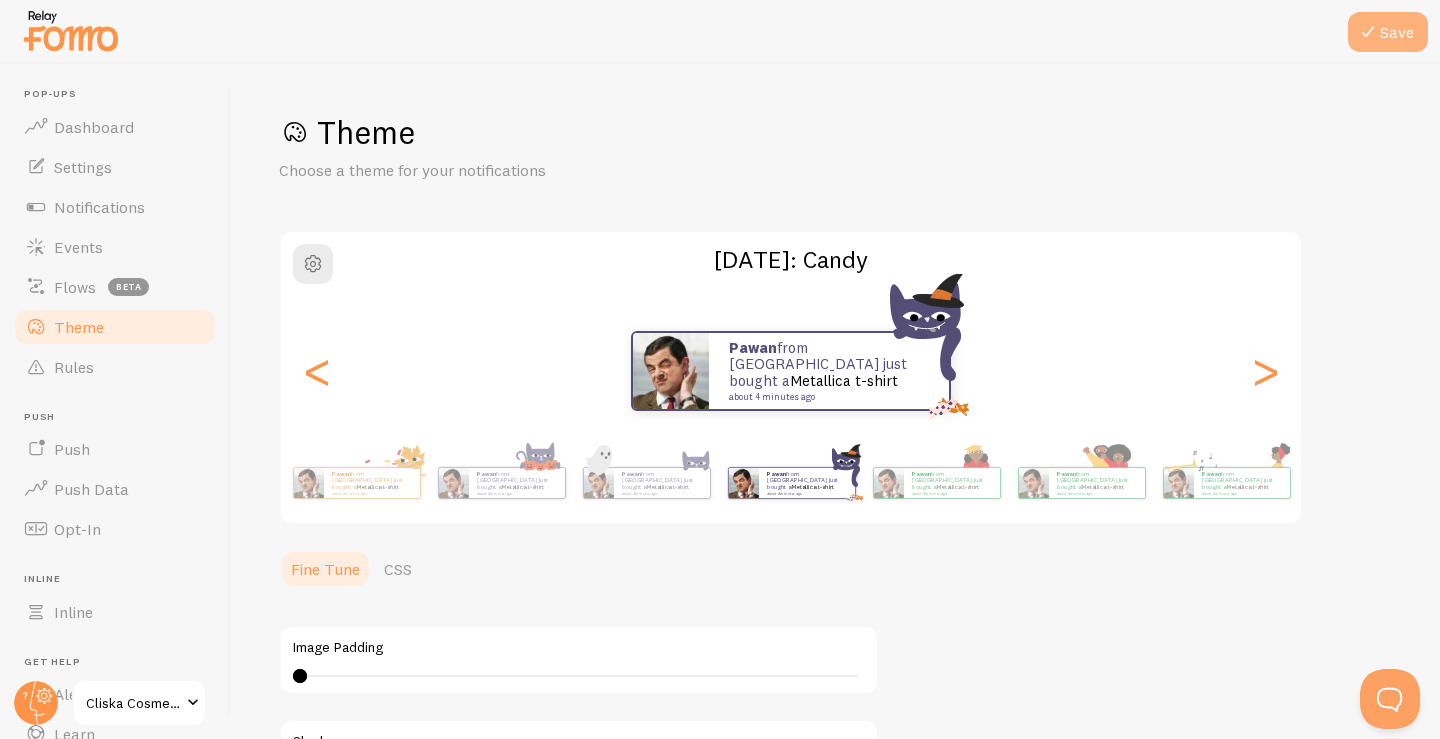 click at bounding box center (1368, 32) 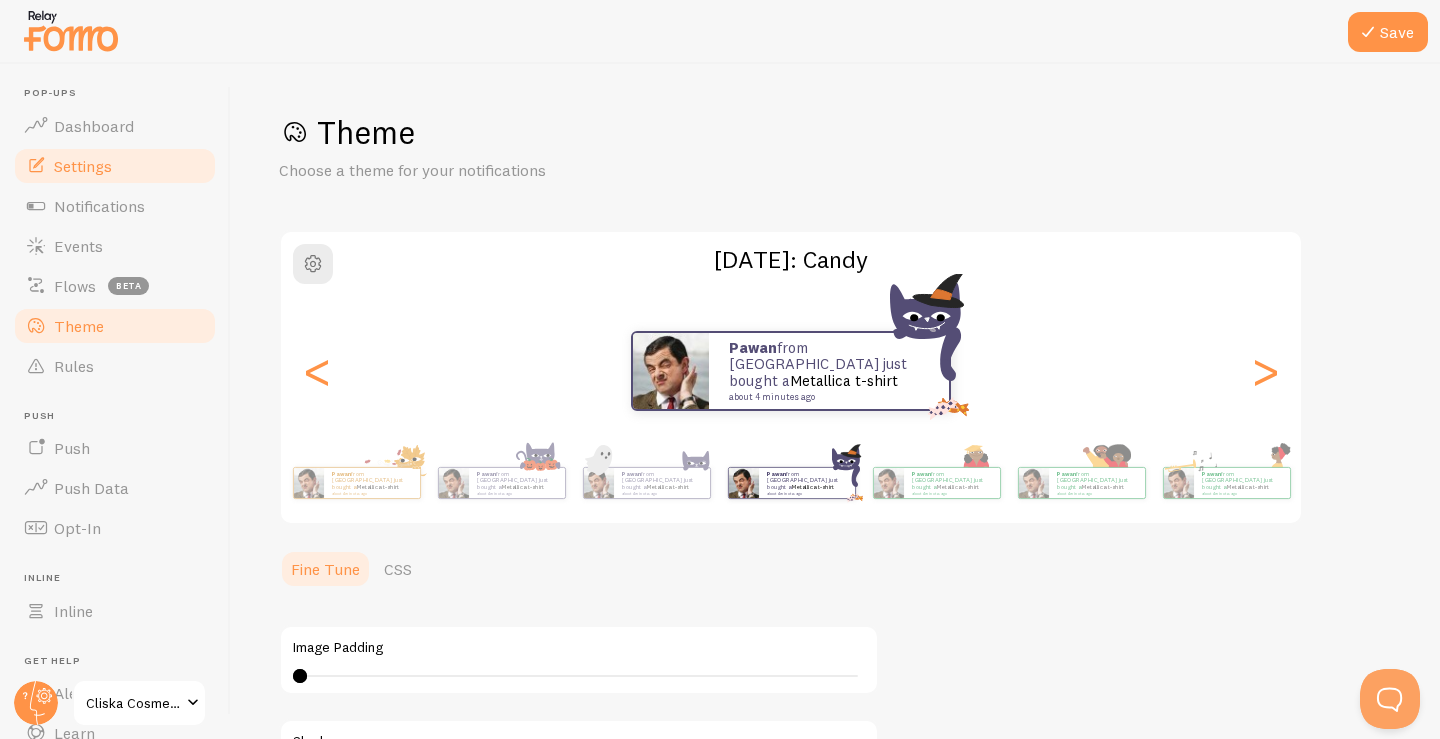 scroll, scrollTop: 0, scrollLeft: 0, axis: both 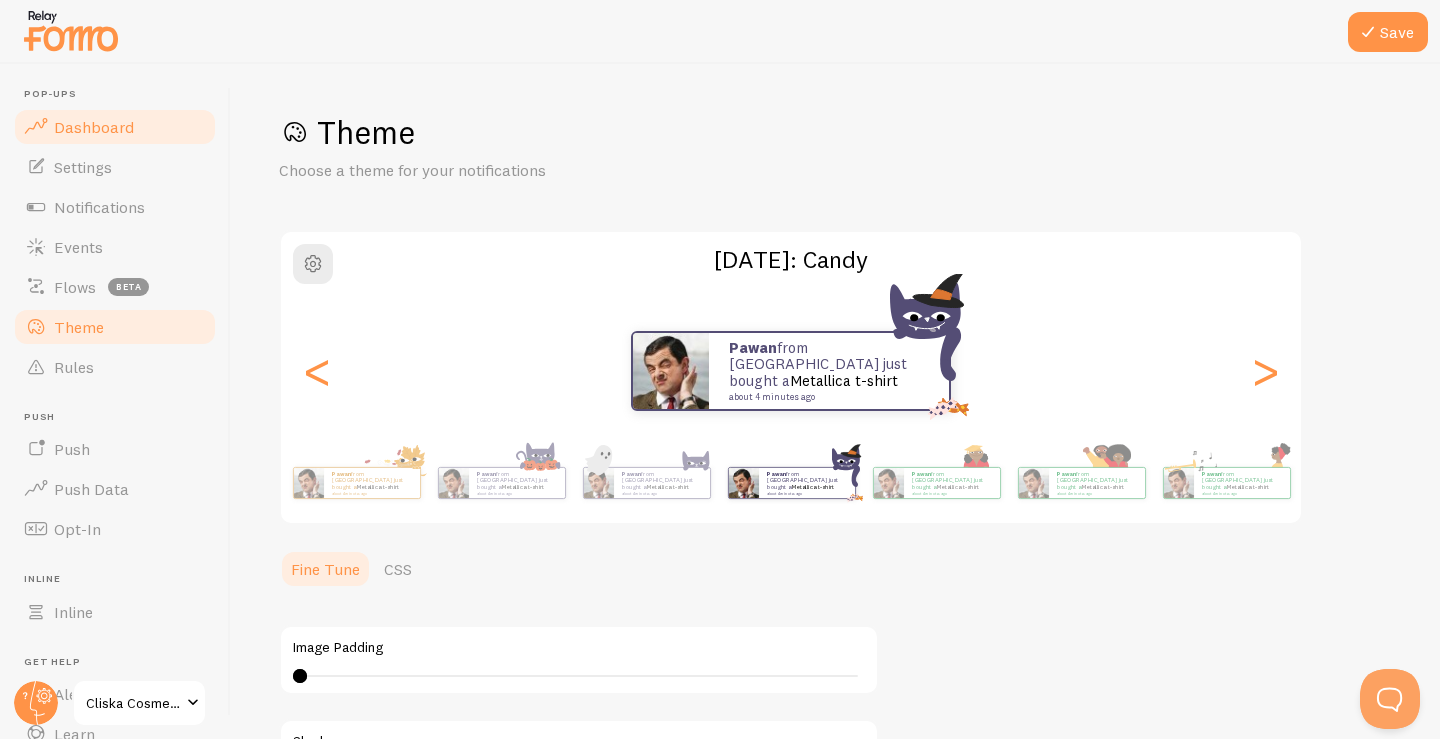 click on "Dashboard" at bounding box center (94, 127) 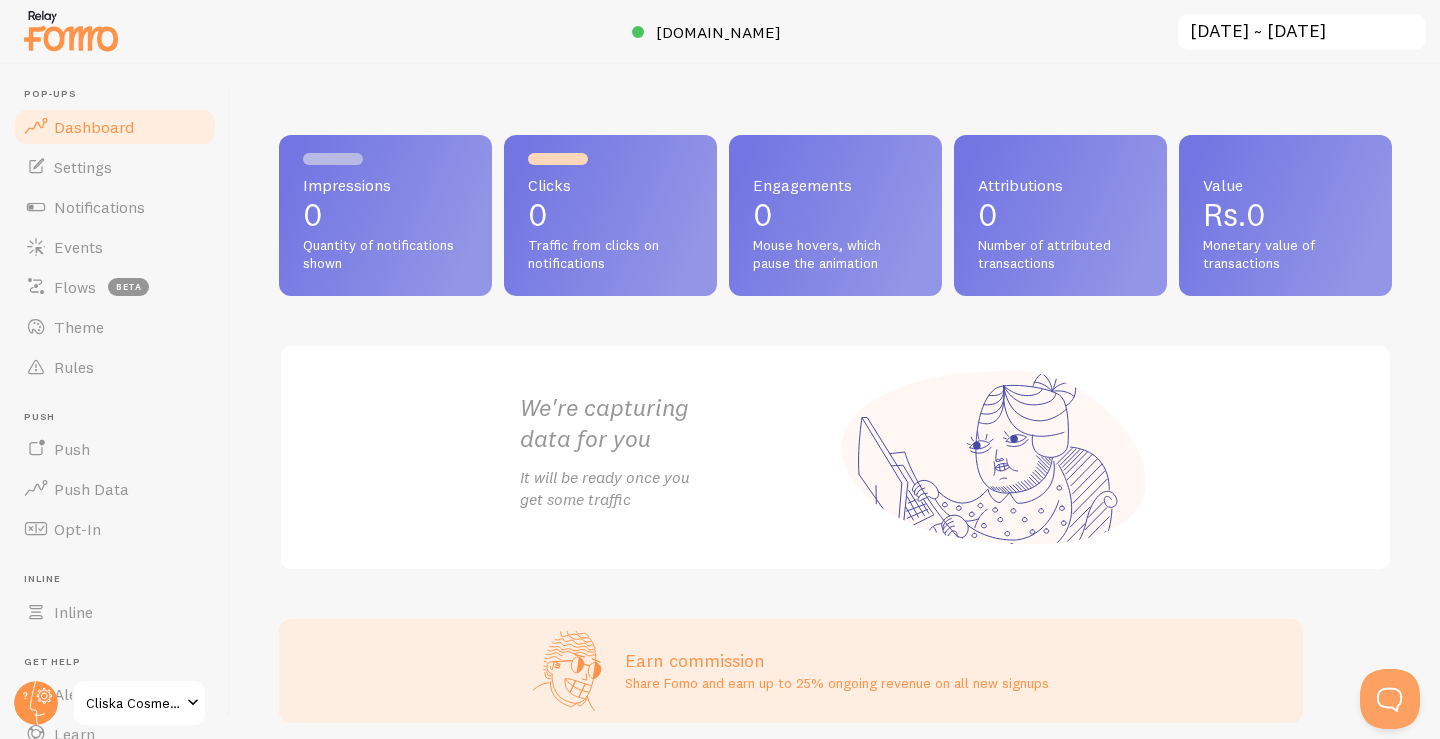 scroll, scrollTop: 0, scrollLeft: 0, axis: both 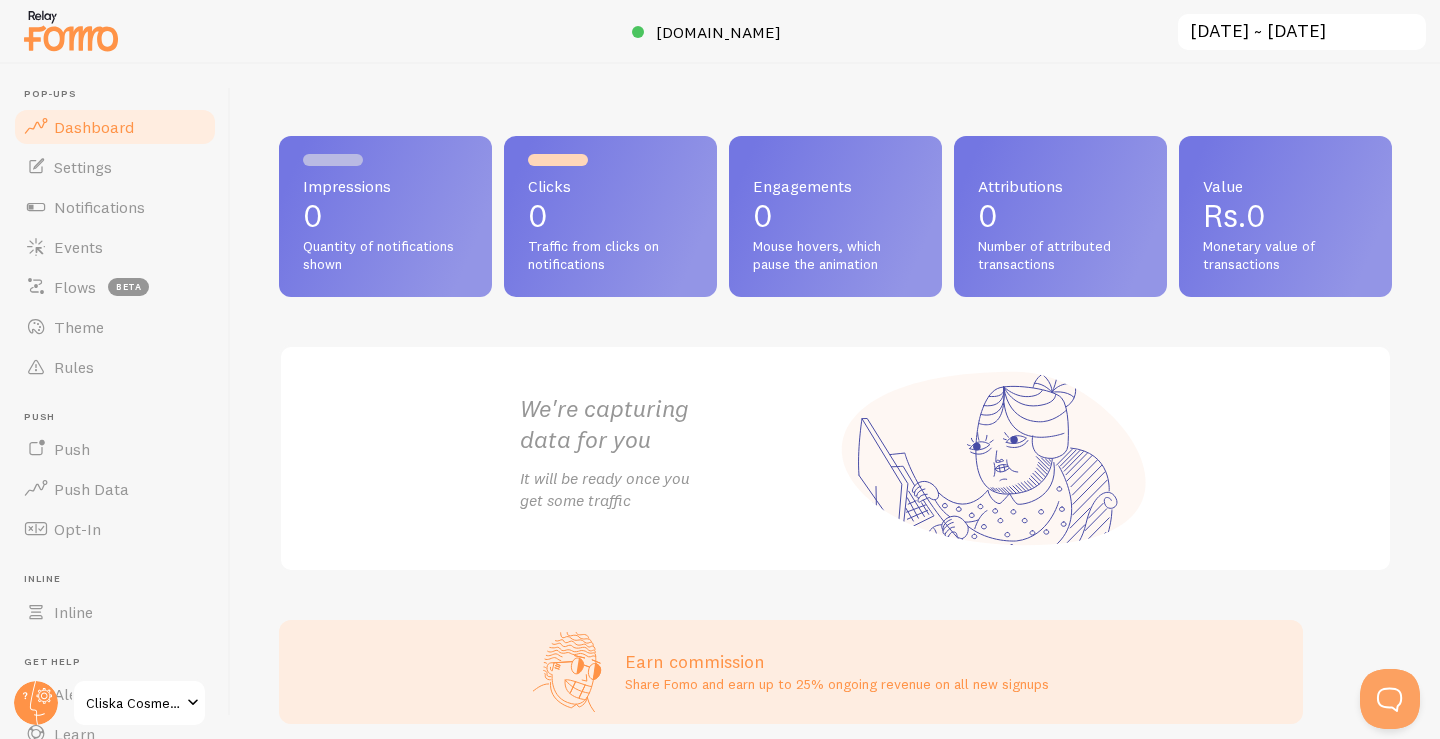 click on "Clicks
0
Traffic from clicks on notifications" at bounding box center (610, 216) 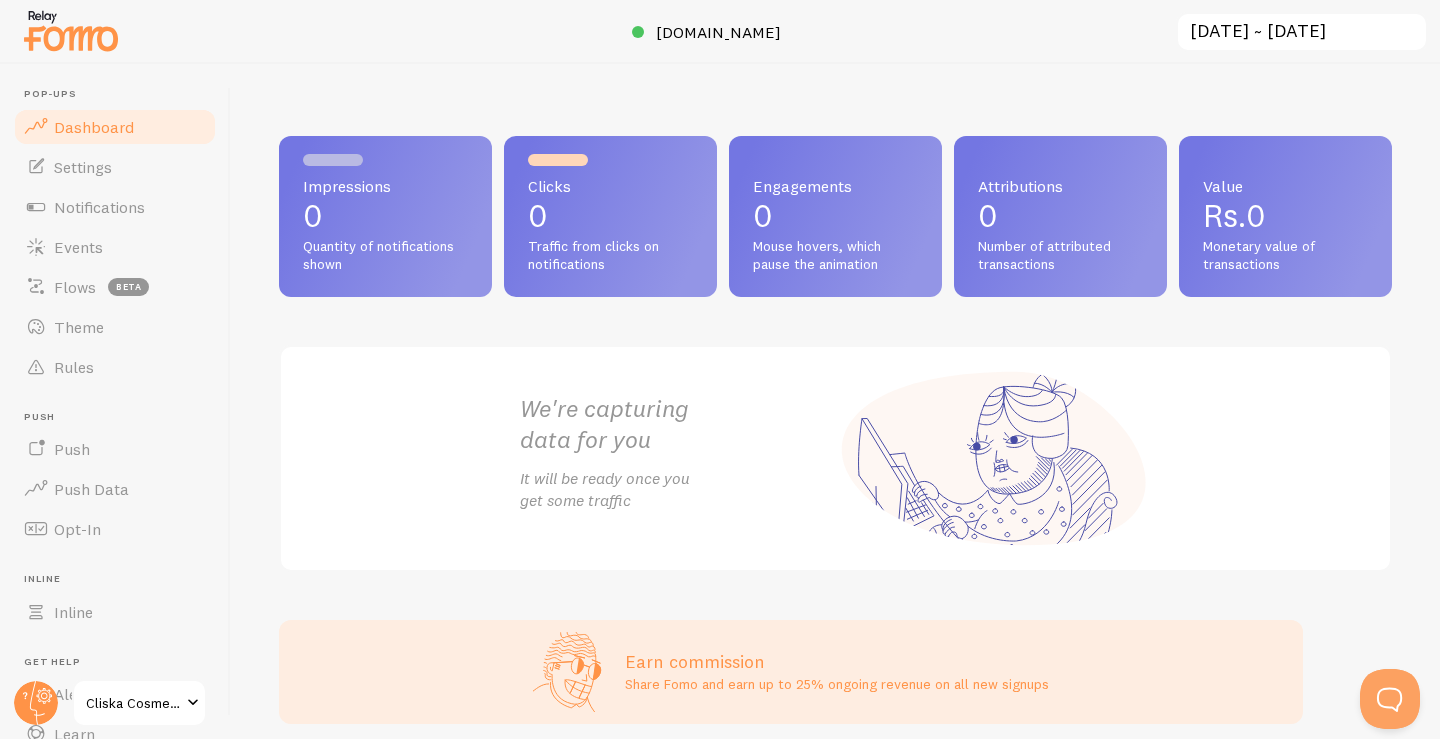 click on "Dashboard" at bounding box center [94, 127] 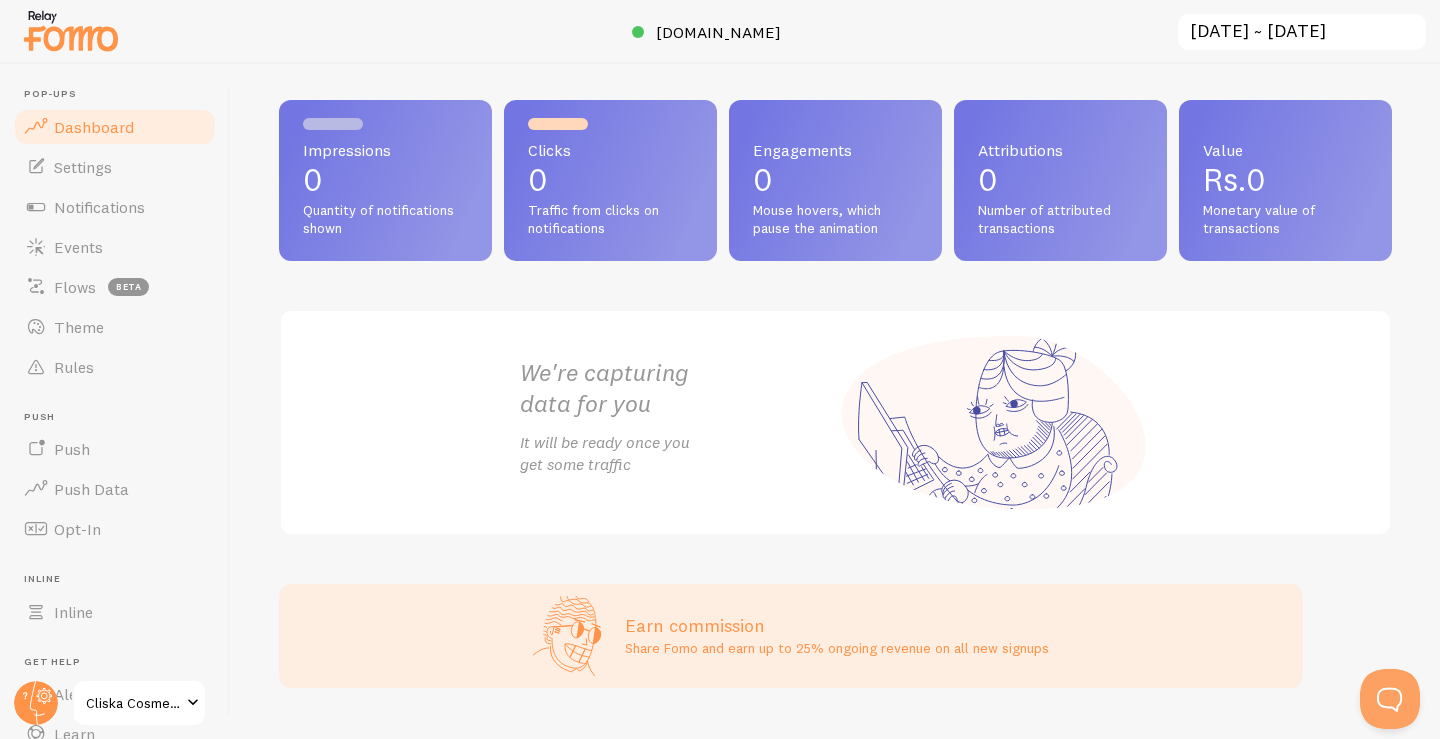 scroll, scrollTop: 0, scrollLeft: 0, axis: both 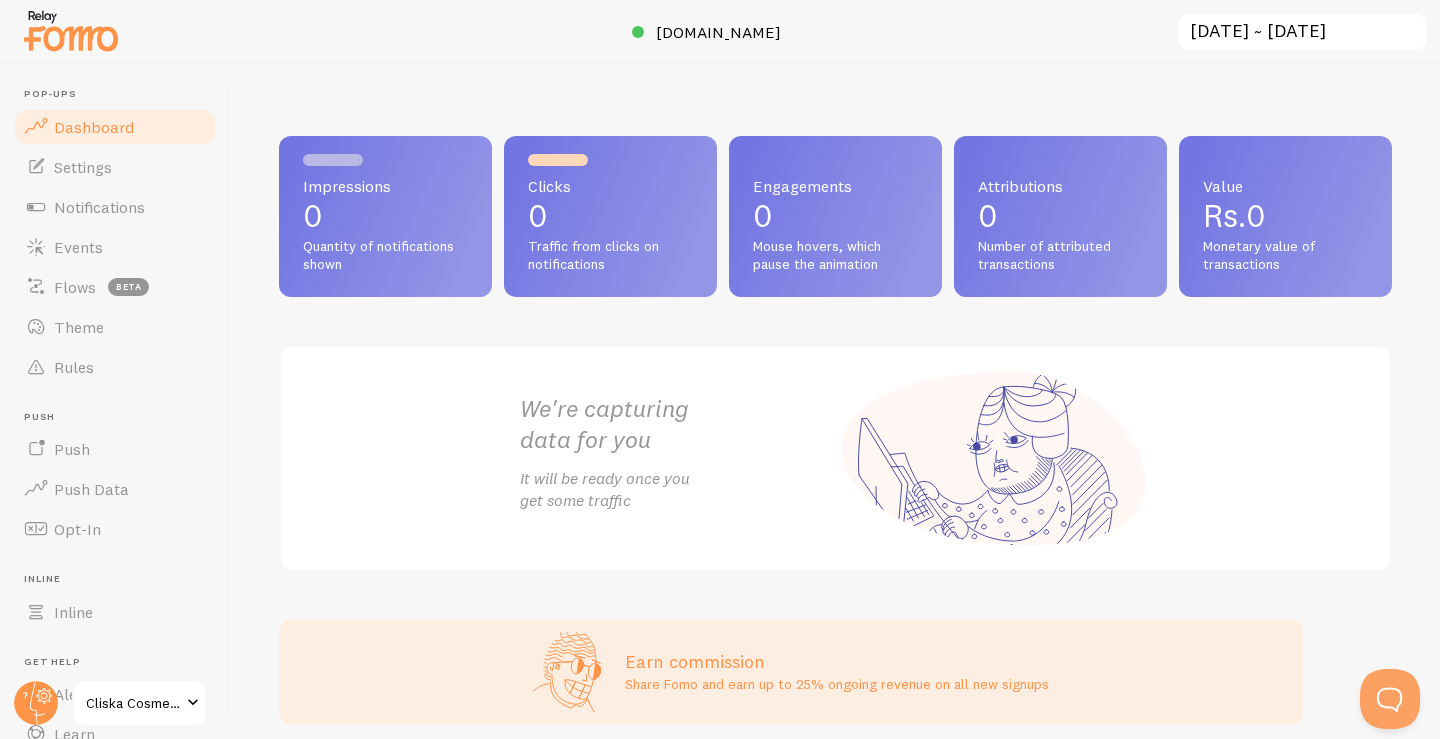 click on "Dashboard" at bounding box center [115, 127] 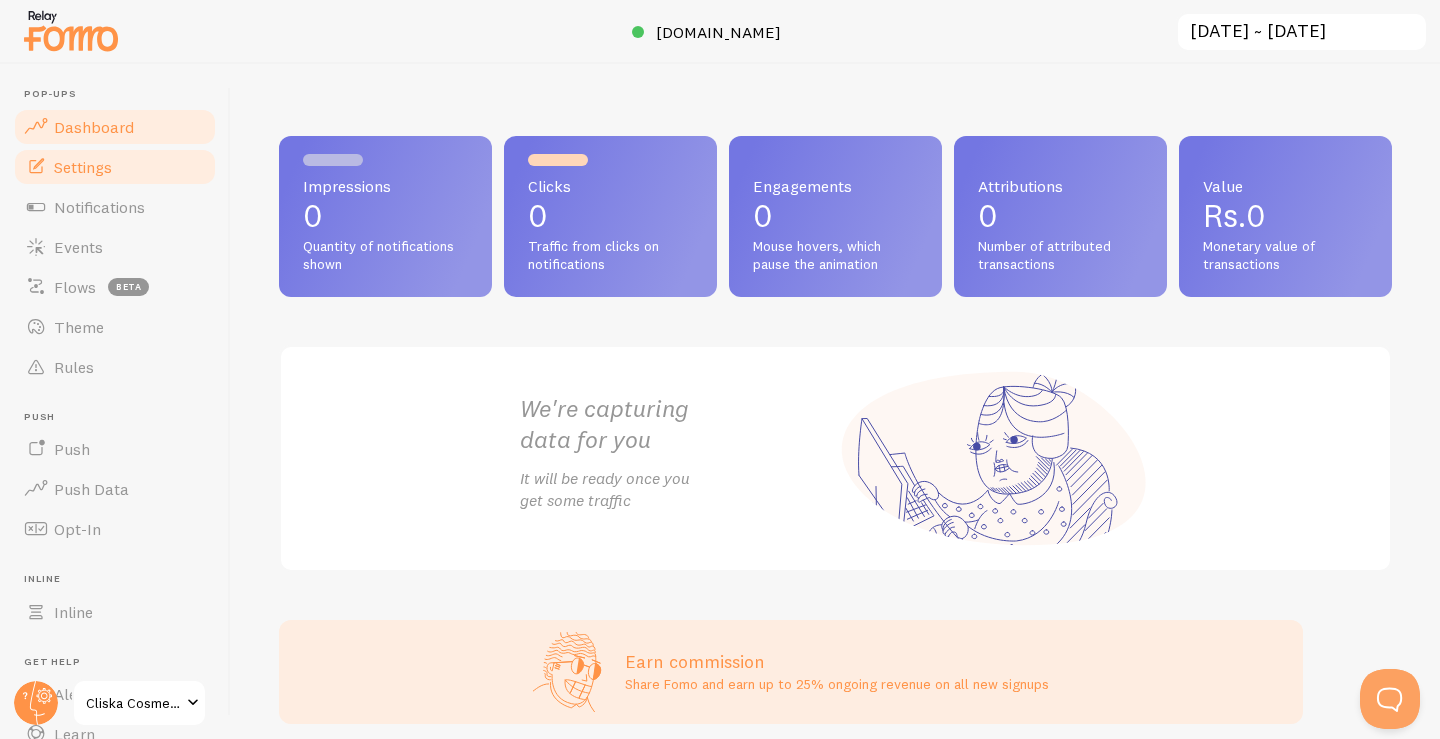 click at bounding box center (36, 167) 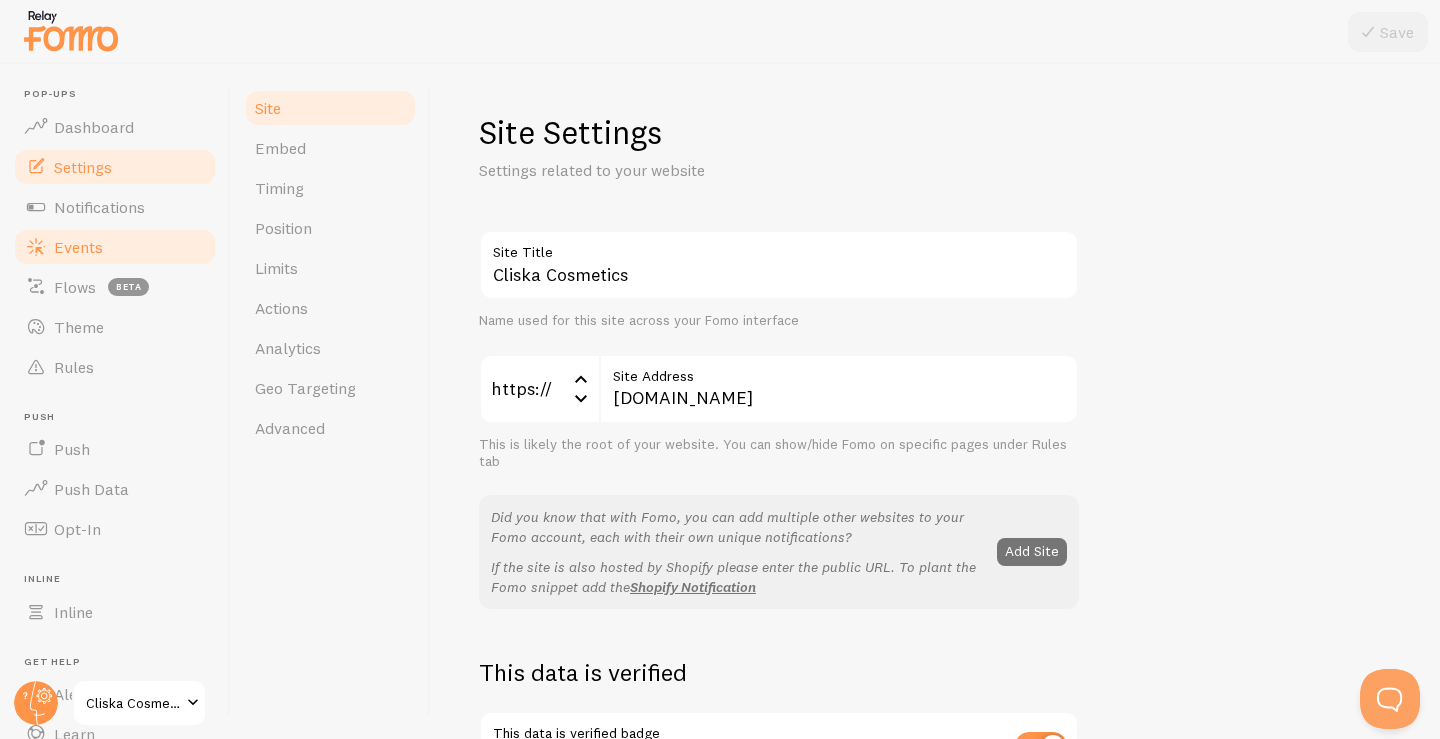 click on "Events" at bounding box center (115, 247) 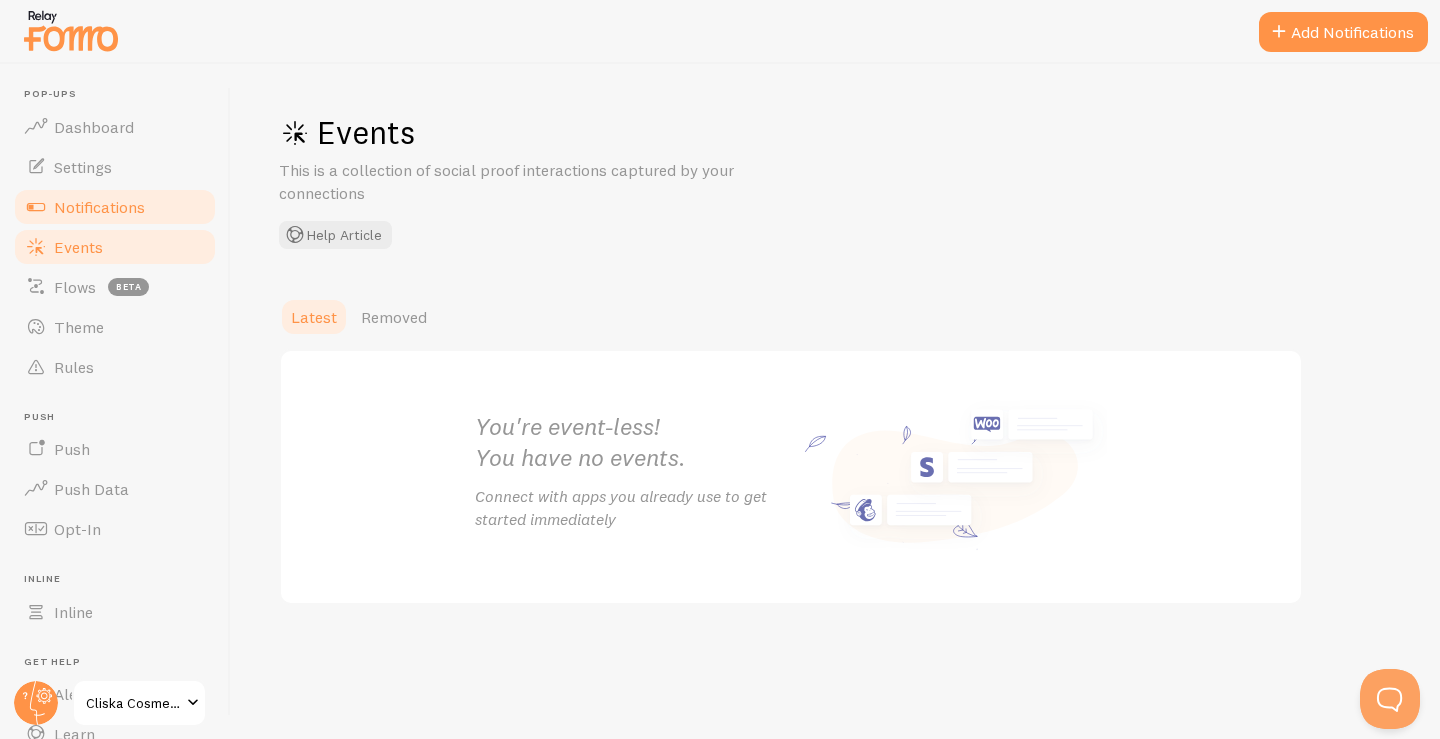 click on "Notifications" at bounding box center (115, 207) 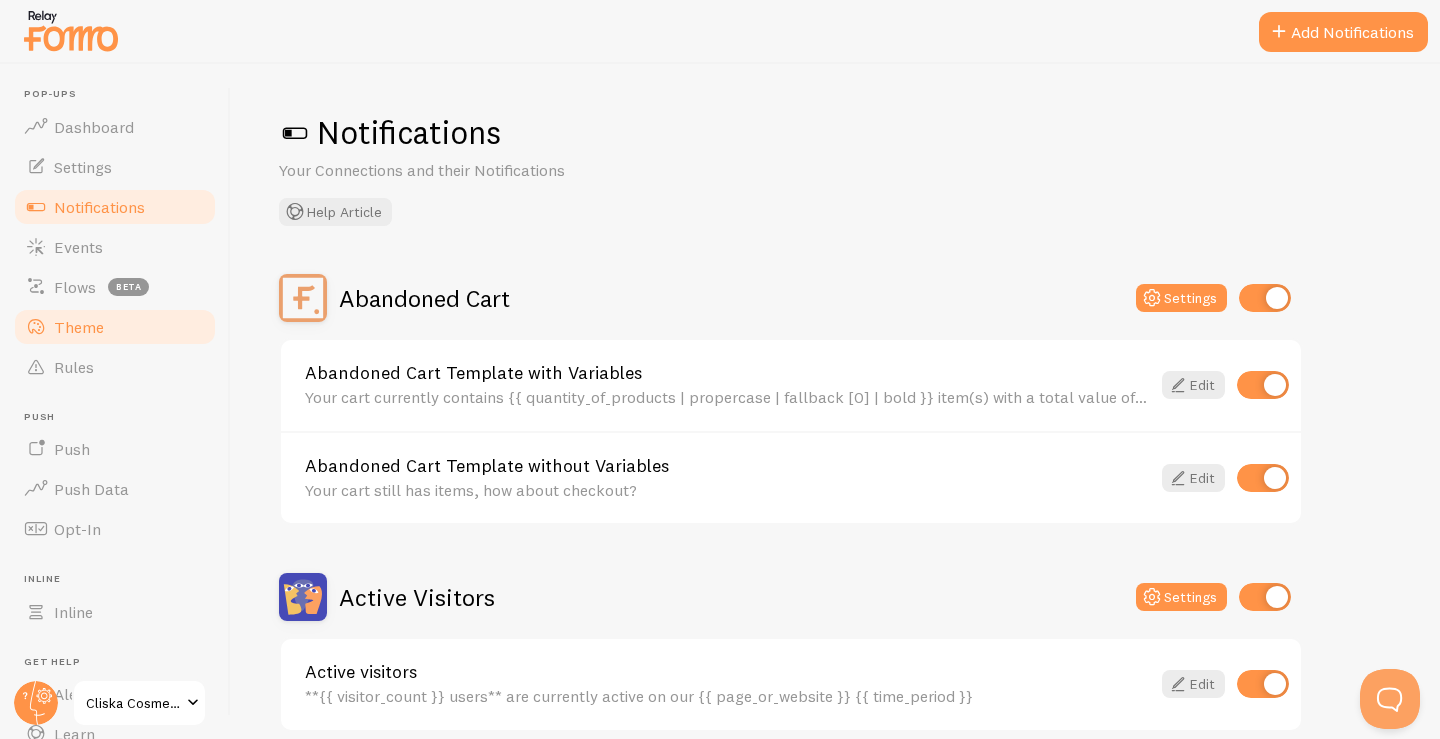 click on "Theme" at bounding box center [115, 327] 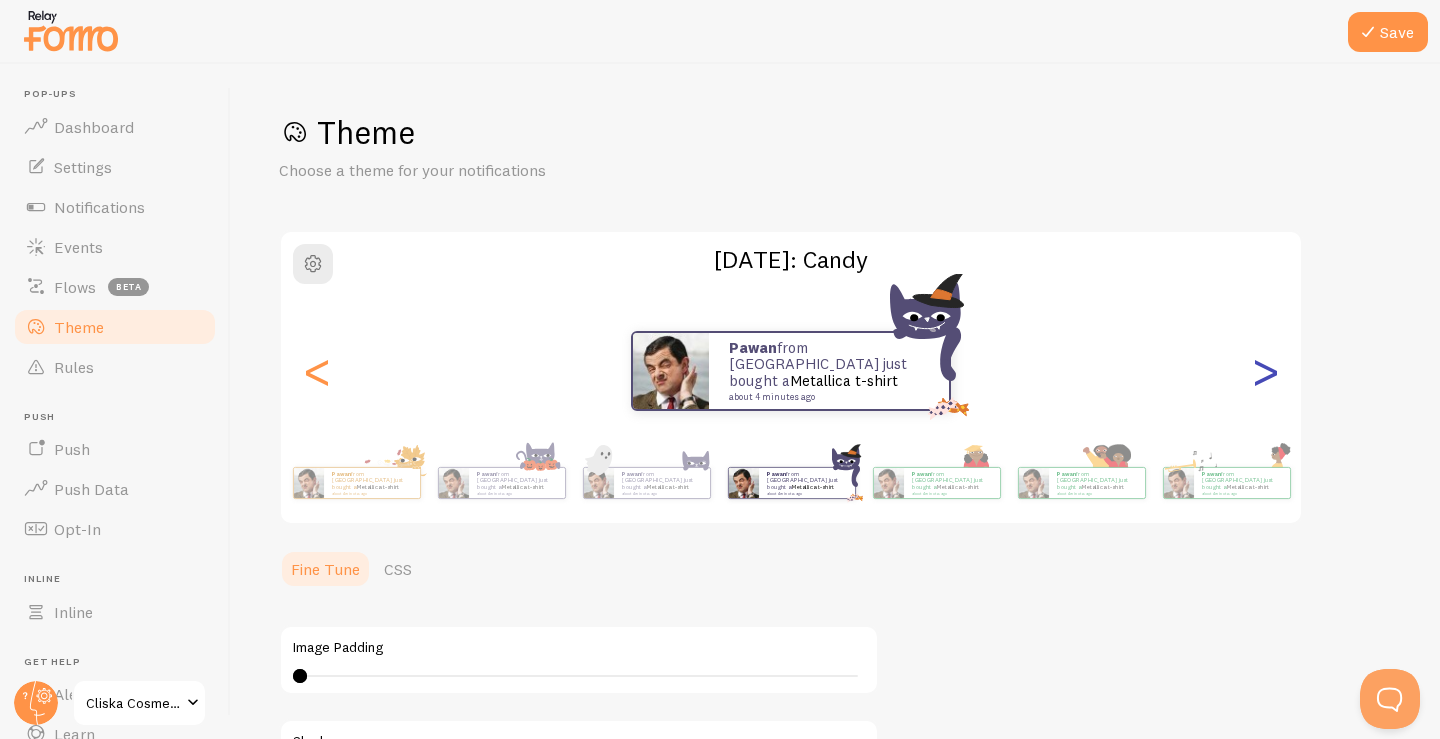 click on ">" at bounding box center [1265, 371] 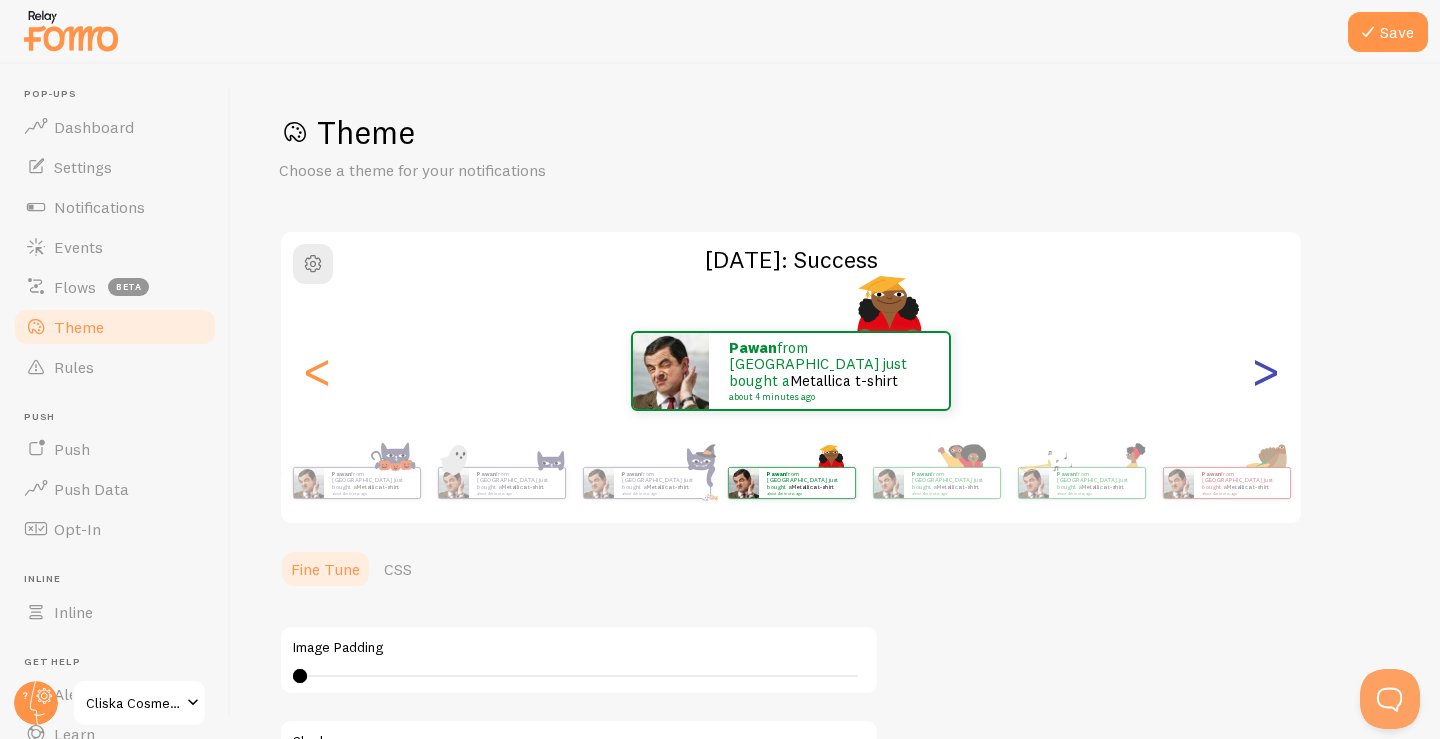 click on ">" at bounding box center (1265, 371) 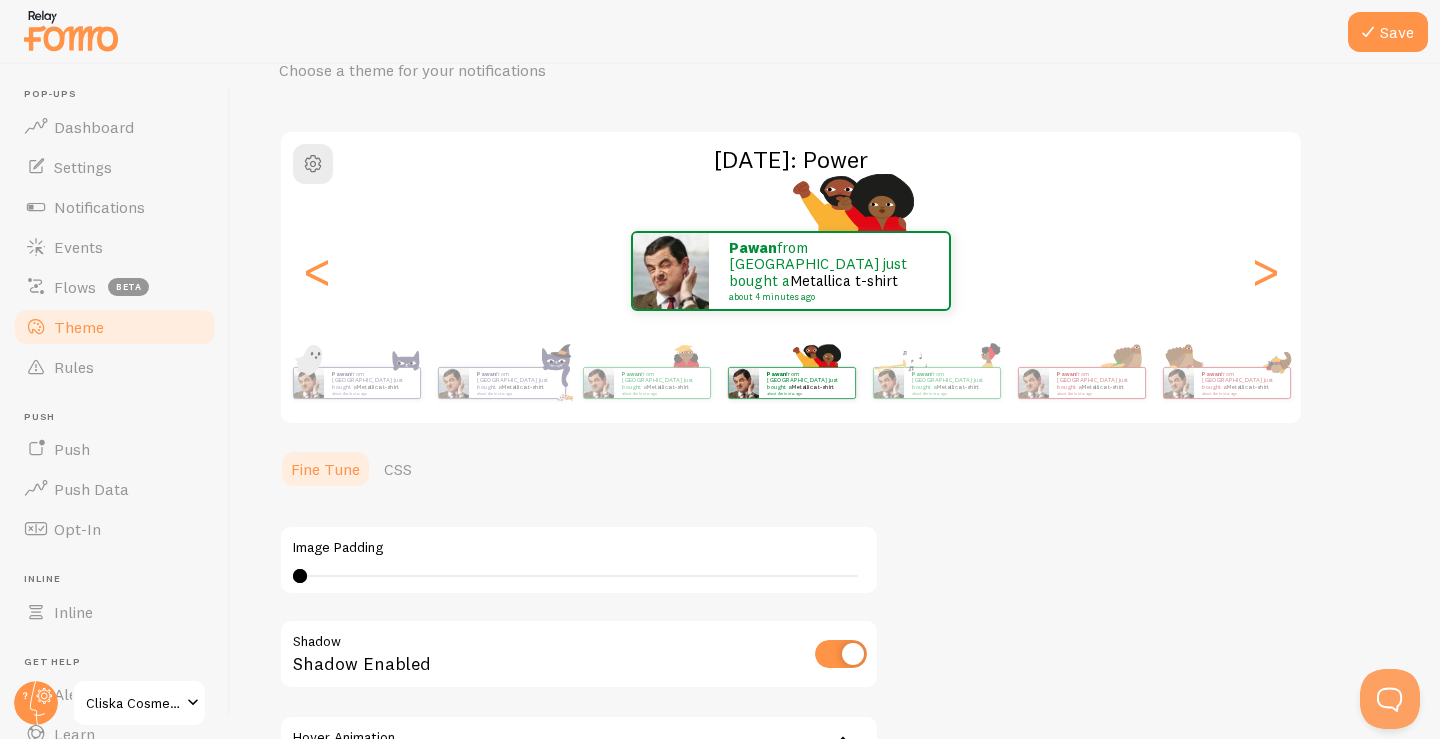 scroll, scrollTop: 200, scrollLeft: 0, axis: vertical 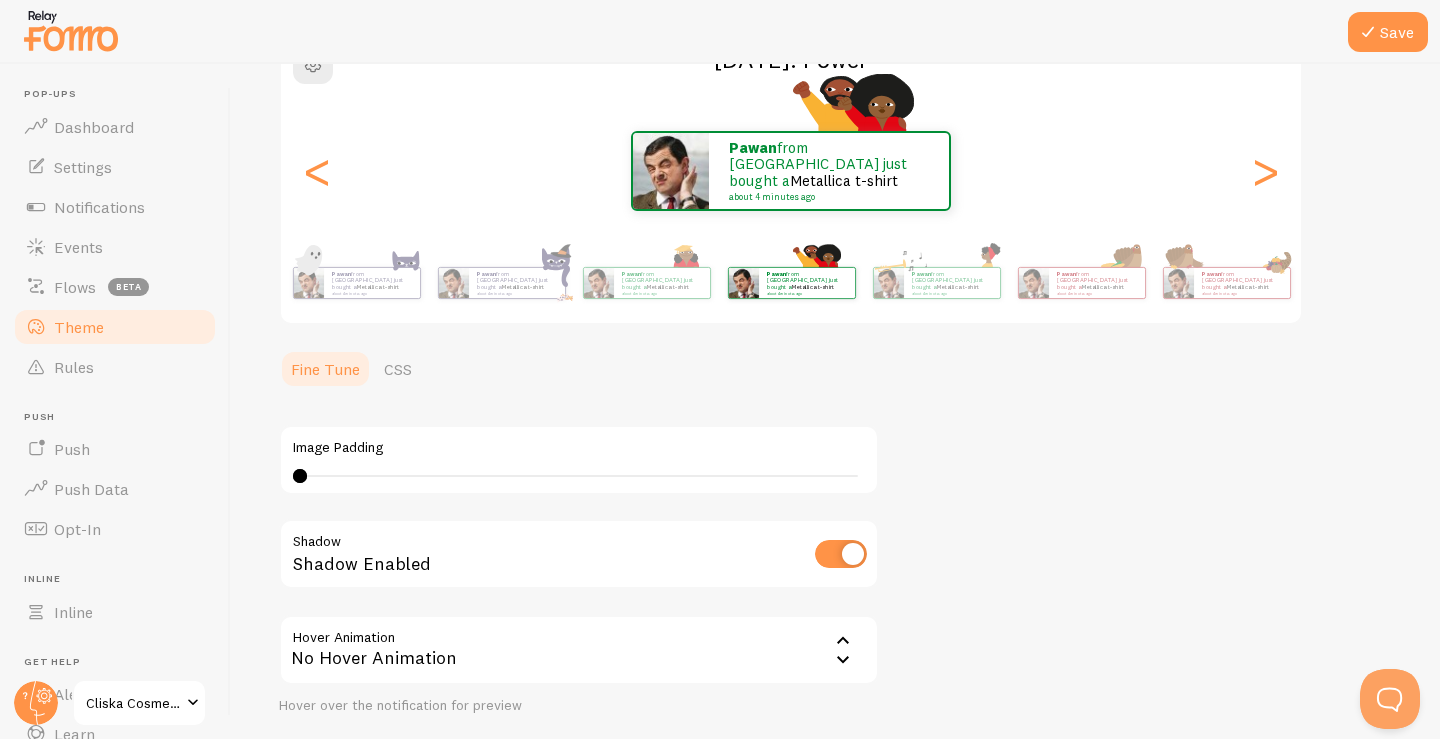click on "Pawan  from [GEOGRAPHIC_DATA] just bought a  Metallica t-shirt   about 4 minutes ago Pawan  from [GEOGRAPHIC_DATA] just bought a  Metallica t-shirt   about 4 minutes ago Pawan  from [GEOGRAPHIC_DATA] just bought a  Metallica t-shirt   about 4 minutes ago Pawan  from [GEOGRAPHIC_DATA] just bought a  Metallica t-shirt   about 4 minutes ago Pawan  from [GEOGRAPHIC_DATA] just bought a  Metallica t-shirt   about 4 minutes ago Pawan  from [GEOGRAPHIC_DATA] just bought a  Metallica t-shirt   about 4 minutes ago Pawan  from [GEOGRAPHIC_DATA] just bought a  Metallica t-shirt   about 4 minutes ago Pawan  from [GEOGRAPHIC_DATA] just bought a  Metallica t-shirt   about 4 minutes ago Pawan  from [GEOGRAPHIC_DATA] just bought a  Metallica t-shirt   about 4 minutes ago Pawan  from [GEOGRAPHIC_DATA] just bought a  Metallica t-shirt   about 4 minutes ago Pawan  from [GEOGRAPHIC_DATA] just bought a  Metallica t-shirt   about 4 minutes ago Pawan  from [GEOGRAPHIC_DATA] just bought a  Metallica t-shirt   about 4 minutes ago Pawan  from [GEOGRAPHIC_DATA] just bought a  Metallica t-shirt   about 4 minutes ago Pawan  from [GEOGRAPHIC_DATA] just bought a" at bounding box center (791, 171) 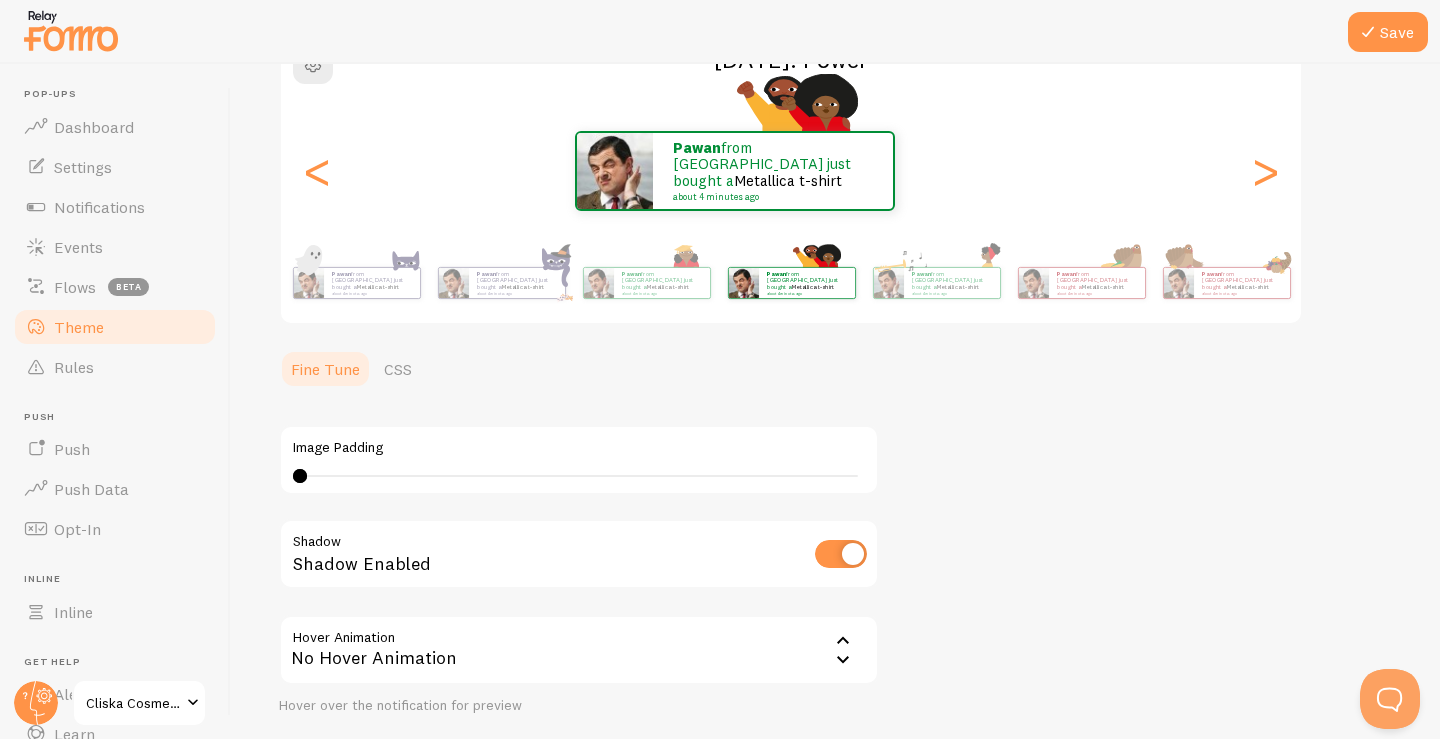 click on "Pawan  from [GEOGRAPHIC_DATA] just bought a  Metallica t-shirt   about 4 minutes ago Pawan  from [GEOGRAPHIC_DATA] just bought a  Metallica t-shirt   about 4 minutes ago Pawan  from [GEOGRAPHIC_DATA] just bought a  Metallica t-shirt   about 4 minutes ago Pawan  from [GEOGRAPHIC_DATA] just bought a  Metallica t-shirt   about 4 minutes ago Pawan  from [GEOGRAPHIC_DATA] just bought a  Metallica t-shirt   about 4 minutes ago Pawan  from [GEOGRAPHIC_DATA] just bought a  Metallica t-shirt   about 4 minutes ago Pawan  from [GEOGRAPHIC_DATA] just bought a  Metallica t-shirt   about 4 minutes ago Pawan  from [GEOGRAPHIC_DATA] just bought a  Metallica t-shirt   about 4 minutes ago Pawan  from [GEOGRAPHIC_DATA] just bought a  Metallica t-shirt   about 4 minutes ago Pawan  from [GEOGRAPHIC_DATA] just bought a  Metallica t-shirt   about 4 minutes ago Pawan  from [GEOGRAPHIC_DATA] just bought a  Metallica t-shirt   about 4 minutes ago Pawan  from [GEOGRAPHIC_DATA] just bought a  Metallica t-shirt   about 4 minutes ago Pawan  from [GEOGRAPHIC_DATA] just bought a  Metallica t-shirt   about 4 minutes ago Pawan  from [GEOGRAPHIC_DATA] just bought a" at bounding box center [791, 171] 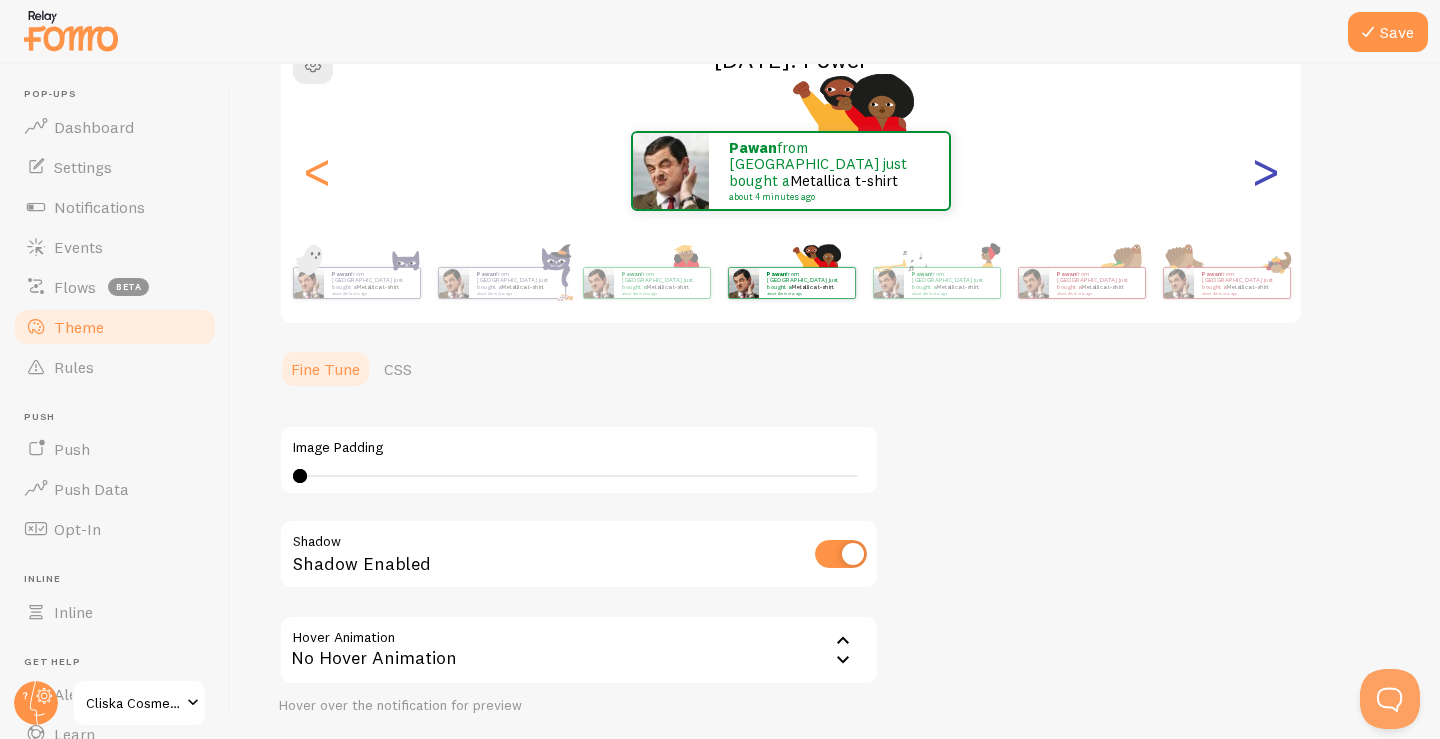 click on ">" at bounding box center (1265, 171) 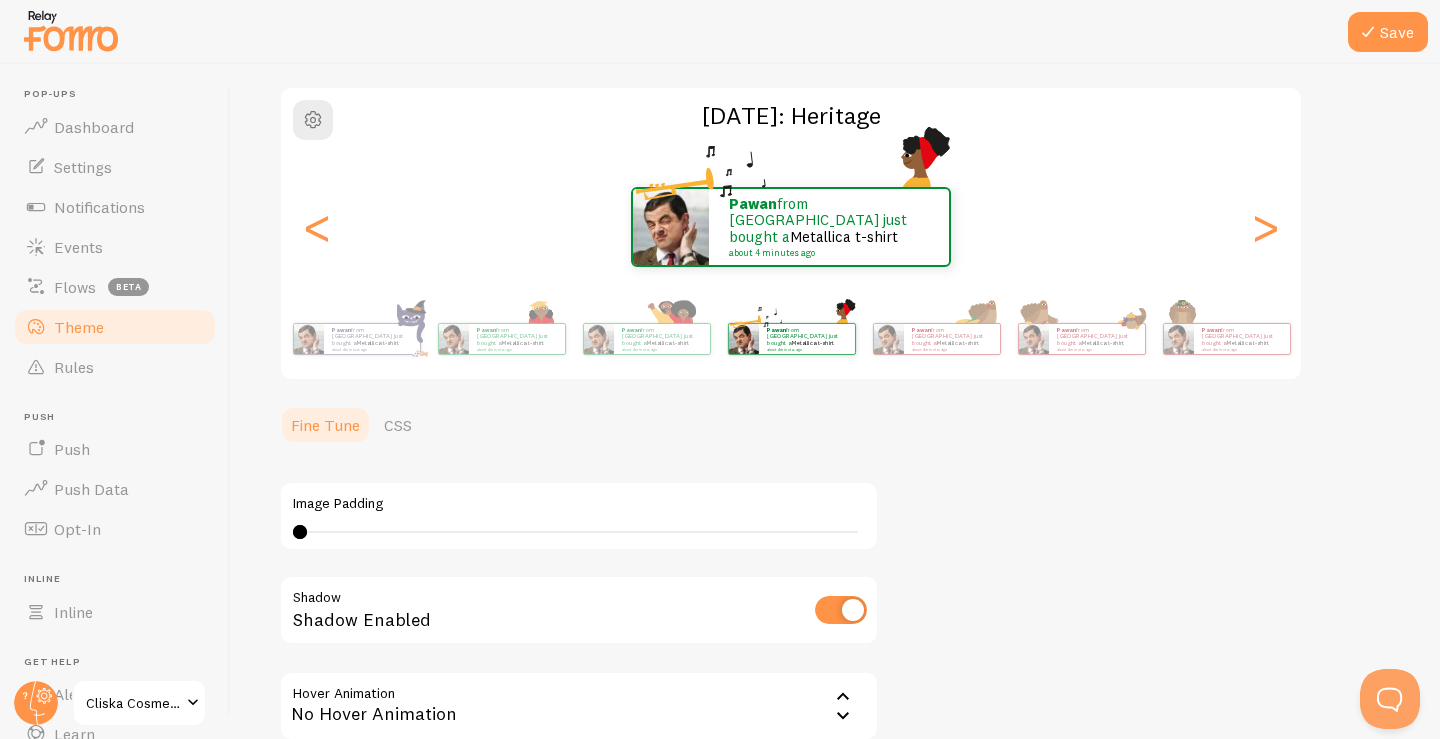 scroll, scrollTop: 100, scrollLeft: 0, axis: vertical 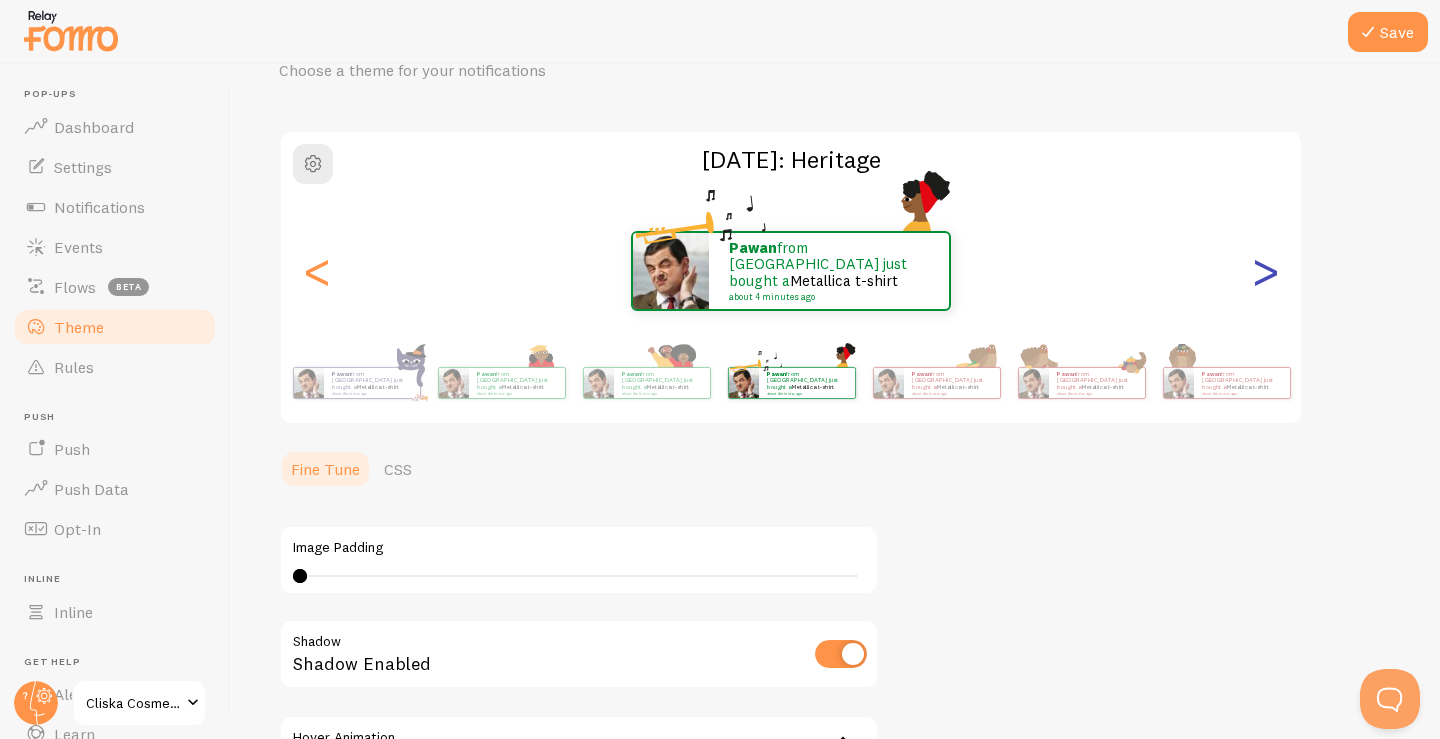 click on ">" at bounding box center (1265, 271) 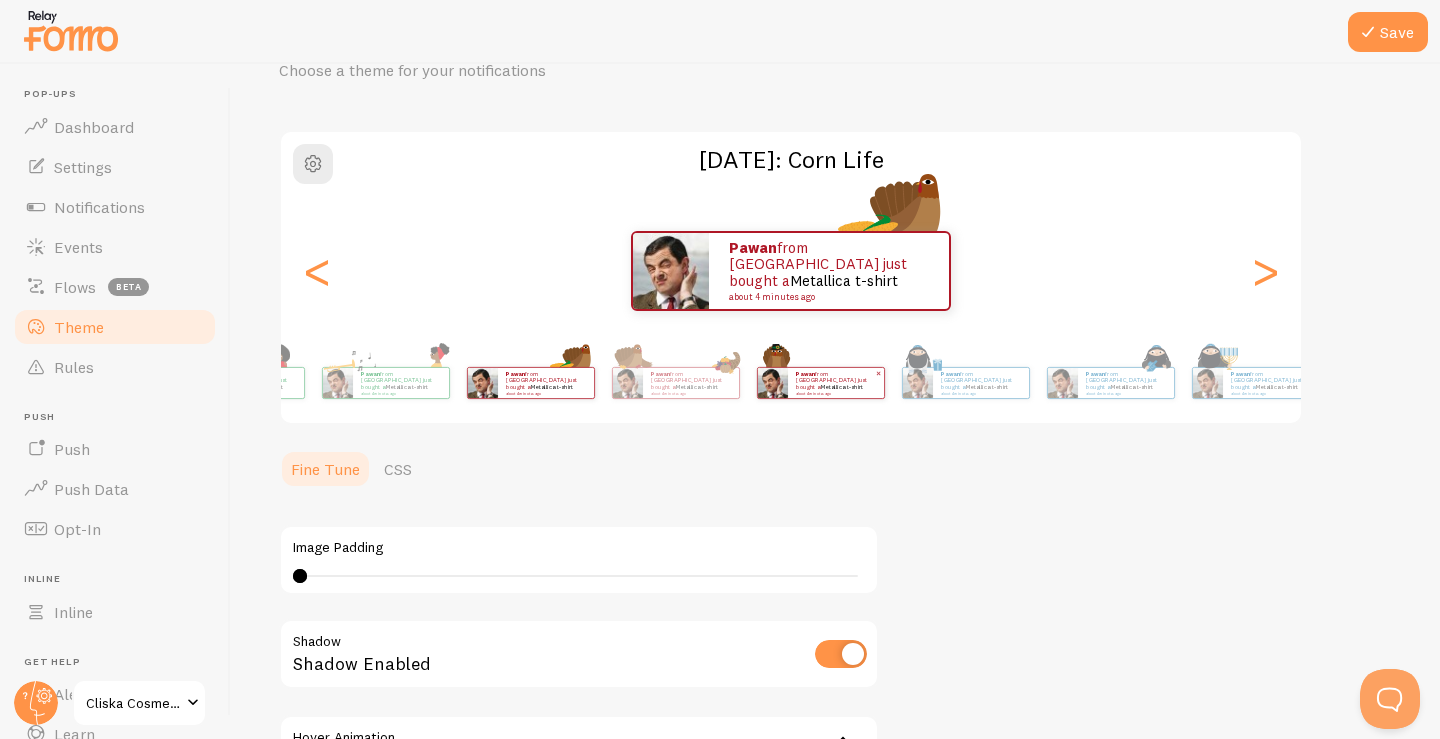 click on "Pawan  from [GEOGRAPHIC_DATA] just bought a  Metallica t-shirt   about 4 minutes ago" at bounding box center [836, 383] 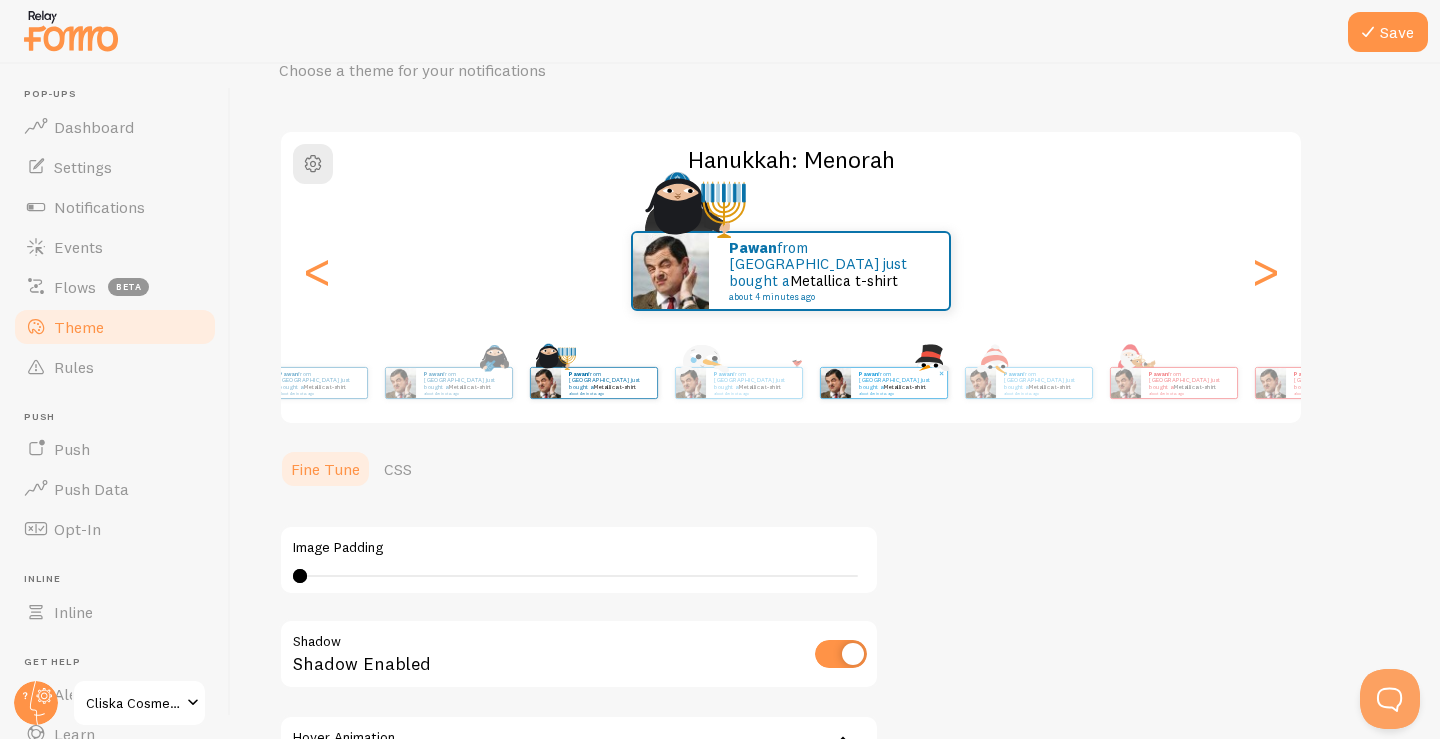 click on "Pawan  from [GEOGRAPHIC_DATA] just bought a  Metallica t-shirt   about 4 minutes ago" at bounding box center [899, 383] 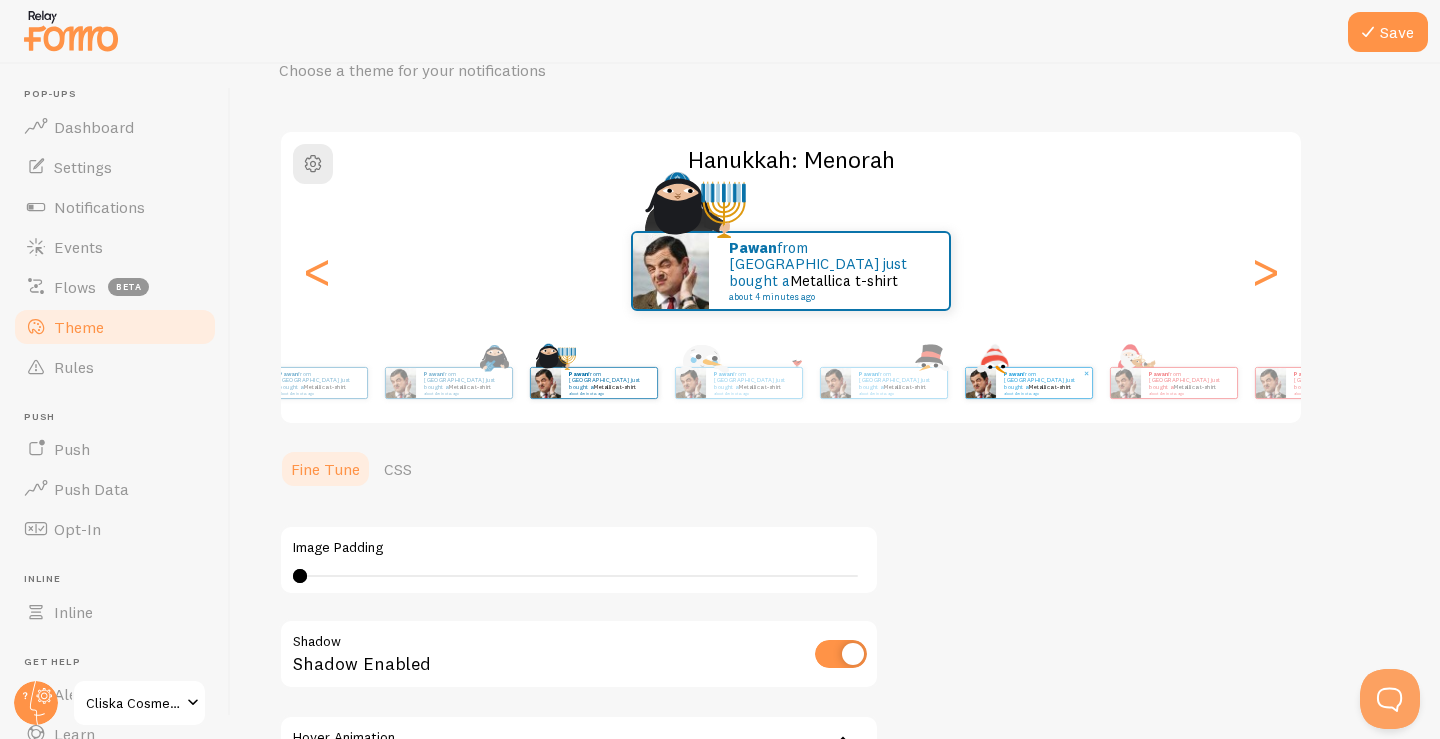 click on "Pawan  from [GEOGRAPHIC_DATA] just bought a  Metallica t-shirt   about 4 minutes ago" at bounding box center (1044, 383) 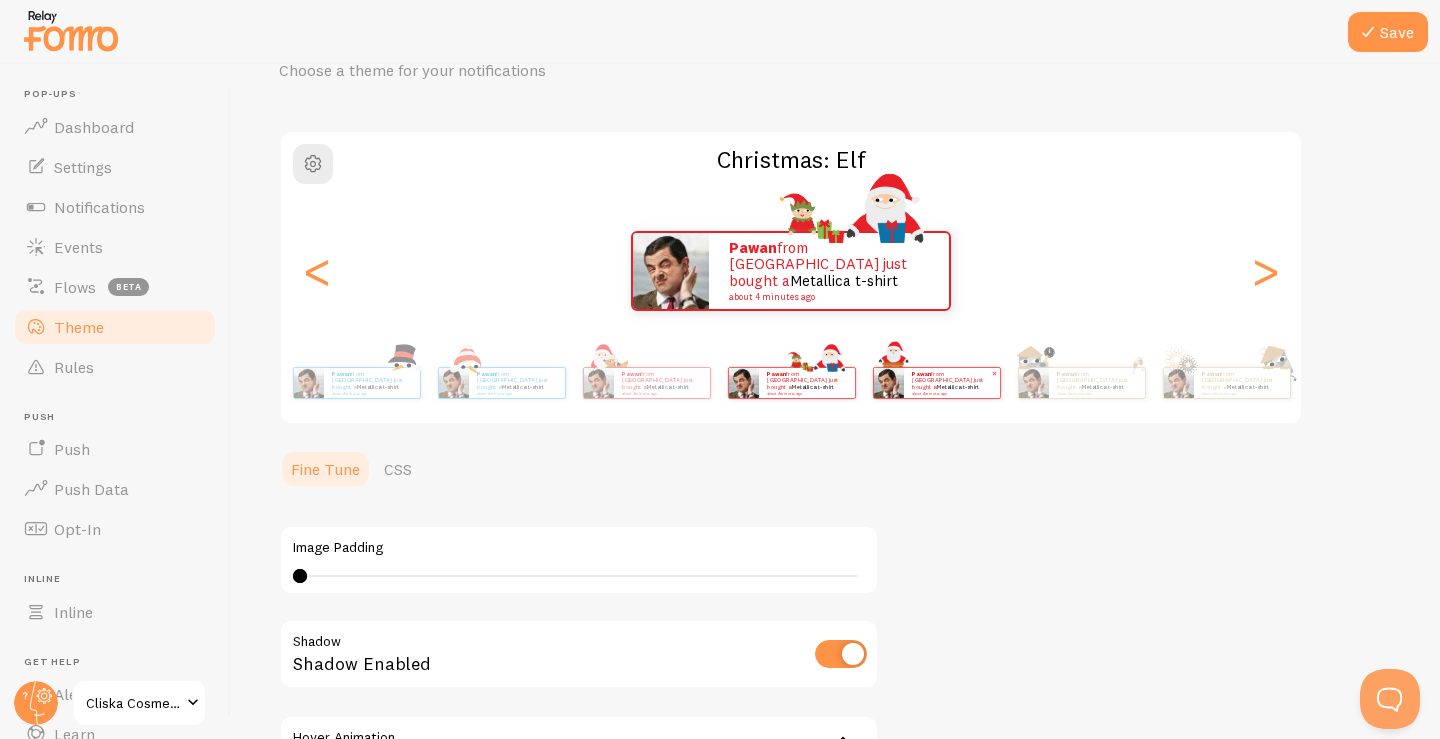 click at bounding box center (888, 383) 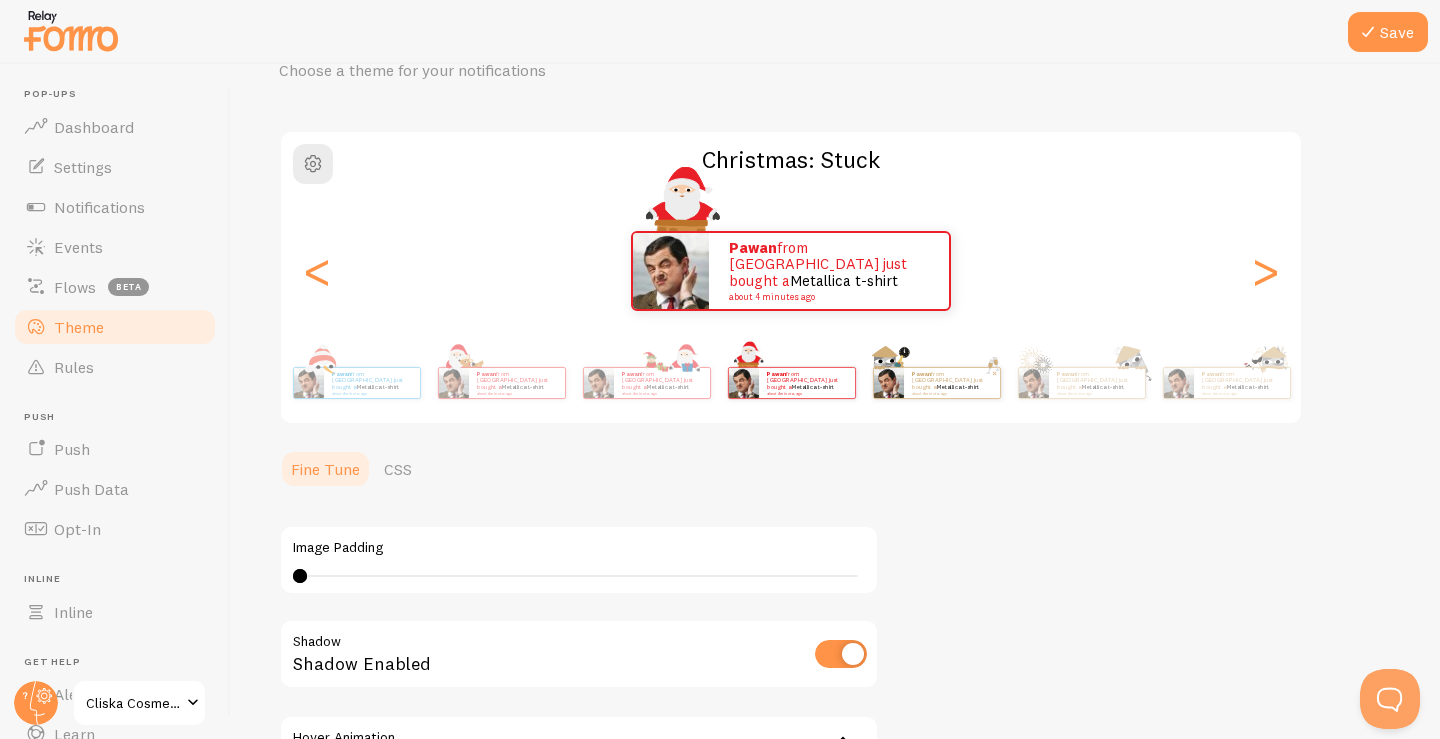 click on "Pawan  from [GEOGRAPHIC_DATA] just bought a  Metallica t-shirt   about 4 minutes ago" at bounding box center [952, 383] 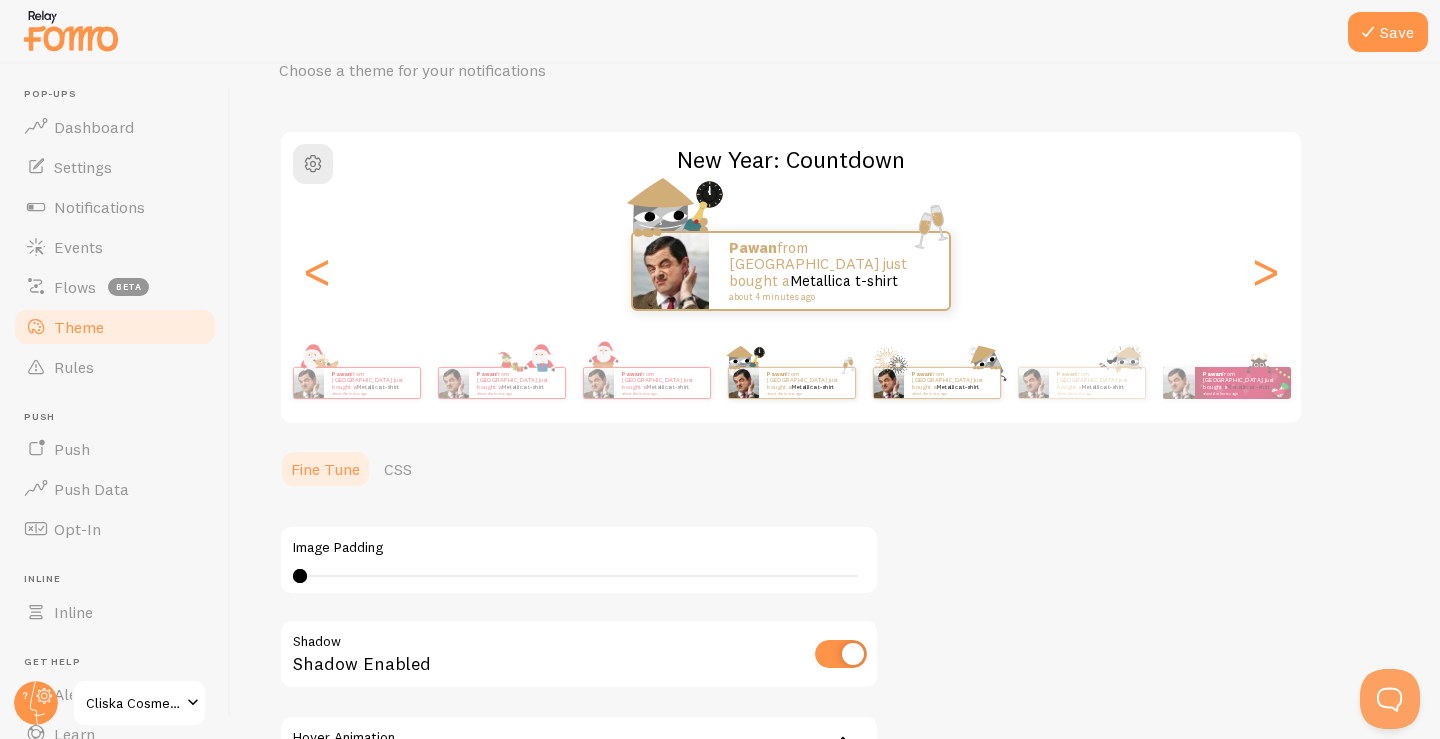 click on "Pawan  from [GEOGRAPHIC_DATA] just bought a  Metallica t-shirt   about 4 minutes ago" at bounding box center (936, 383) 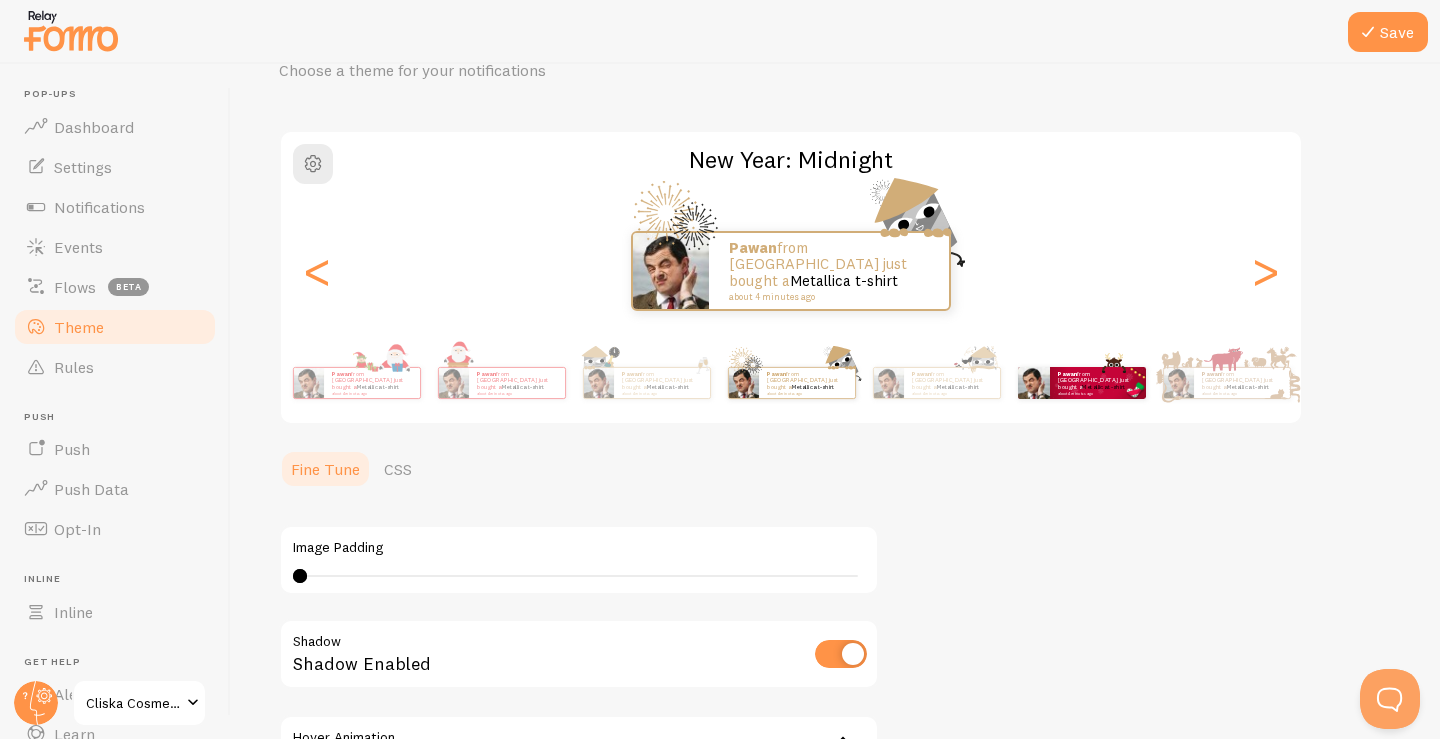 click on "Pawan  from [GEOGRAPHIC_DATA] just bought a  Metallica t-shirt   about 4 minutes ago" at bounding box center (1081, 383) 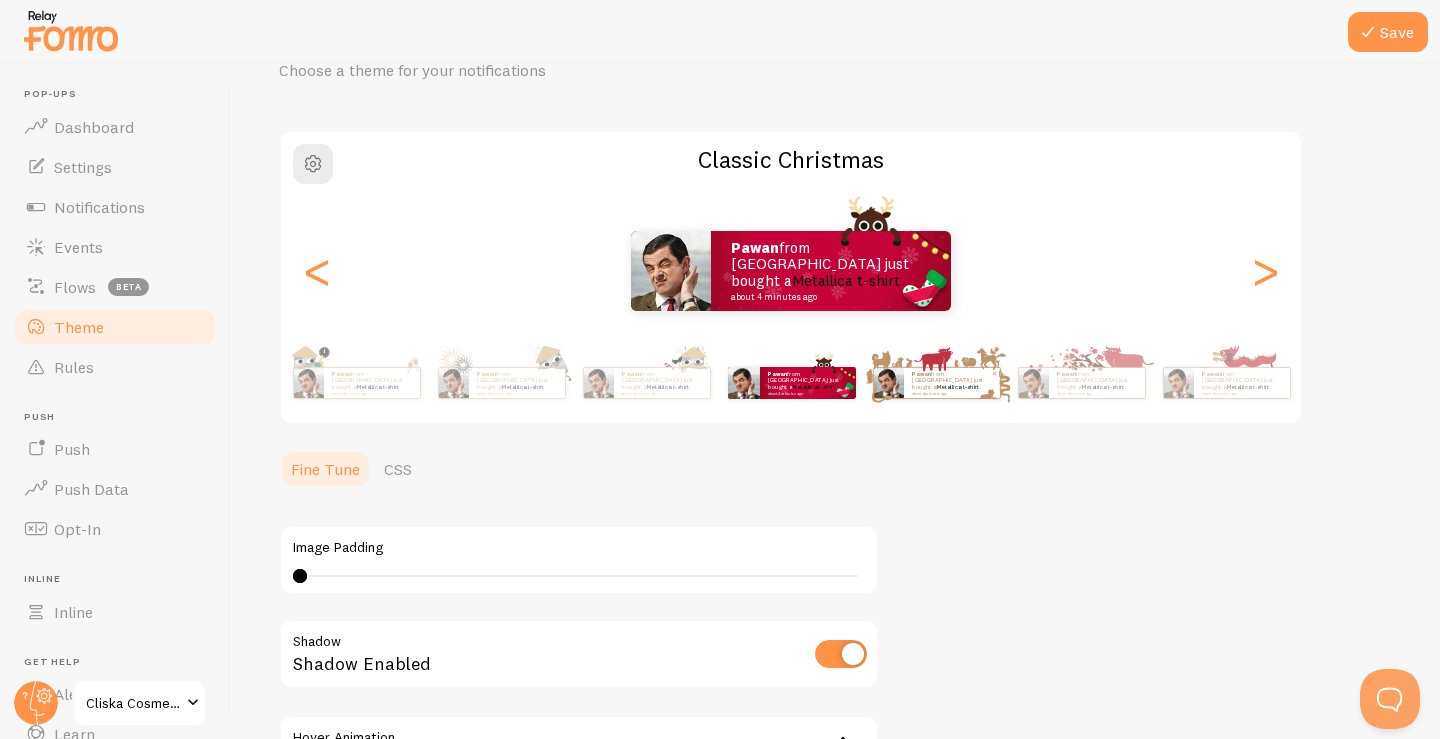click on "Pawan  from [GEOGRAPHIC_DATA] just bought a  Metallica t-shirt   about 4 minutes ago Pawan  from [GEOGRAPHIC_DATA] just bought a  Metallica t-shirt   about 4 minutes ago Pawan  from [GEOGRAPHIC_DATA] just bought a  Metallica t-shirt   about 4 minutes ago Pawan  from [GEOGRAPHIC_DATA] just bought a  Metallica t-shirt   about 4 minutes ago Pawan  from [GEOGRAPHIC_DATA] just bought a  Metallica t-shirt   about 4 minutes ago Pawan  from [GEOGRAPHIC_DATA] just bought a  Metallica t-shirt   about 4 minutes ago Pawan  from [GEOGRAPHIC_DATA] just bought a  Metallica t-shirt   about 4 minutes ago Pawan  from [GEOGRAPHIC_DATA] just bought a  Metallica t-shirt   about 4 minutes ago Pawan  from [GEOGRAPHIC_DATA] just bought a  Metallica t-shirt   about 4 minutes ago Pawan  from [GEOGRAPHIC_DATA] just bought a  Metallica t-shirt   about 4 minutes ago Pawan  from [GEOGRAPHIC_DATA] just bought a  Metallica t-shirt   about 4 minutes ago Pawan  from [GEOGRAPHIC_DATA] just bought a  Metallica t-shirt   about 4 minutes ago Pawan  from [GEOGRAPHIC_DATA] just bought a  Metallica t-shirt   about 4 minutes ago Pawan  from [GEOGRAPHIC_DATA] just bought a" at bounding box center (791, 383) 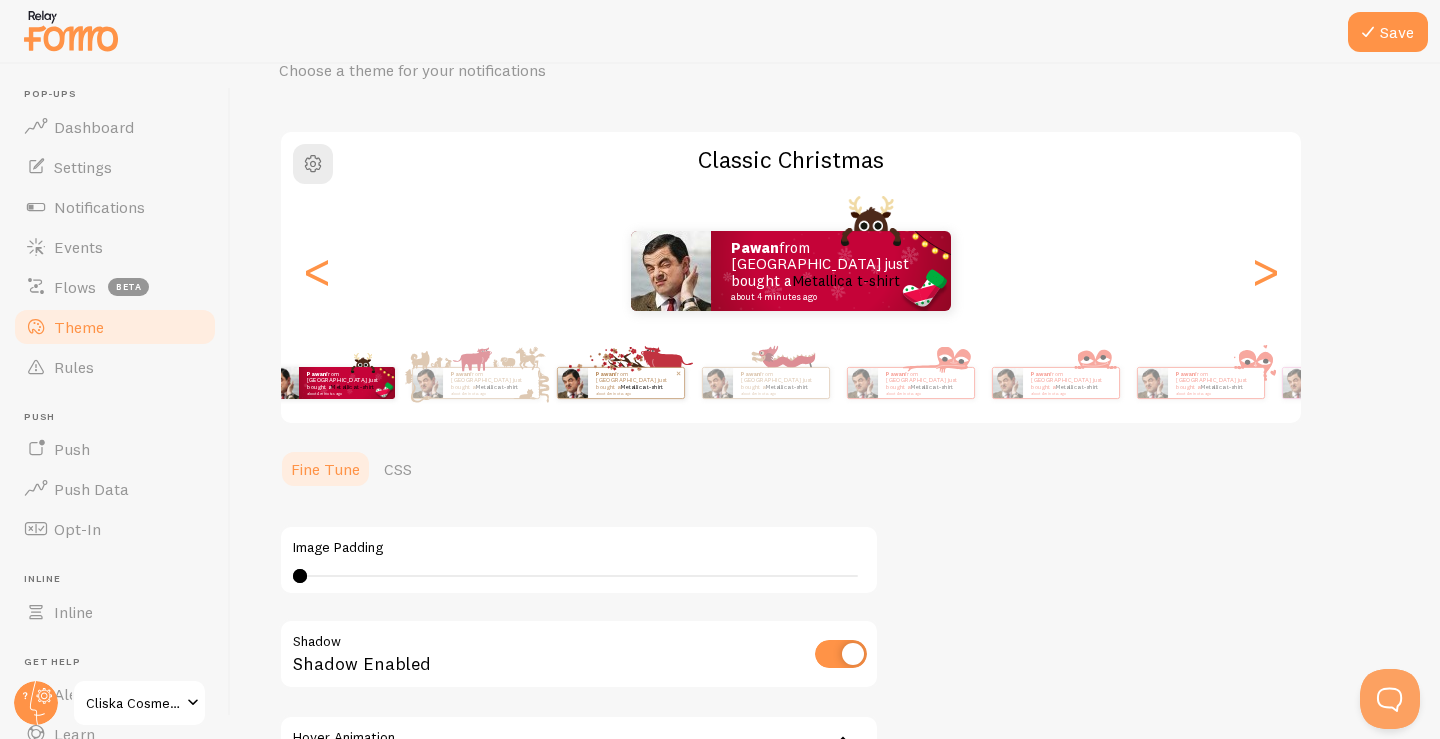 click on "Pawan  from [GEOGRAPHIC_DATA] just bought a  Metallica t-shirt   about 4 minutes ago" at bounding box center (620, 383) 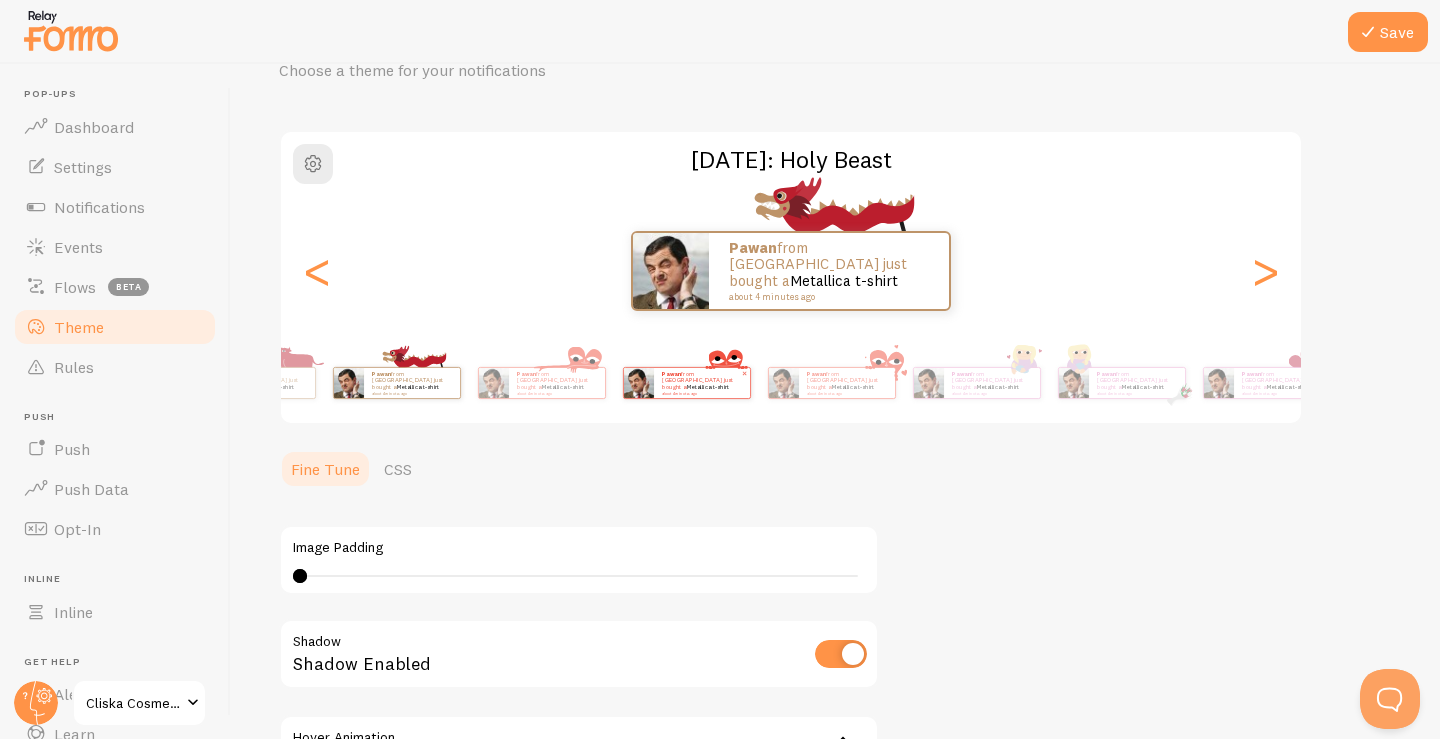 click on "Pop-ups
Dashboard
Settings
Notifications
Events
Flows
beta
Theme
Rules
[GEOGRAPHIC_DATA]
[GEOGRAPHIC_DATA]
Push Data
Opt-In
Inline
Inline
Get Help
Alerts
Learn
Support
Cliska Cosmetics
Save
Theme
Choose a theme for your notifications
[DATE]: Holy Beast
Pawan  from [GEOGRAPHIC_DATA] just bought a  Metallica t-shirt   about 4 minutes ago [PERSON_NAME]" at bounding box center (720, 401) 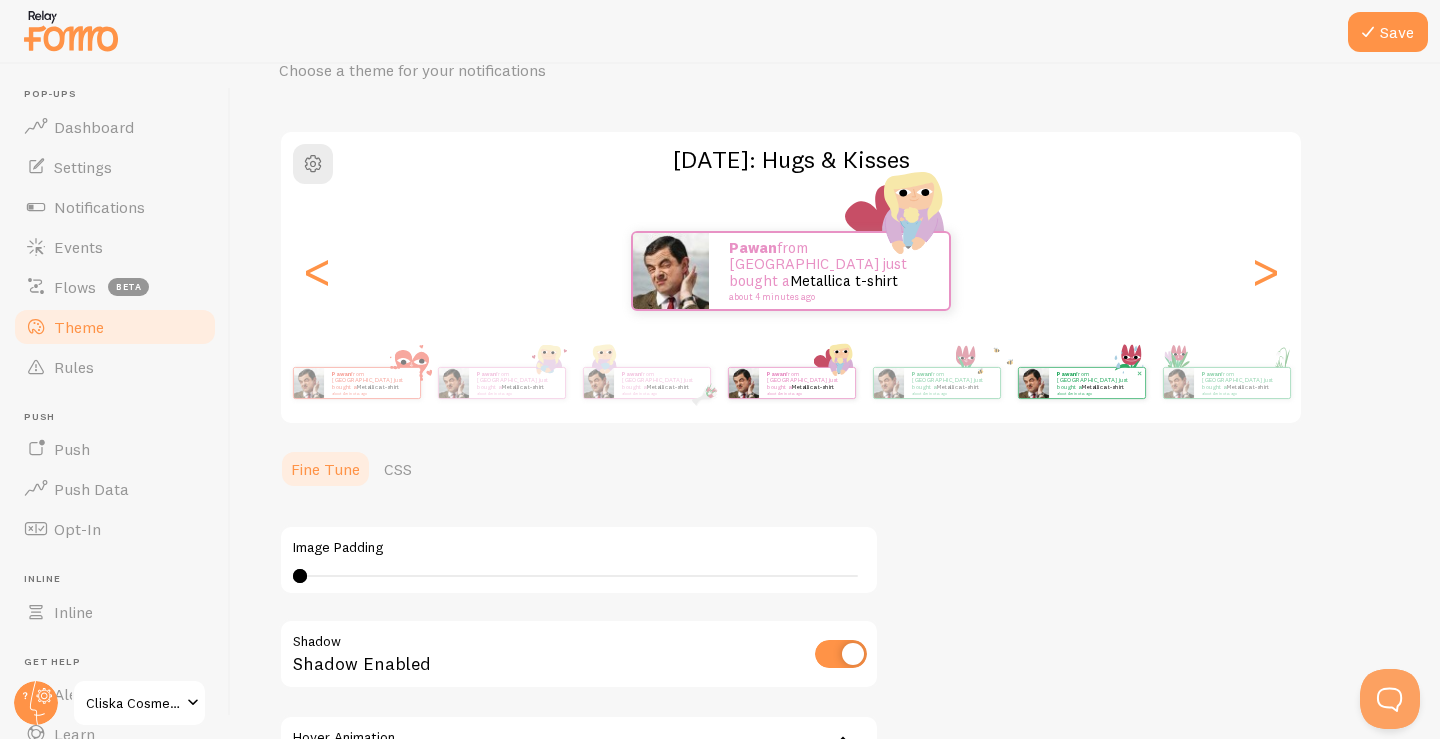 click at bounding box center [1033, 383] 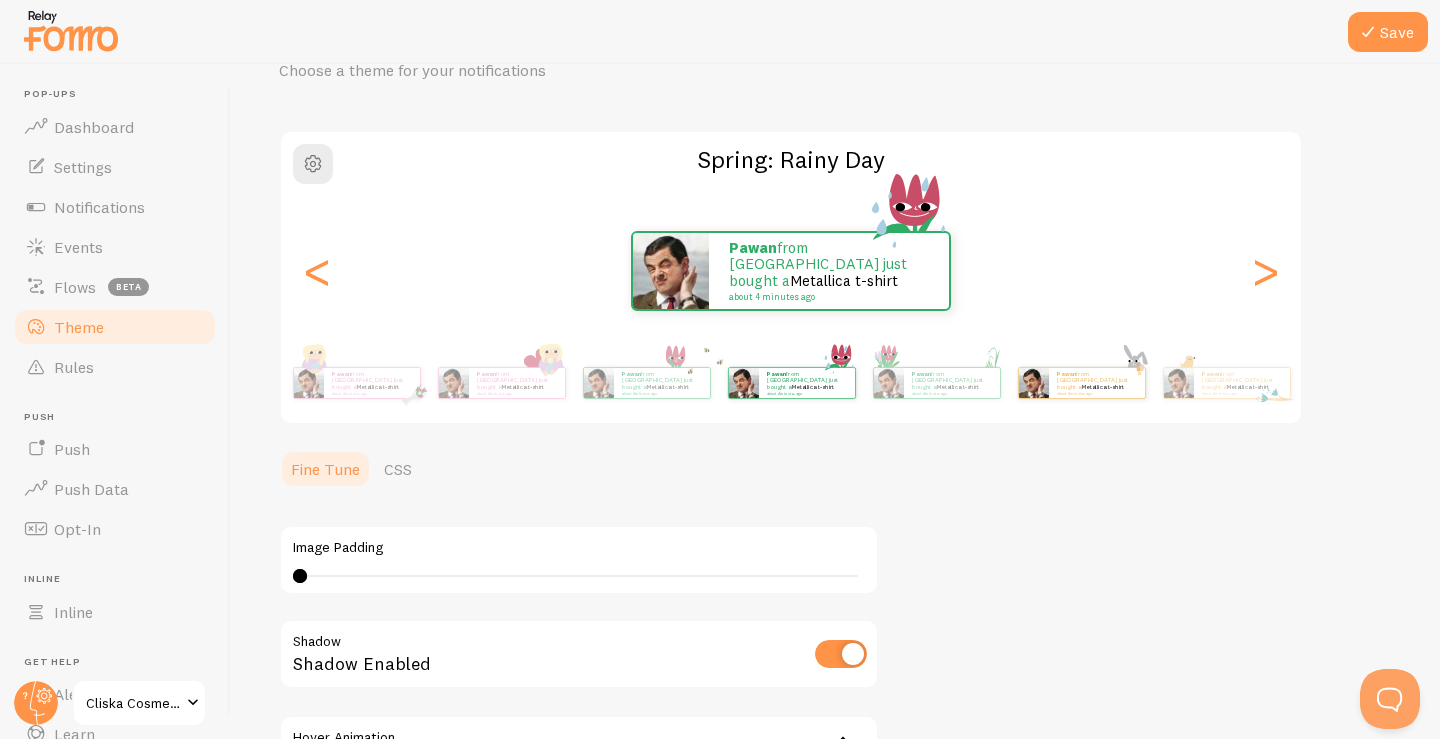 click on "about 4 minutes ago" at bounding box center (1096, 393) 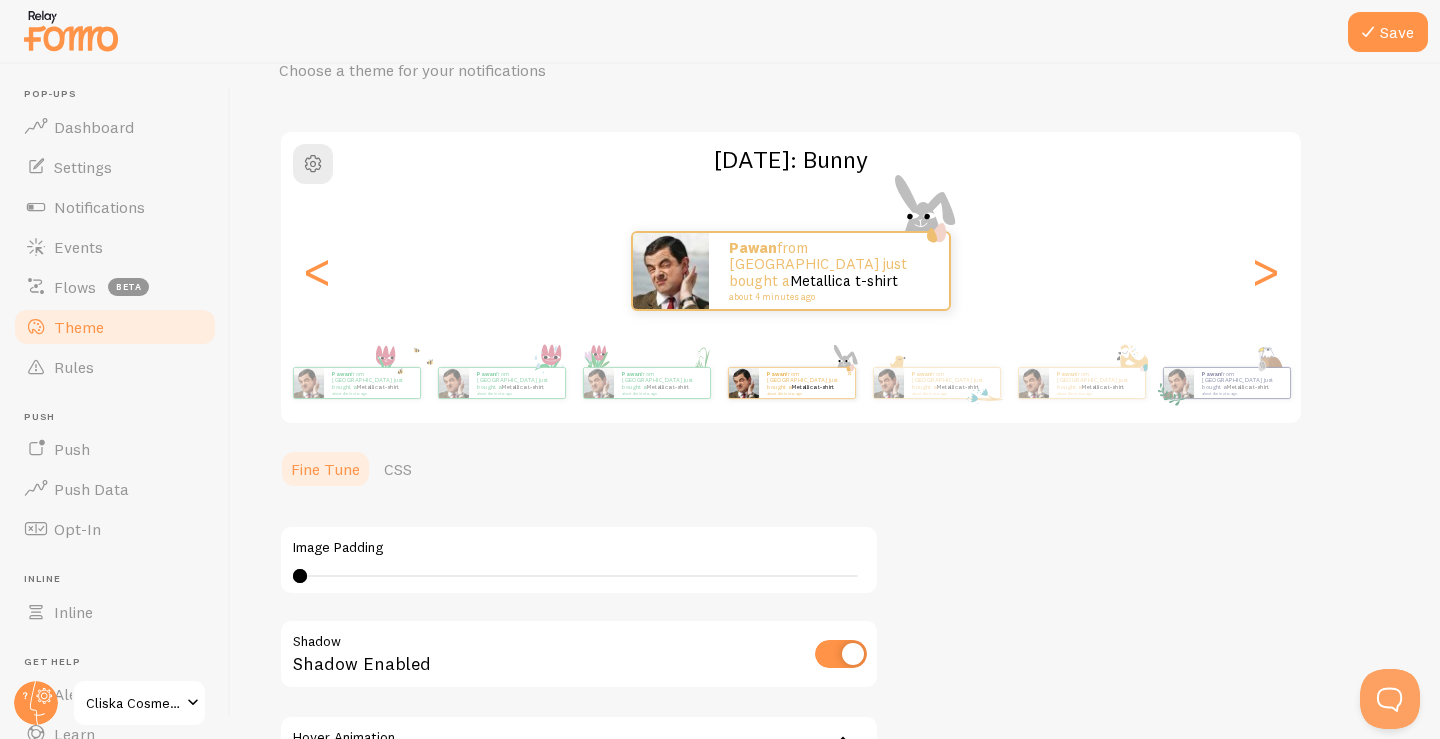 click on "about 4 minutes ago" at bounding box center (806, 393) 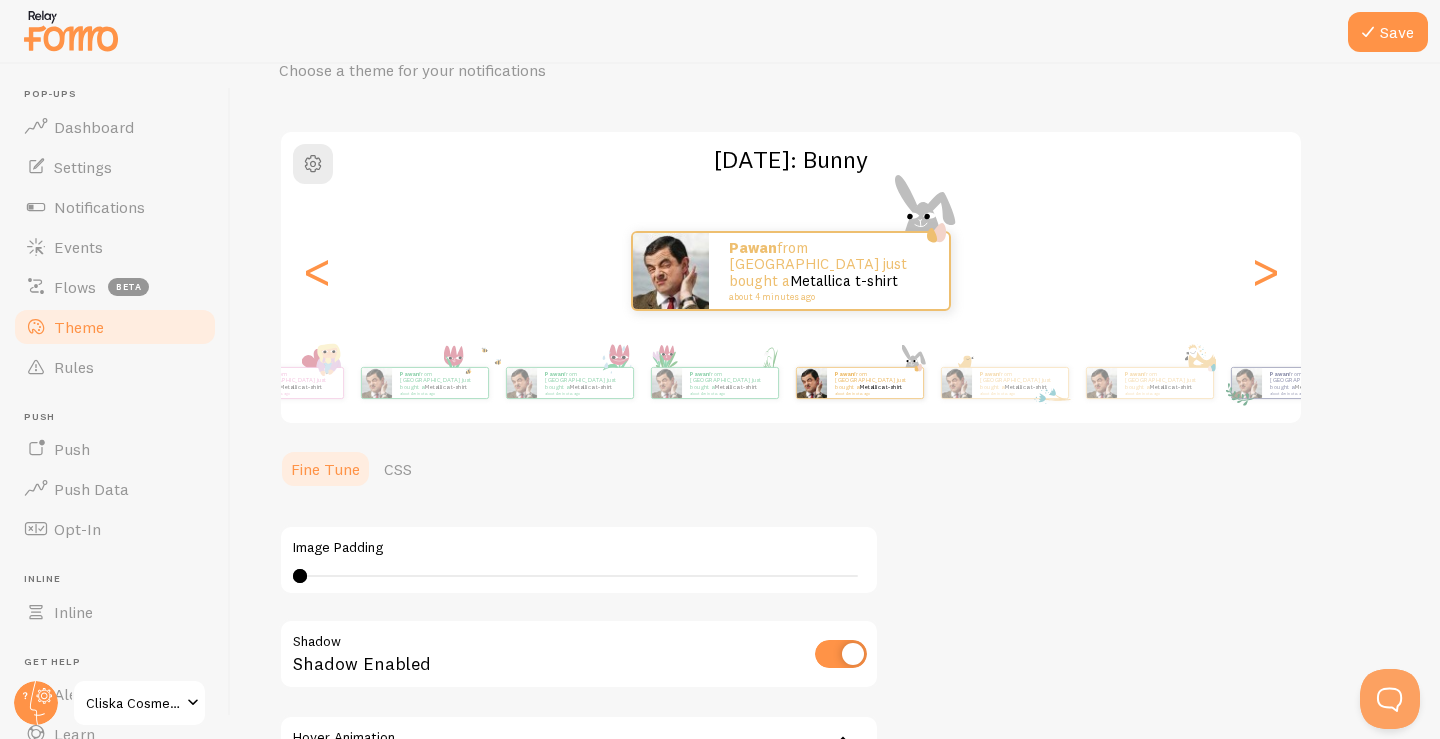 click on "Pawan  from [GEOGRAPHIC_DATA] just bought a  Metallica t-shirt   about 4 minutes ago Pawan  from [GEOGRAPHIC_DATA] just bought a  Metallica t-shirt   about 4 minutes ago Pawan  from [GEOGRAPHIC_DATA] just bought a  Metallica t-shirt   about 4 minutes ago Pawan  from [GEOGRAPHIC_DATA] just bought a  Metallica t-shirt   about 4 minutes ago Pawan  from [GEOGRAPHIC_DATA] just bought a  Metallica t-shirt   about 4 minutes ago Pawan  from [GEOGRAPHIC_DATA] just bought a  Metallica t-shirt   about 4 minutes ago Pawan  from [GEOGRAPHIC_DATA] just bought a  Metallica t-shirt   about 4 minutes ago Pawan  from [GEOGRAPHIC_DATA] just bought a  Metallica t-shirt   about 4 minutes ago Pawan  from [GEOGRAPHIC_DATA] just bought a  Metallica t-shirt   about 4 minutes ago Pawan  from [GEOGRAPHIC_DATA] just bought a  Metallica t-shirt   about 4 minutes ago Pawan  from [GEOGRAPHIC_DATA] just bought a  Metallica t-shirt   about 4 minutes ago Pawan  from [GEOGRAPHIC_DATA] just bought a  Metallica t-shirt   about 4 minutes ago Pawan  from [GEOGRAPHIC_DATA] just bought a  Metallica t-shirt   about 4 minutes ago Pawan  from [GEOGRAPHIC_DATA] just bought a" at bounding box center [791, 383] 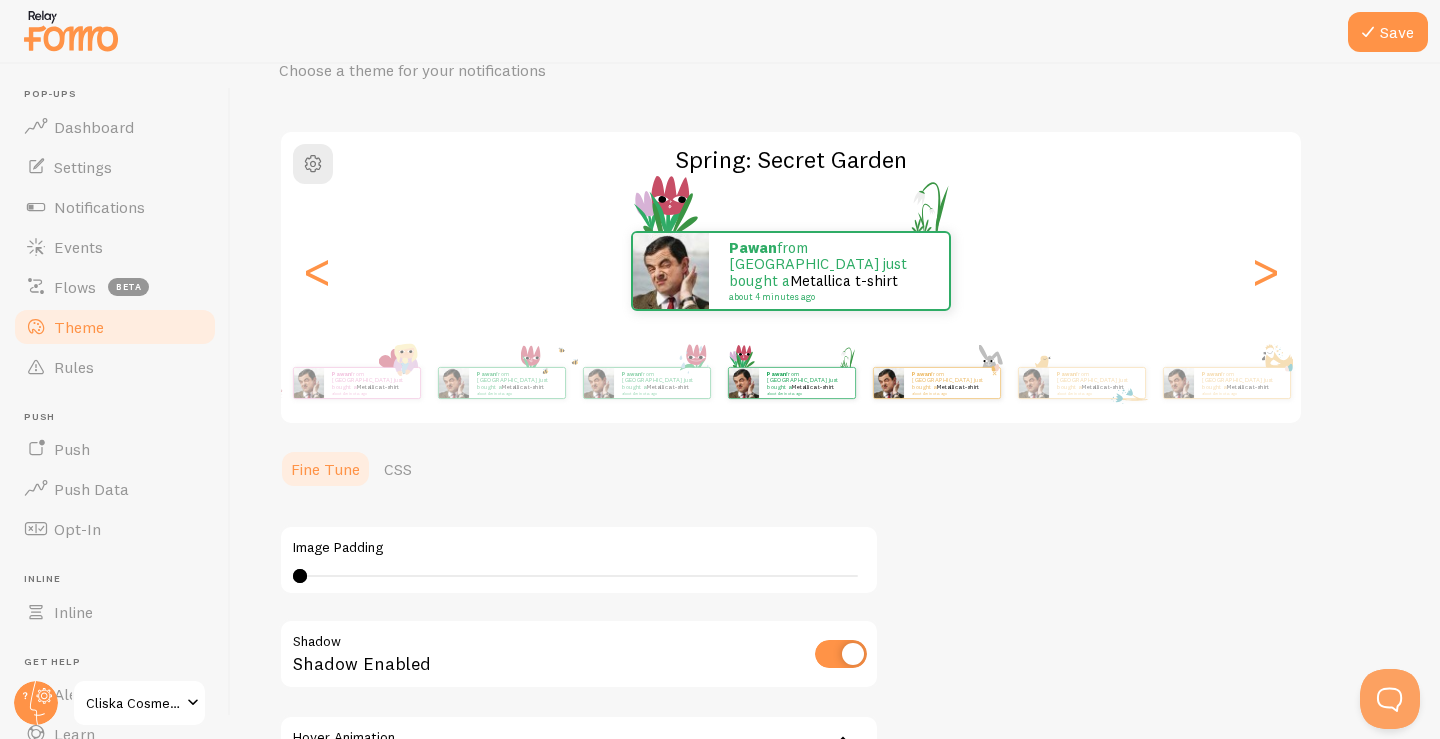 click on "Pawan  from [GEOGRAPHIC_DATA] just bought a  Metallica t-shirt   about 4 minutes ago" at bounding box center (937, 383) 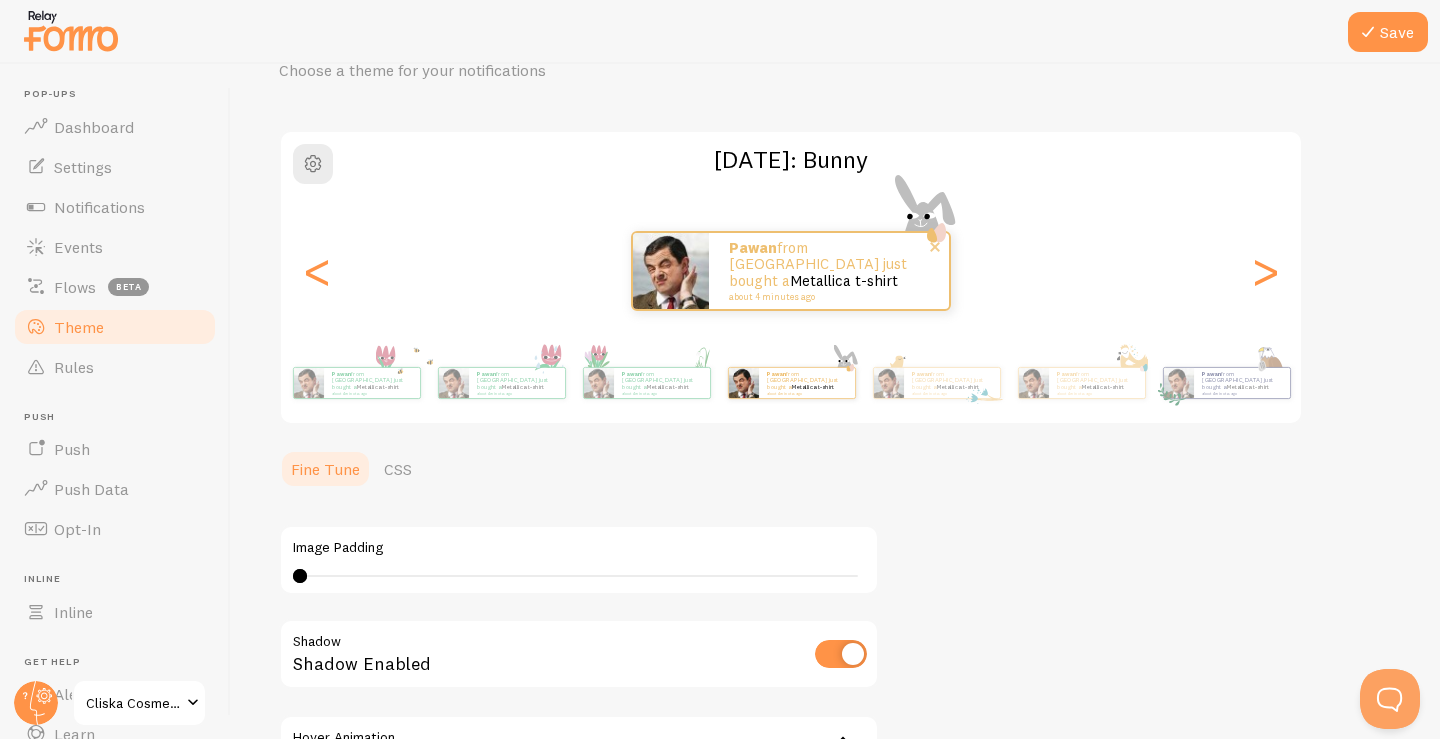click on "Pawan  from [GEOGRAPHIC_DATA] just bought a  Metallica t-shirt   about 4 minutes ago" at bounding box center [829, 271] 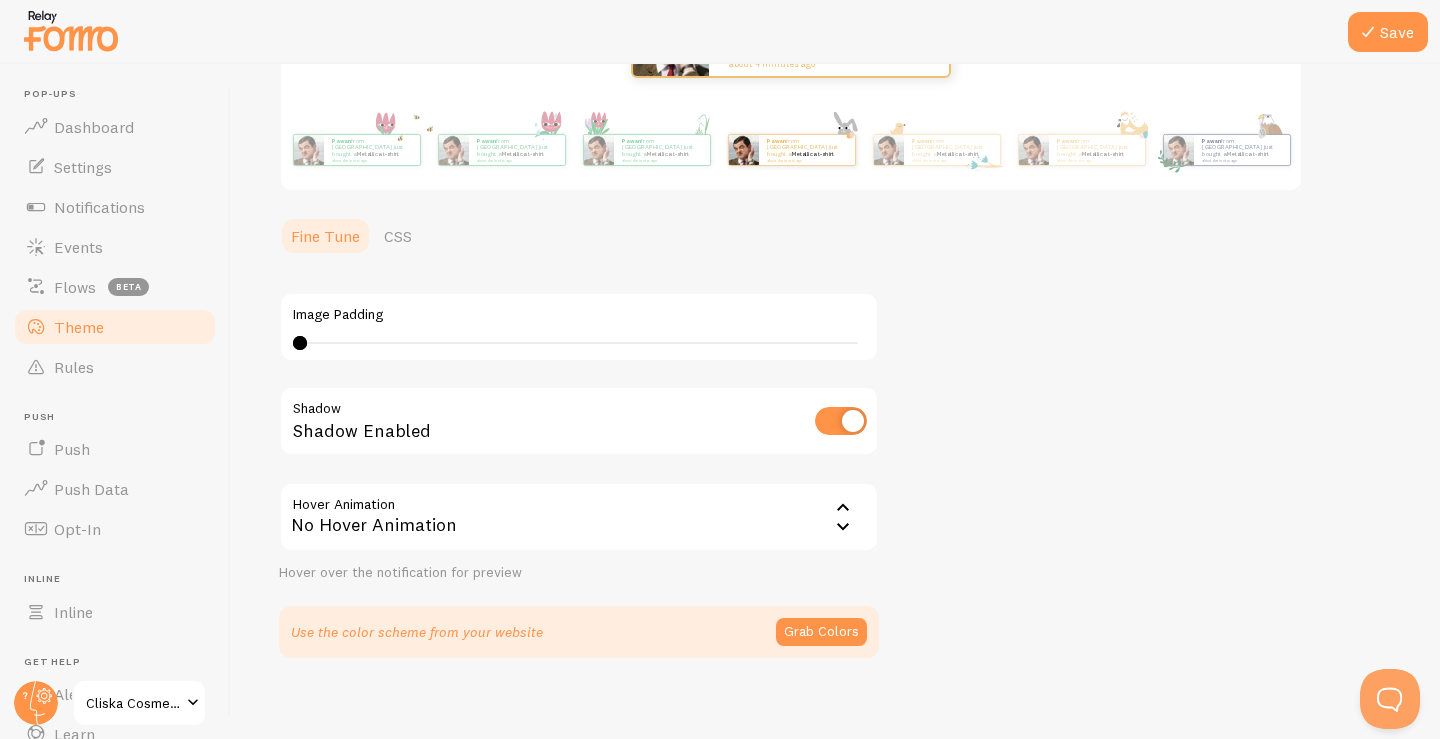 scroll, scrollTop: 348, scrollLeft: 0, axis: vertical 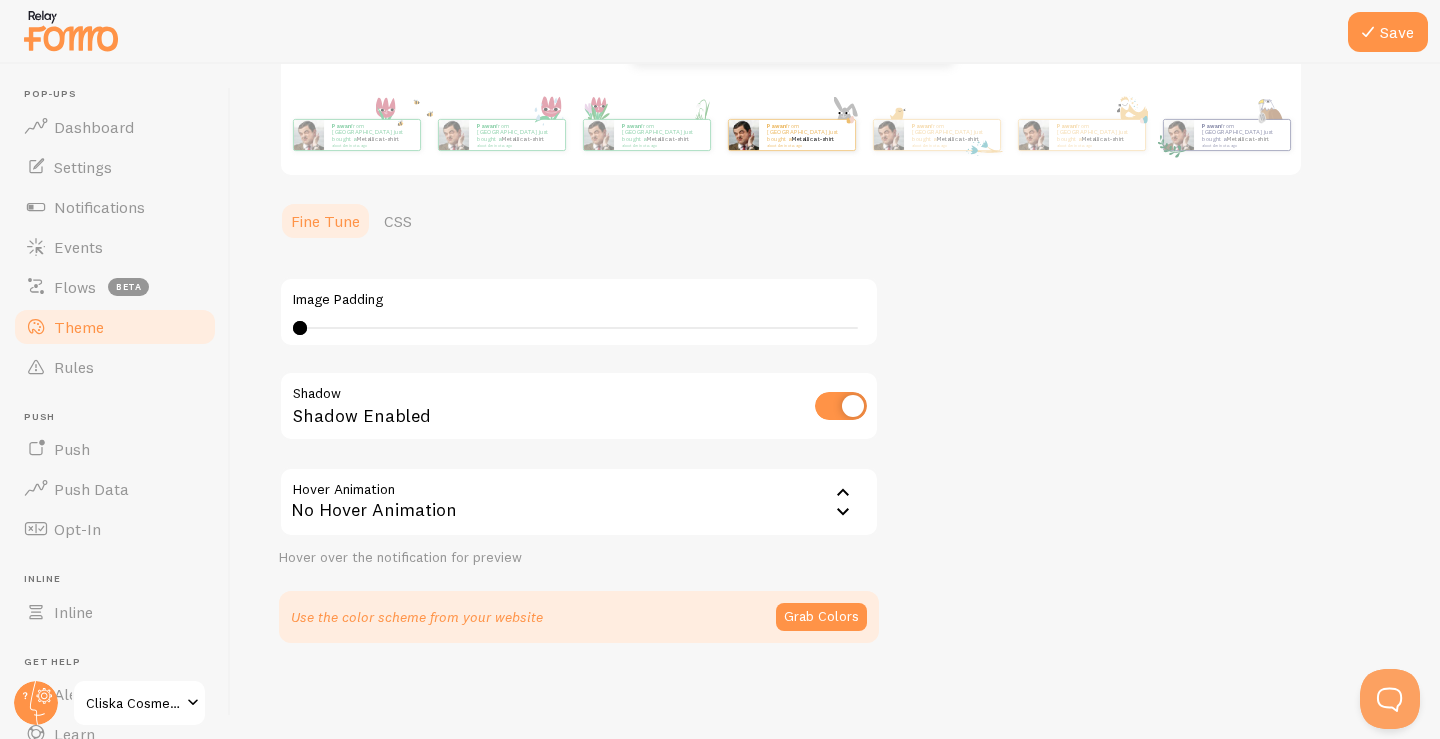 click on "No Hover Animation" at bounding box center [579, 502] 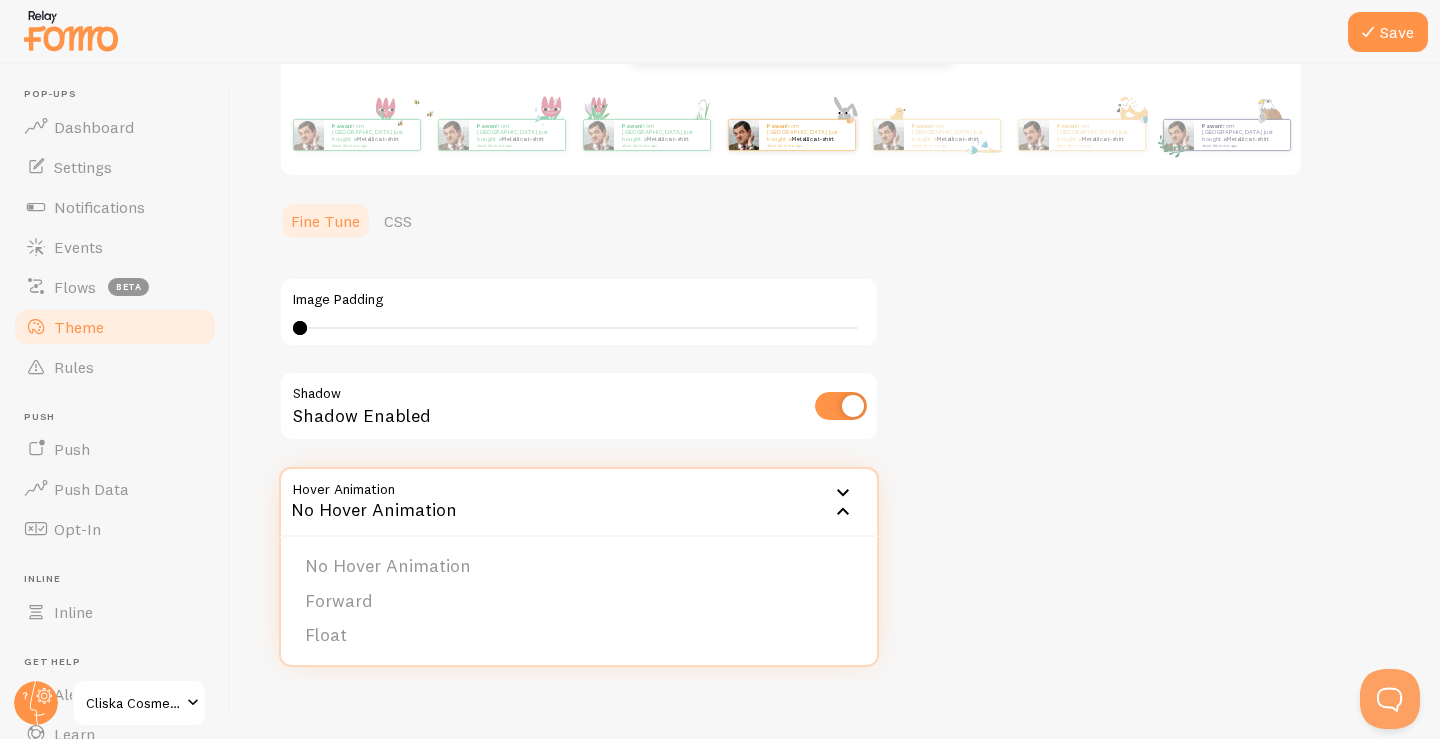 click on "No Hover Animation" at bounding box center [579, 502] 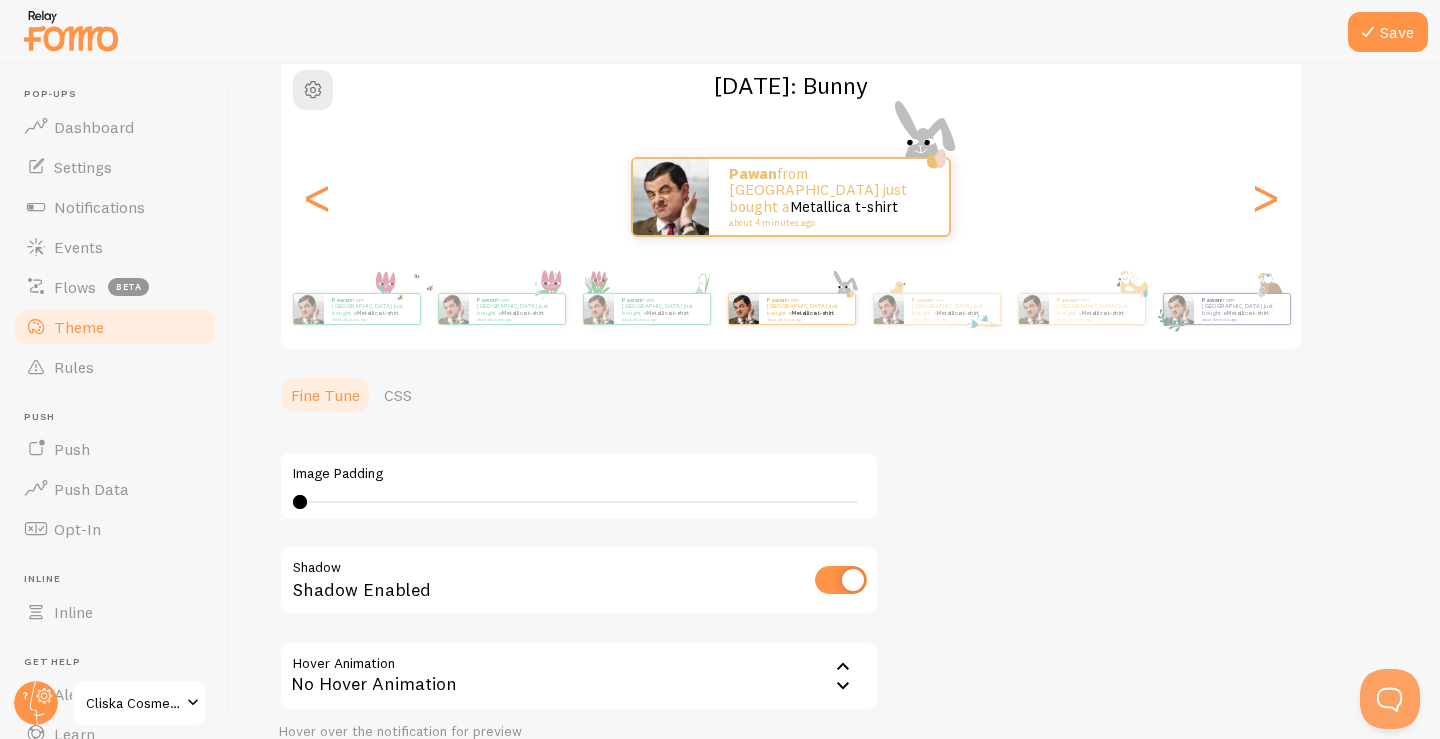 scroll, scrollTop: 148, scrollLeft: 0, axis: vertical 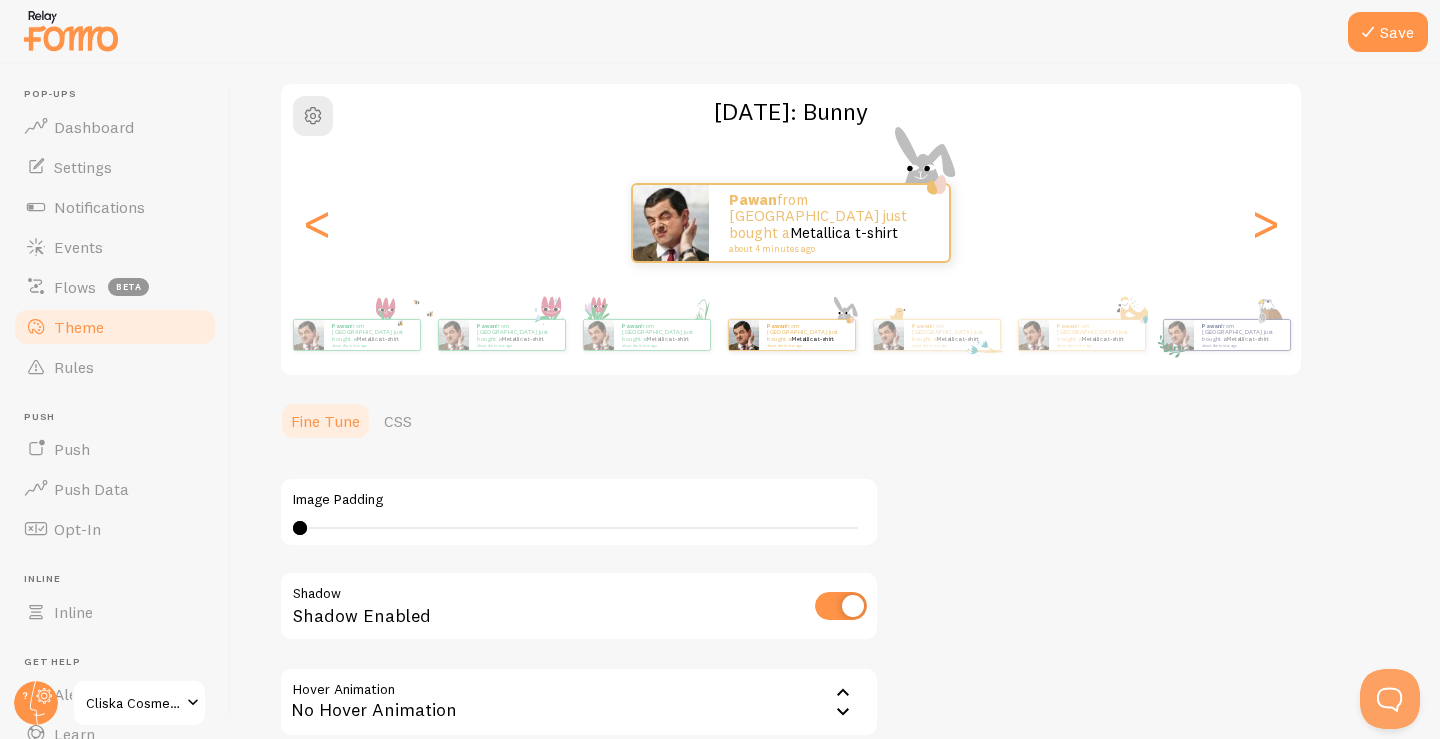 click on "Theme
Choose a theme for your notifications
[DATE]: Bunny
Pawan  from [GEOGRAPHIC_DATA] just bought a  Metallica t-shirt   about 4 minutes ago Pawan  from [GEOGRAPHIC_DATA] just bought a  Metallica t-shirt   about 4 minutes ago Pawan  from [GEOGRAPHIC_DATA] just bought a  Metallica t-shirt   about 4 minutes ago Pawan  from [GEOGRAPHIC_DATA] just bought a  Metallica t-shirt   about 4 minutes ago Pawan  from [GEOGRAPHIC_DATA] just bought a  Metallica t-shirt   about 4 minutes ago Pawan  from [GEOGRAPHIC_DATA] just bought a  Metallica t-shirt   about 4 minutes ago Pawan  from [GEOGRAPHIC_DATA] just bought a  Metallica t-shirt   about 4 minutes ago Pawan  from [GEOGRAPHIC_DATA] just bought a  Metallica t-shirt   about 4 minutes ago Pawan  from [GEOGRAPHIC_DATA] just bought a  Metallica t-shirt   about 4 minutes ago Pawan  from [GEOGRAPHIC_DATA] just bought a  Metallica t-shirt   about 4 minutes ago Pawan  from [GEOGRAPHIC_DATA] just bought a  Metallica t-shirt   about 4 minutes ago Pawan  from [GEOGRAPHIC_DATA] just bought a  Metallica t-shirt   about 4 minutes ago" at bounding box center [835, 403] 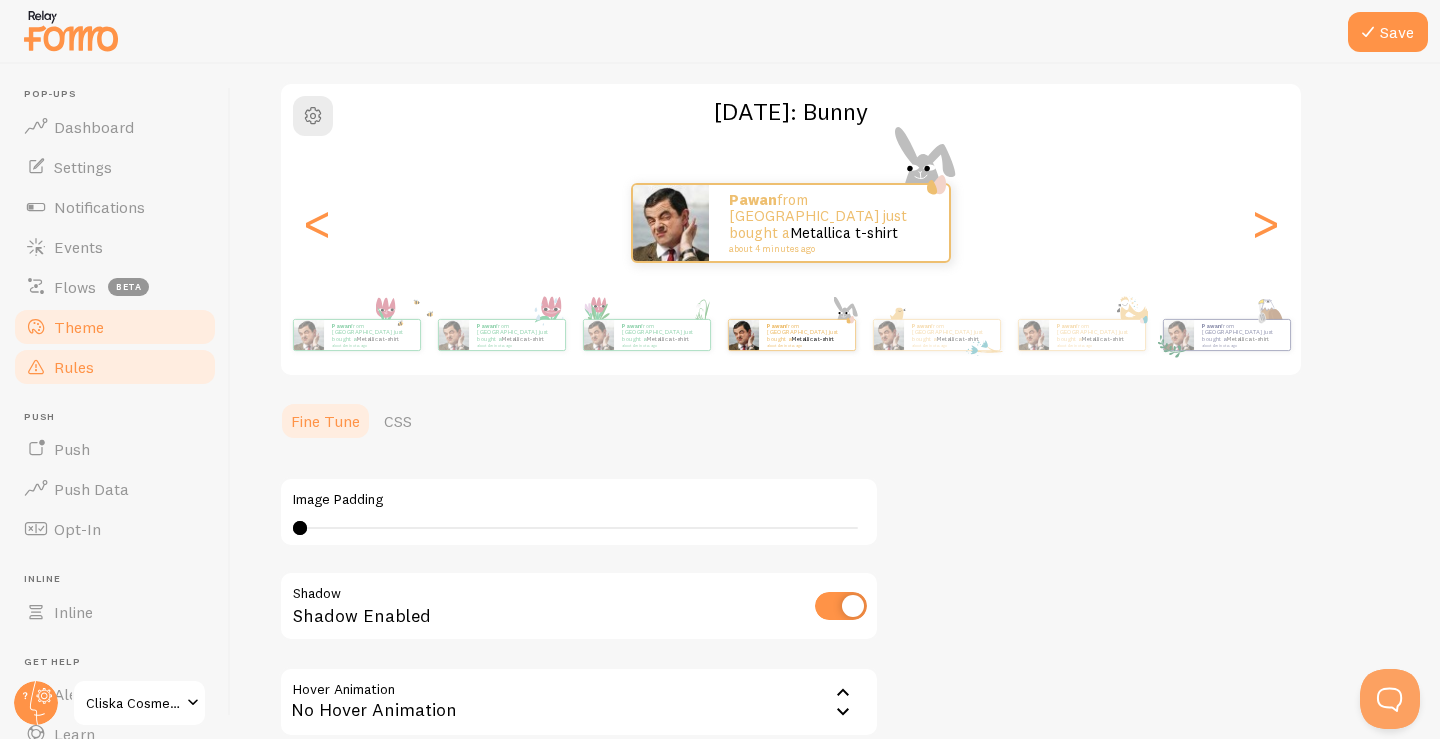 click on "Rules" at bounding box center (115, 367) 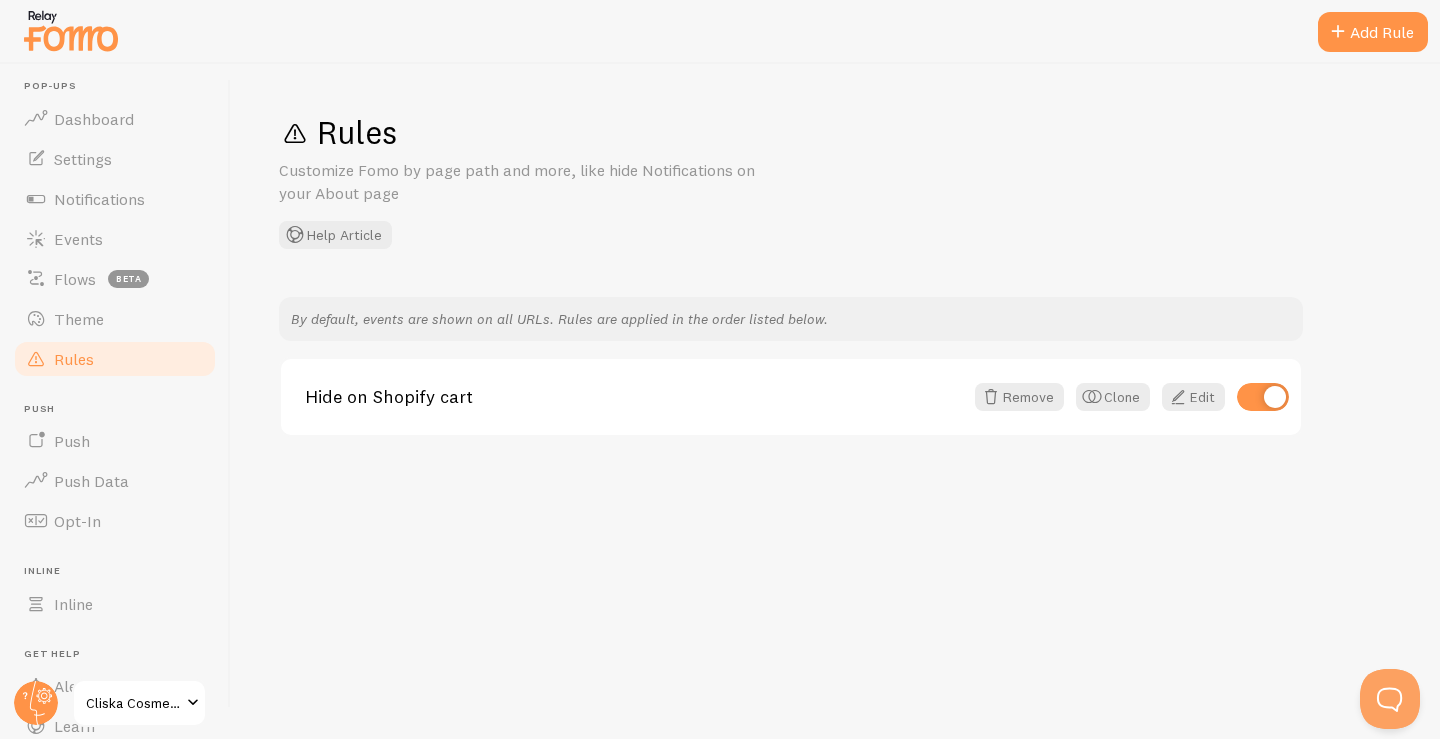 scroll, scrollTop: 0, scrollLeft: 0, axis: both 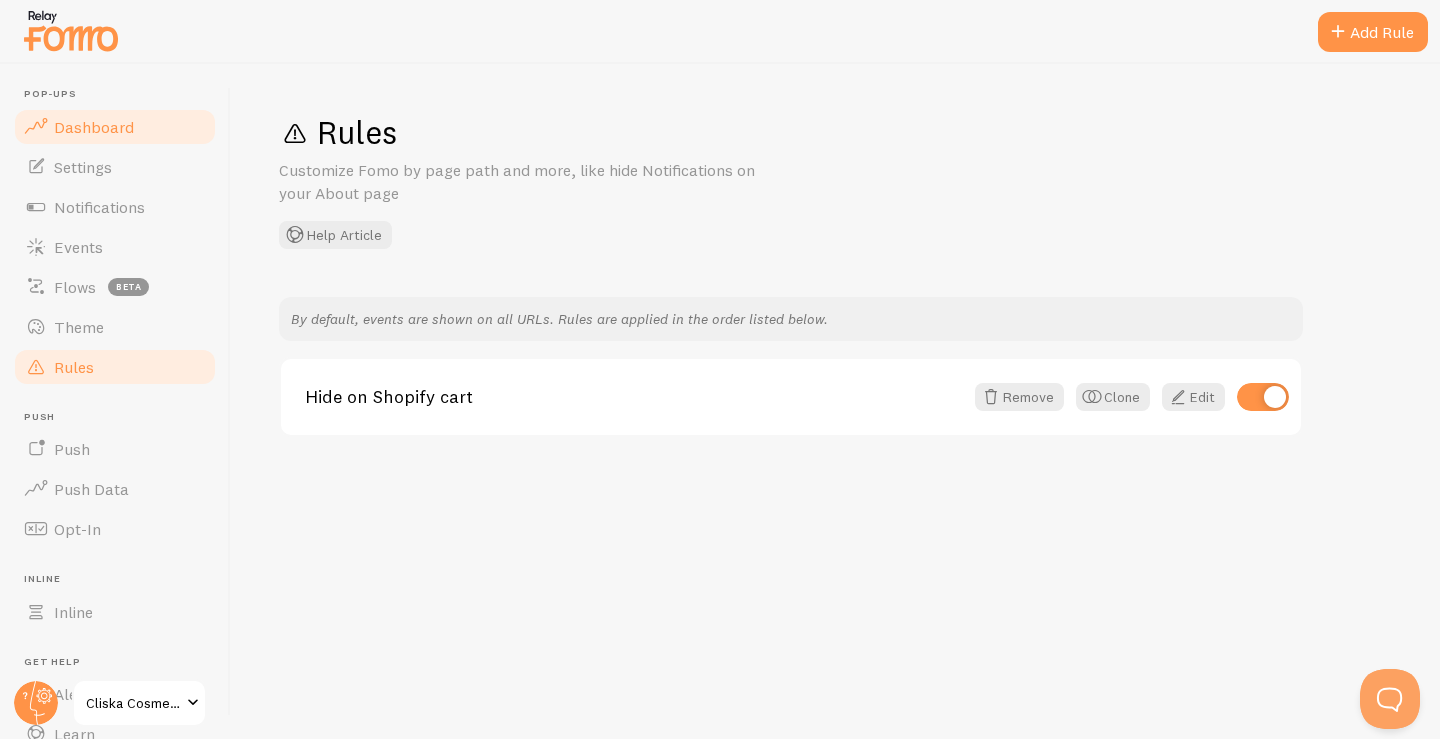 click on "Dashboard" at bounding box center [115, 127] 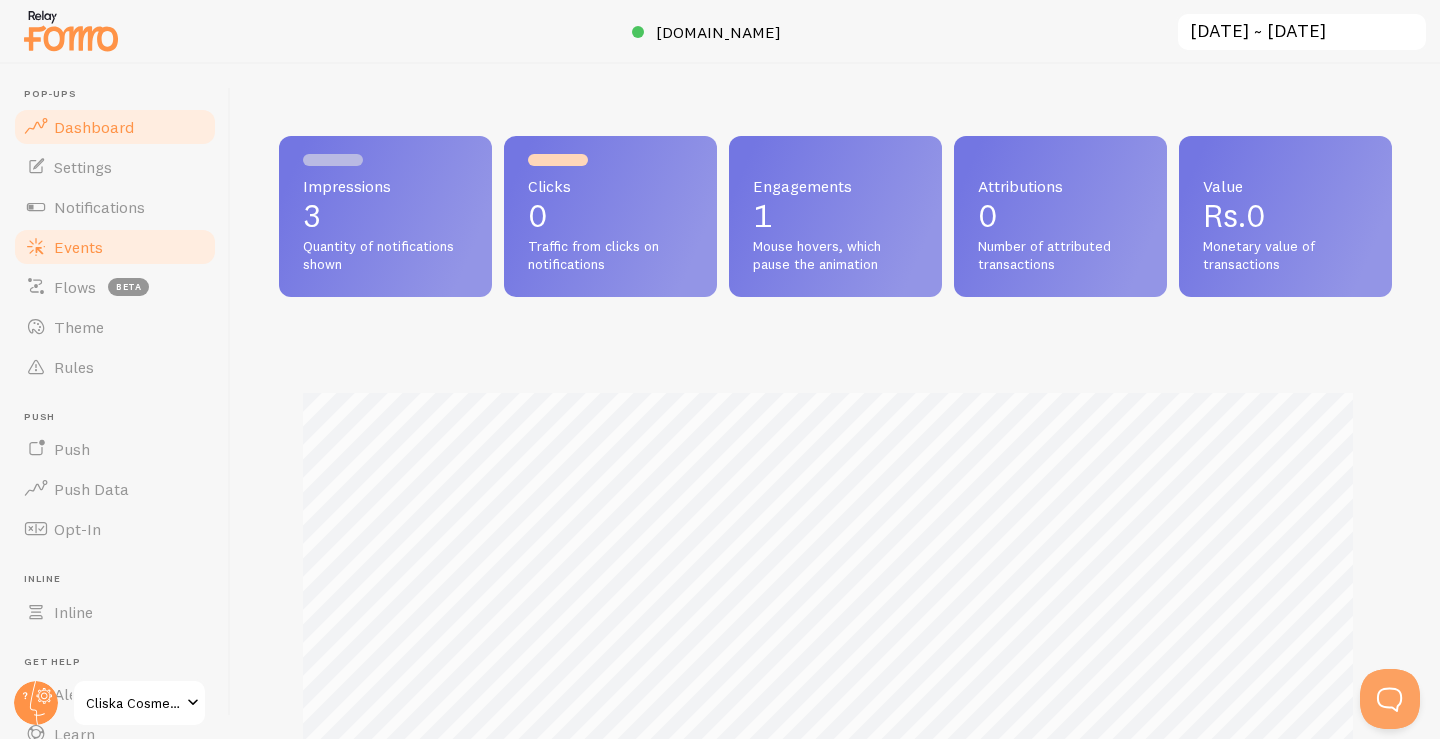 scroll, scrollTop: 999474, scrollLeft: 998902, axis: both 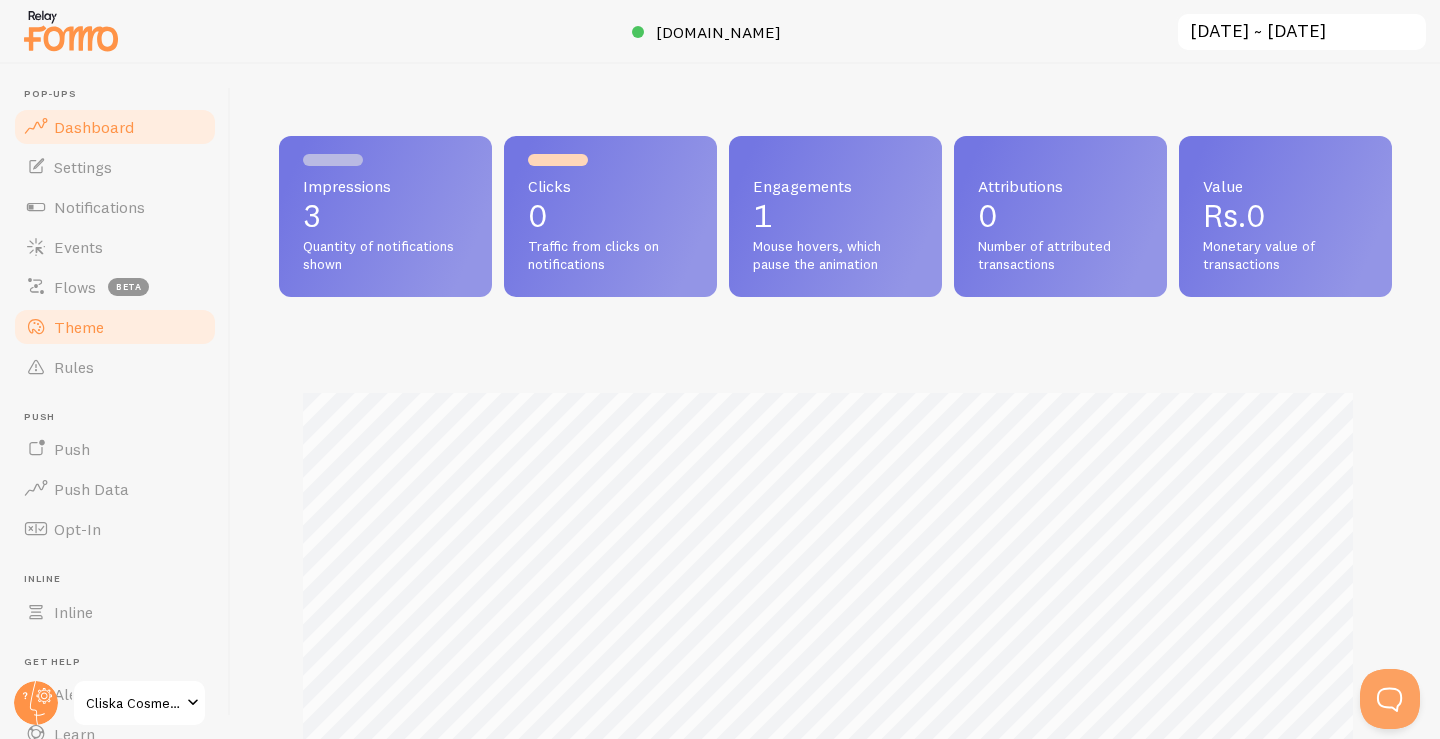 click on "Theme" at bounding box center [115, 327] 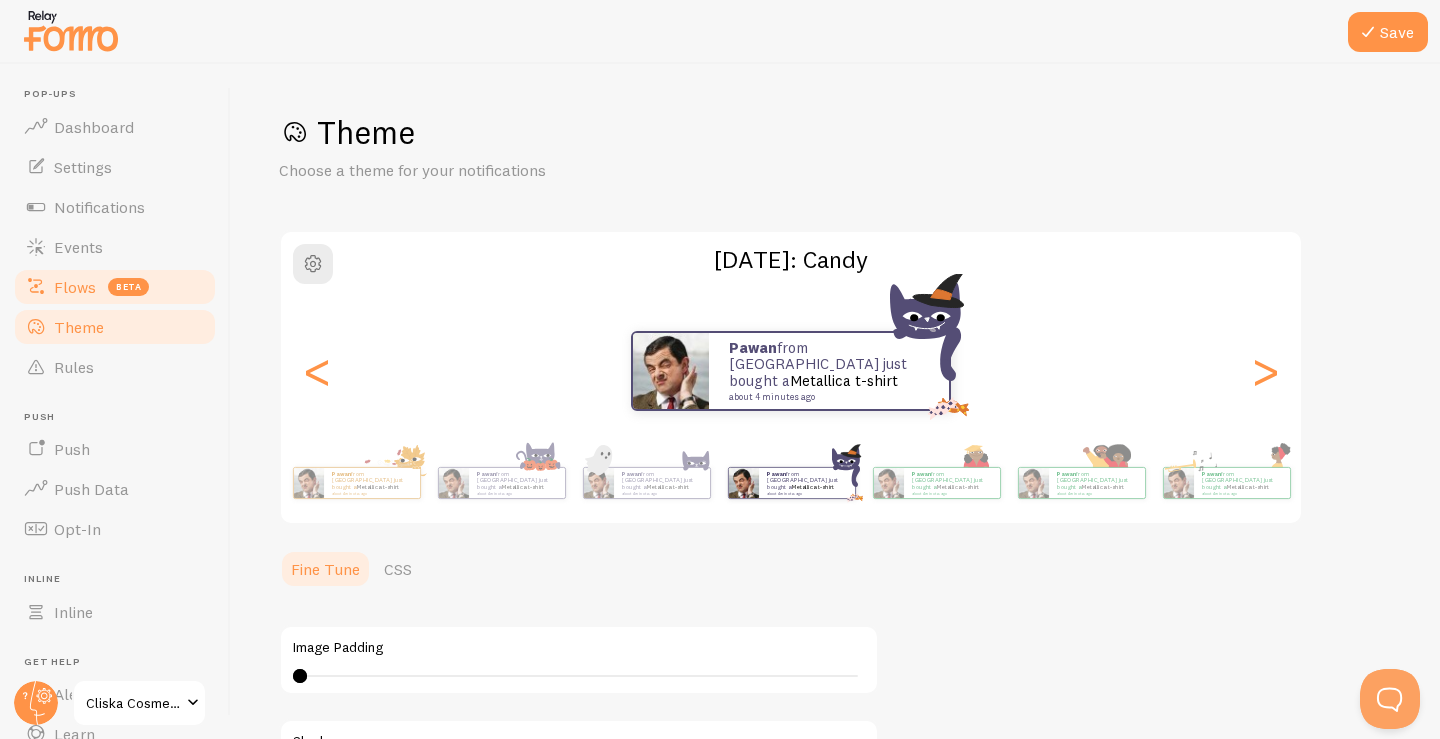 click on "beta" at bounding box center (128, 287) 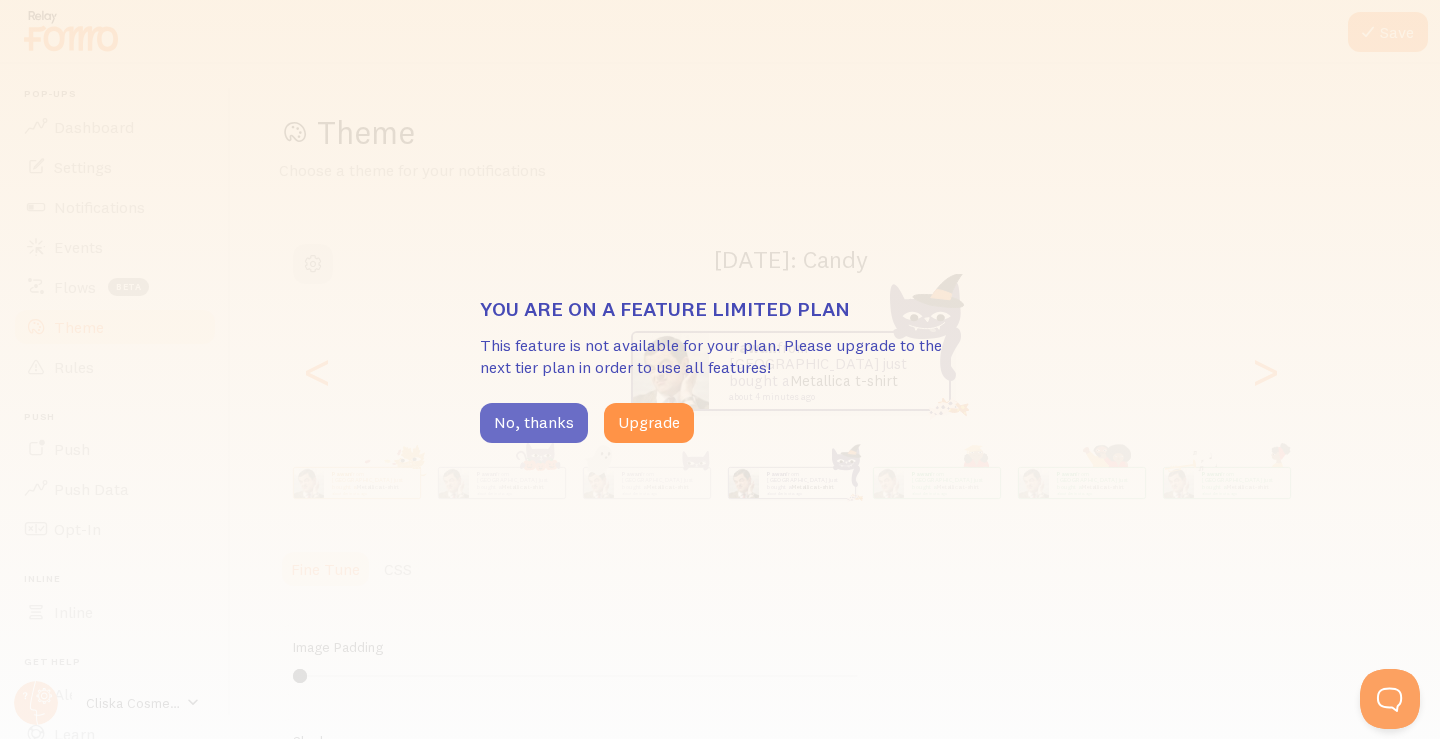 click on "No, thanks" at bounding box center [534, 423] 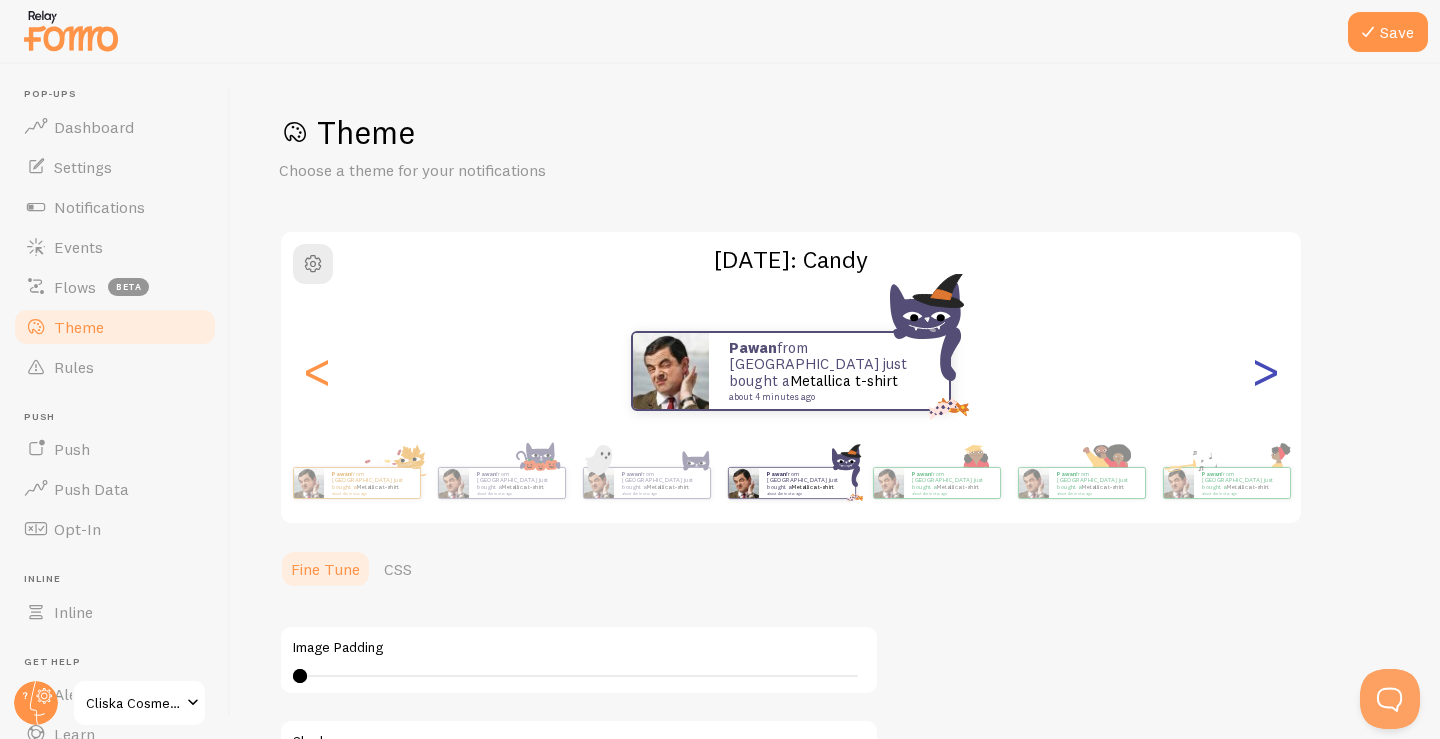 click on ">" at bounding box center [1265, 371] 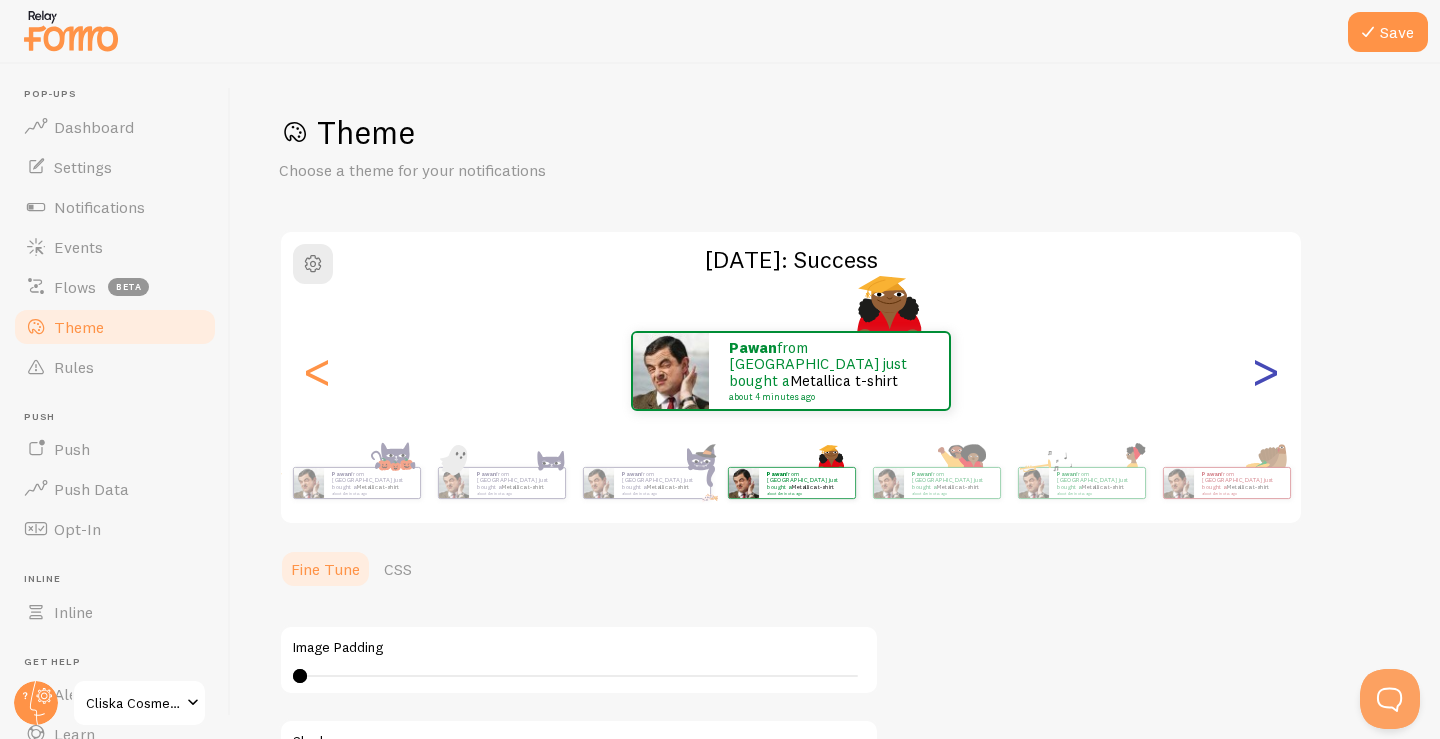 click on ">" at bounding box center [1265, 371] 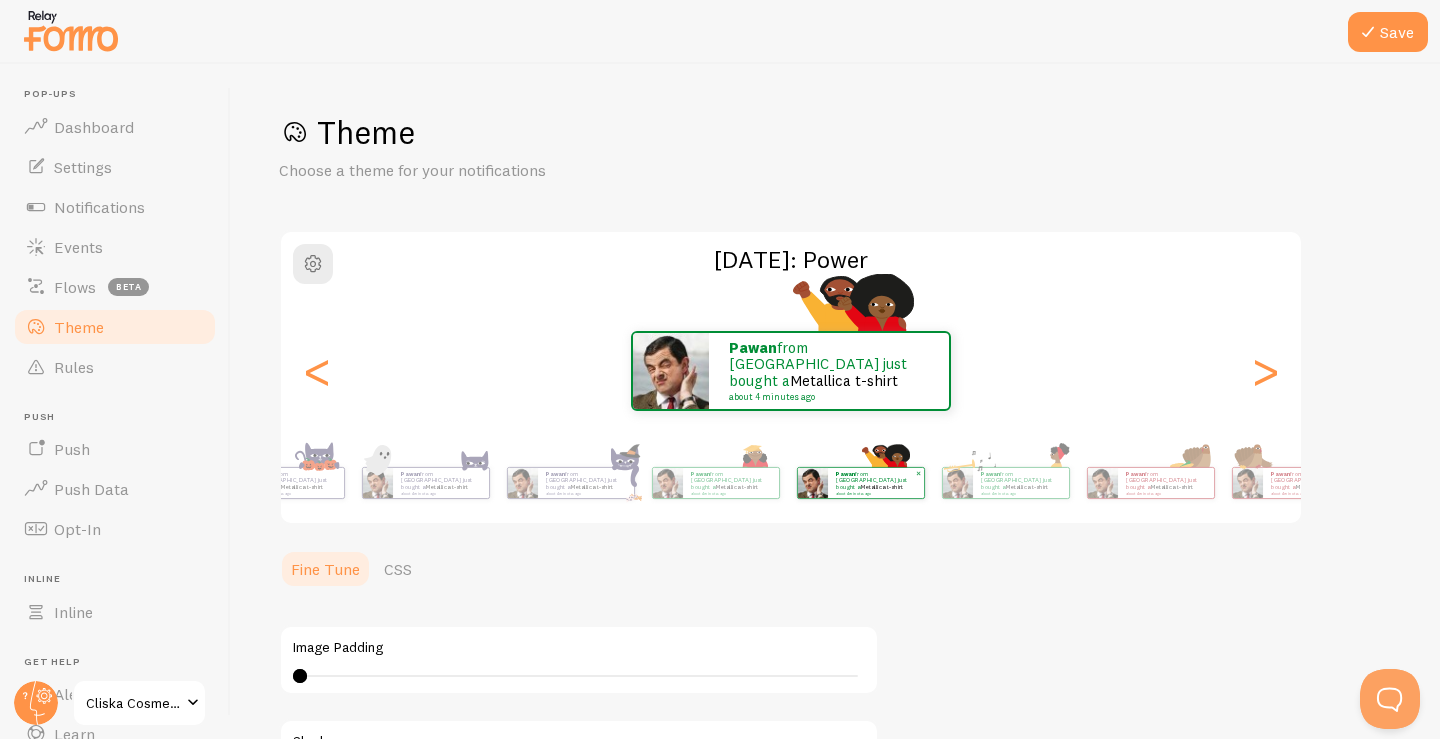 click on "Save
Theme
Choose a theme for your notifications
[DATE]: Power
Pawan  from [GEOGRAPHIC_DATA] just bought a  Metallica t-shirt   about 4 minutes ago Pawan  from [GEOGRAPHIC_DATA] just bought a  Metallica t-shirt   about 4 minutes ago Pawan  from [GEOGRAPHIC_DATA] just bought a  Metallica t-shirt   about 4 minutes ago Pawan  from [GEOGRAPHIC_DATA] just bought a  Metallica t-shirt   about 4 minutes ago Pawan  from [GEOGRAPHIC_DATA] just bought a  Metallica t-shirt   about 4 minutes ago Pawan  from [GEOGRAPHIC_DATA] just bought a  Metallica t-shirt   about 4 minutes ago Pawan  from [GEOGRAPHIC_DATA] just bought a  Metallica t-shirt   about 4 minutes ago Pawan  from [GEOGRAPHIC_DATA] just bought a  Metallica t-shirt   about 4 minutes ago Pawan  from [GEOGRAPHIC_DATA] just bought a  Metallica t-shirt   about 4 minutes ago Pawan  from [GEOGRAPHIC_DATA] just bought a  Metallica t-shirt   about 4 minutes ago Pawan  from [GEOGRAPHIC_DATA] just bought a  Metallica t-shirt   about 4 minutes ago Pawan  from [GEOGRAPHIC_DATA] just bought a" at bounding box center [835, 401] 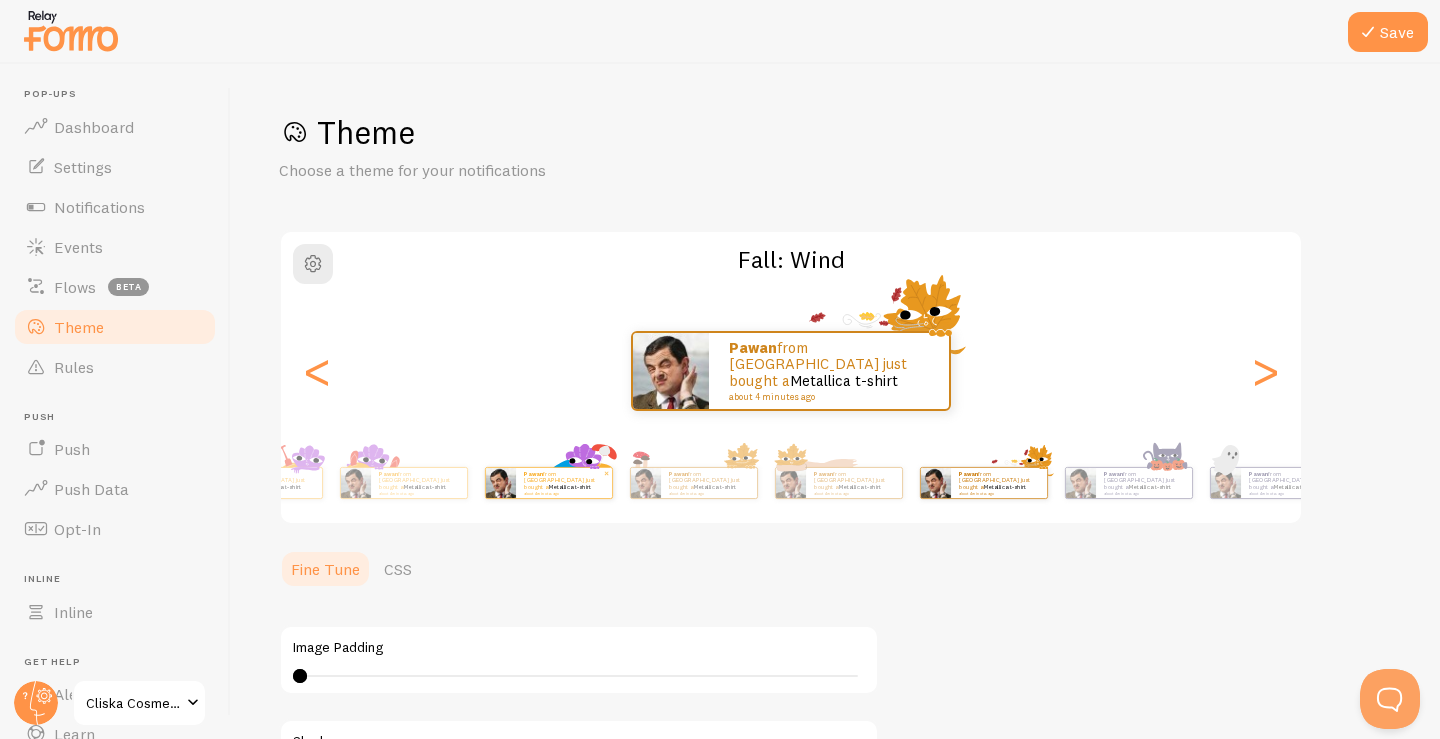 click on "Pawan  from [GEOGRAPHIC_DATA] just bought a  Metallica t-shirt   about 4 minutes ago" at bounding box center [564, 483] 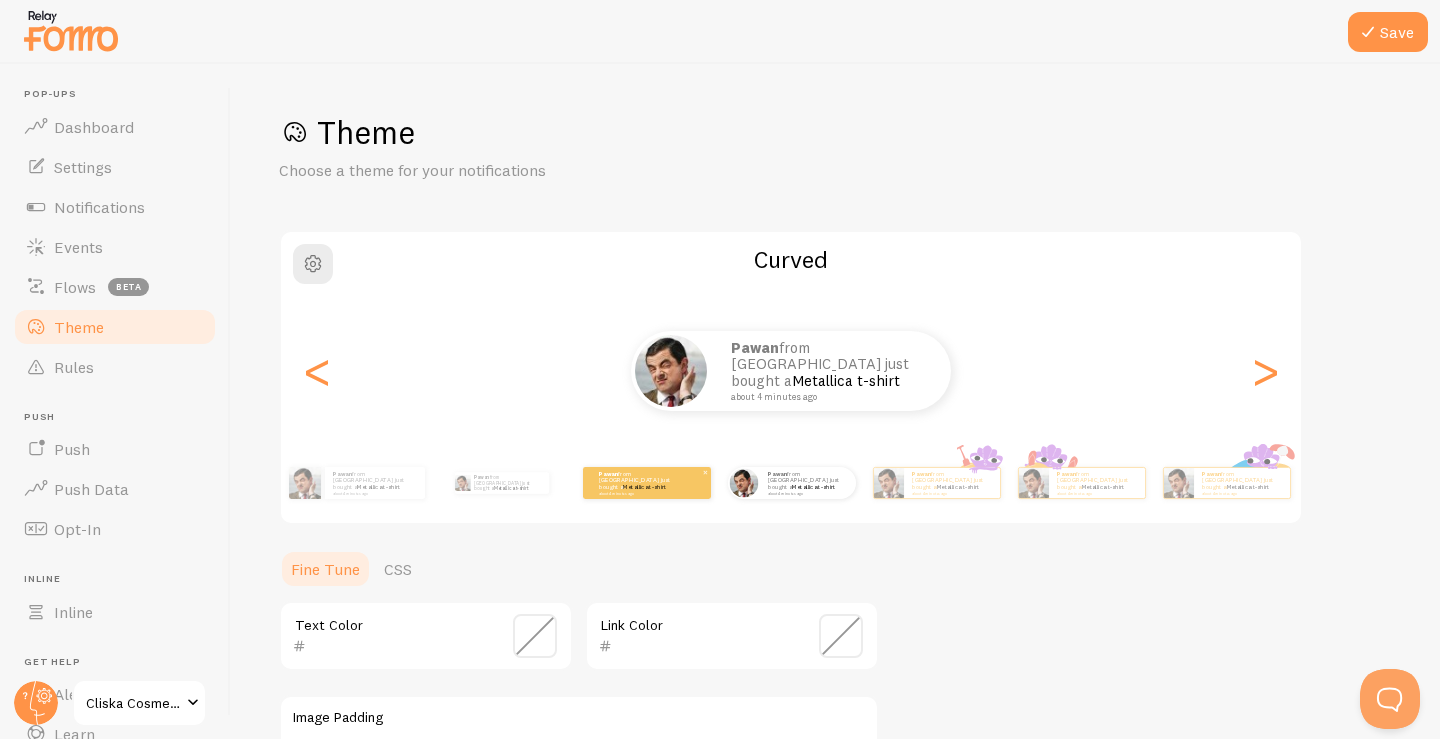 click on "Pawan  from [GEOGRAPHIC_DATA] just bought a  Metallica t-shirt   about 4 minutes ago" at bounding box center (646, 483) 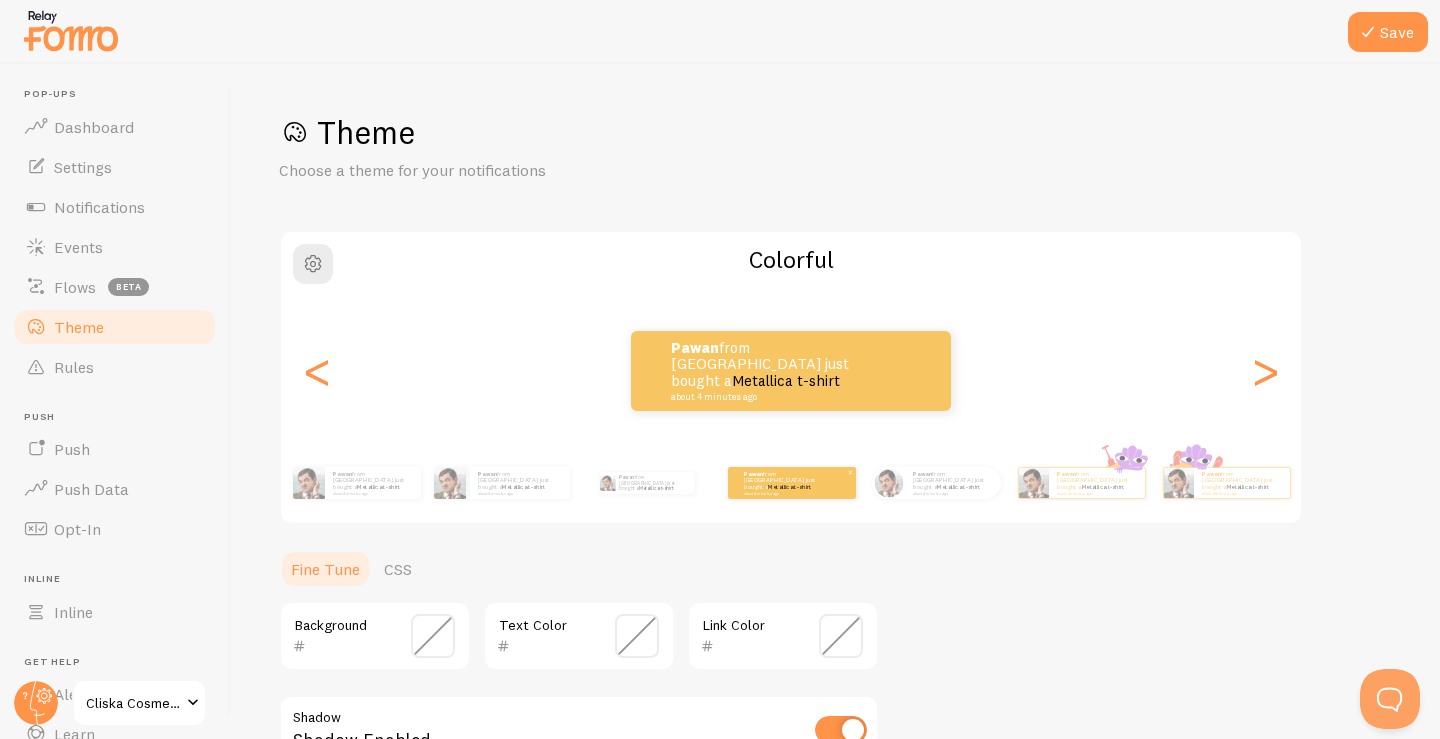 click on "Pawan  from [GEOGRAPHIC_DATA] just bought a  Metallica t-shirt   about 4 minutes ago Pawan  from [GEOGRAPHIC_DATA] just bought a  Metallica t-shirt   about 4 minutes ago Pawan  from [GEOGRAPHIC_DATA] just bought a  Metallica t-shirt   about 4 minutes ago Pawan  from [GEOGRAPHIC_DATA] just bought a  Metallica t-shirt   about 4 minutes ago Pawan  from [GEOGRAPHIC_DATA] just bought a  Metallica t-shirt   about 4 minutes ago Pawan  from [GEOGRAPHIC_DATA] just bought a  Metallica t-shirt   about 4 minutes ago Pawan  from [GEOGRAPHIC_DATA] just bought a  Metallica t-shirt   about 4 minutes ago Pawan  from [GEOGRAPHIC_DATA] just bought a  Metallica t-shirt   about 4 minutes ago Pawan  from [GEOGRAPHIC_DATA] just bought a  Metallica t-shirt   about 4 minutes ago Pawan  from [GEOGRAPHIC_DATA] just bought a  Metallica t-shirt   about 4 minutes ago Pawan  from [GEOGRAPHIC_DATA] just bought a  Metallica t-shirt   about 4 minutes ago Pawan  from [GEOGRAPHIC_DATA] just bought a  Metallica t-shirt   about 4 minutes ago Pawan  from [GEOGRAPHIC_DATA] just bought a  Metallica t-shirt   about 4 minutes ago Pawan  from [GEOGRAPHIC_DATA] just bought a" at bounding box center [866, 483] 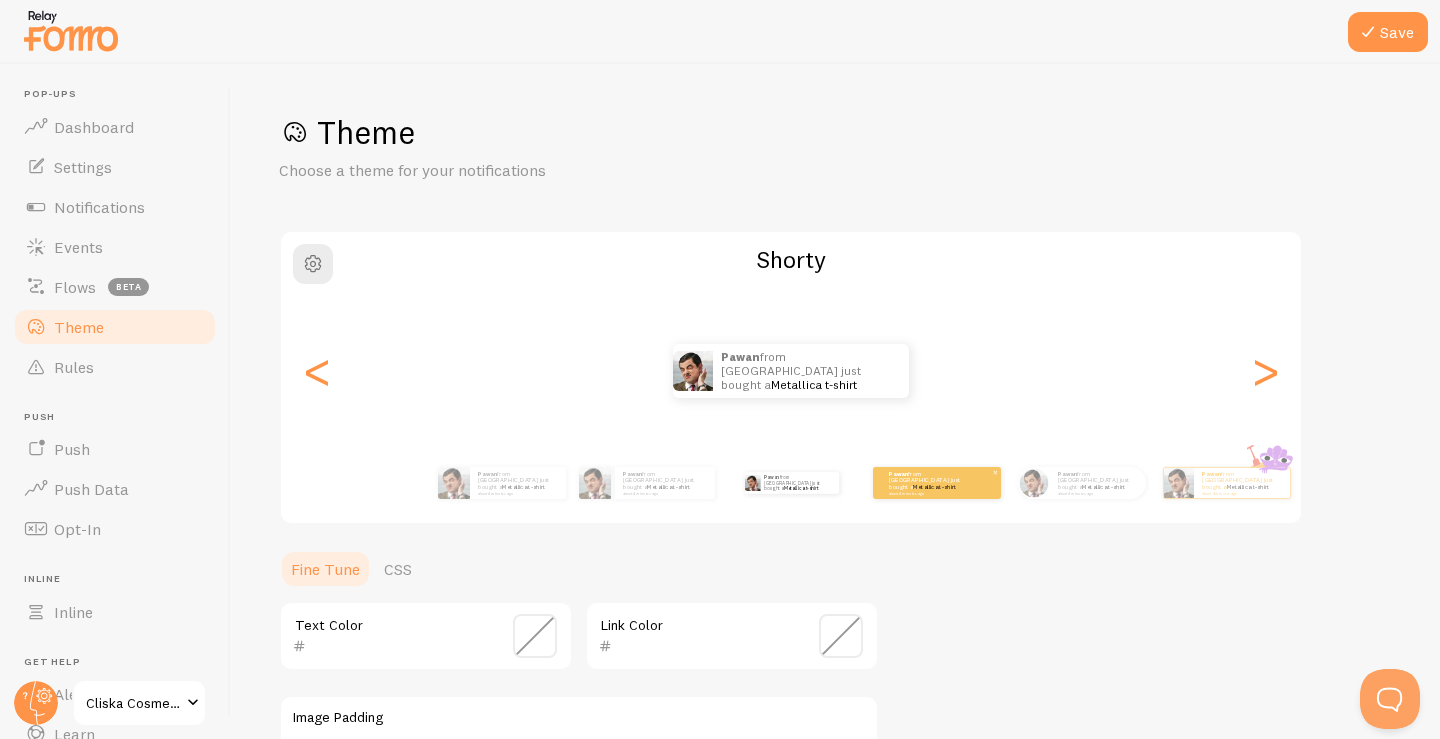 click on "about 4 minutes ago" at bounding box center [928, 493] 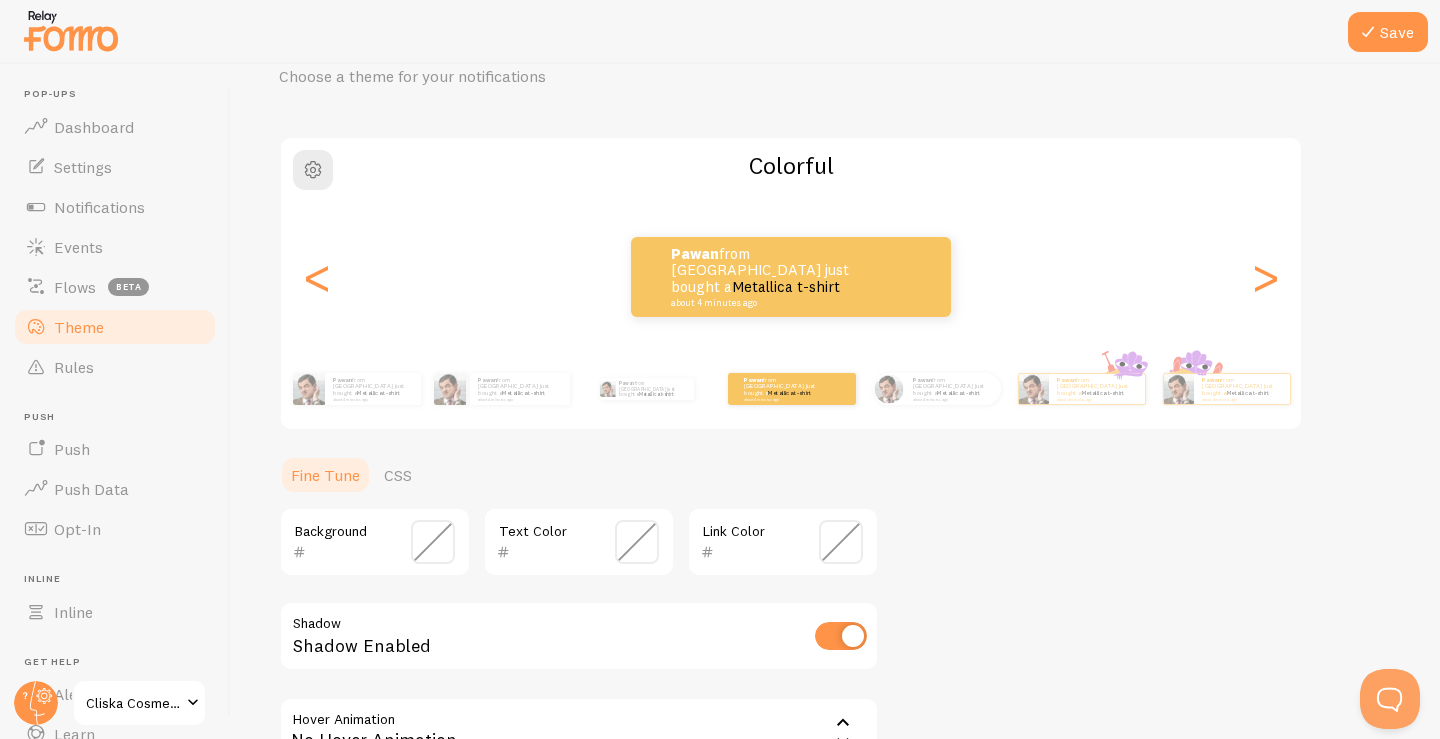 scroll, scrollTop: 0, scrollLeft: 0, axis: both 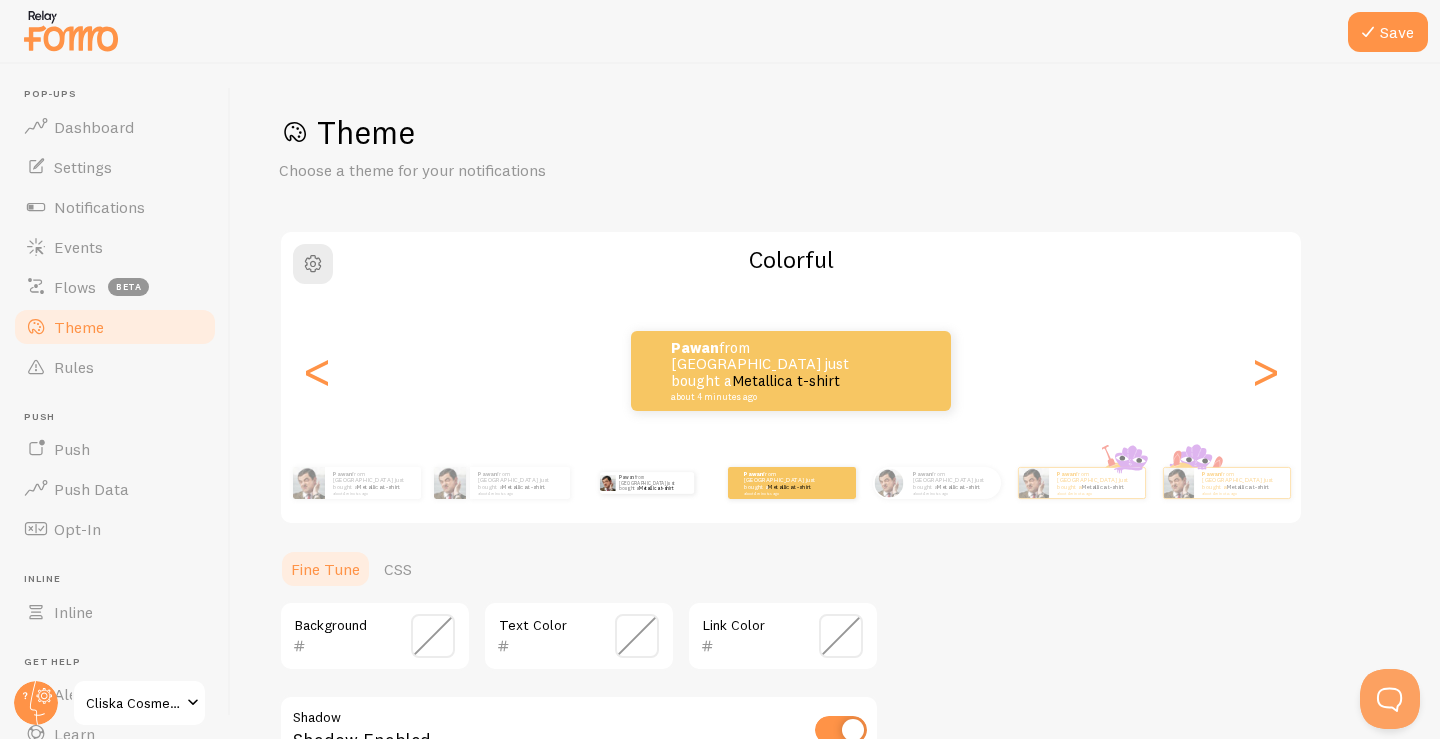 click on "Pawan  from [GEOGRAPHIC_DATA] just bought a  Metallica t-shirt   about 4 minutes ago" at bounding box center (646, 483) 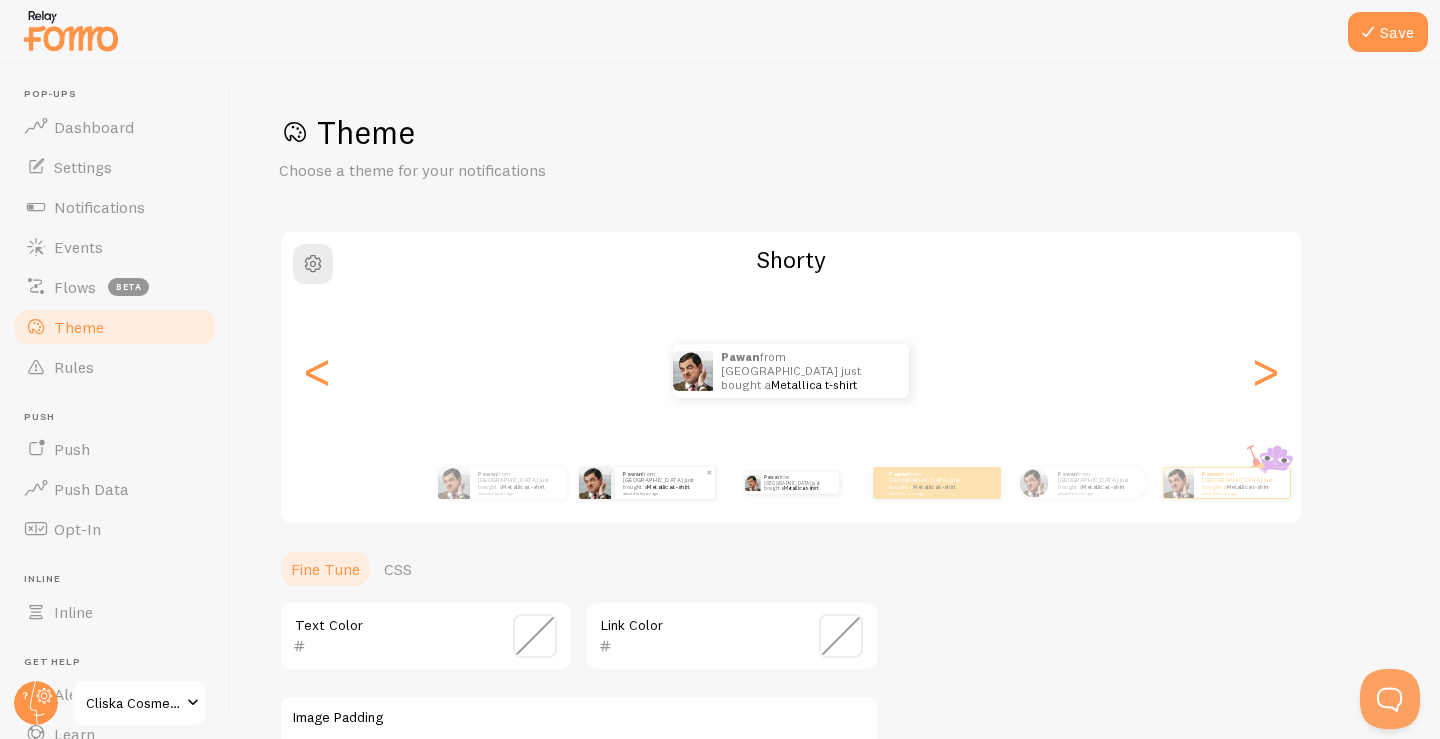 click on "about 4 minutes ago" at bounding box center [664, 493] 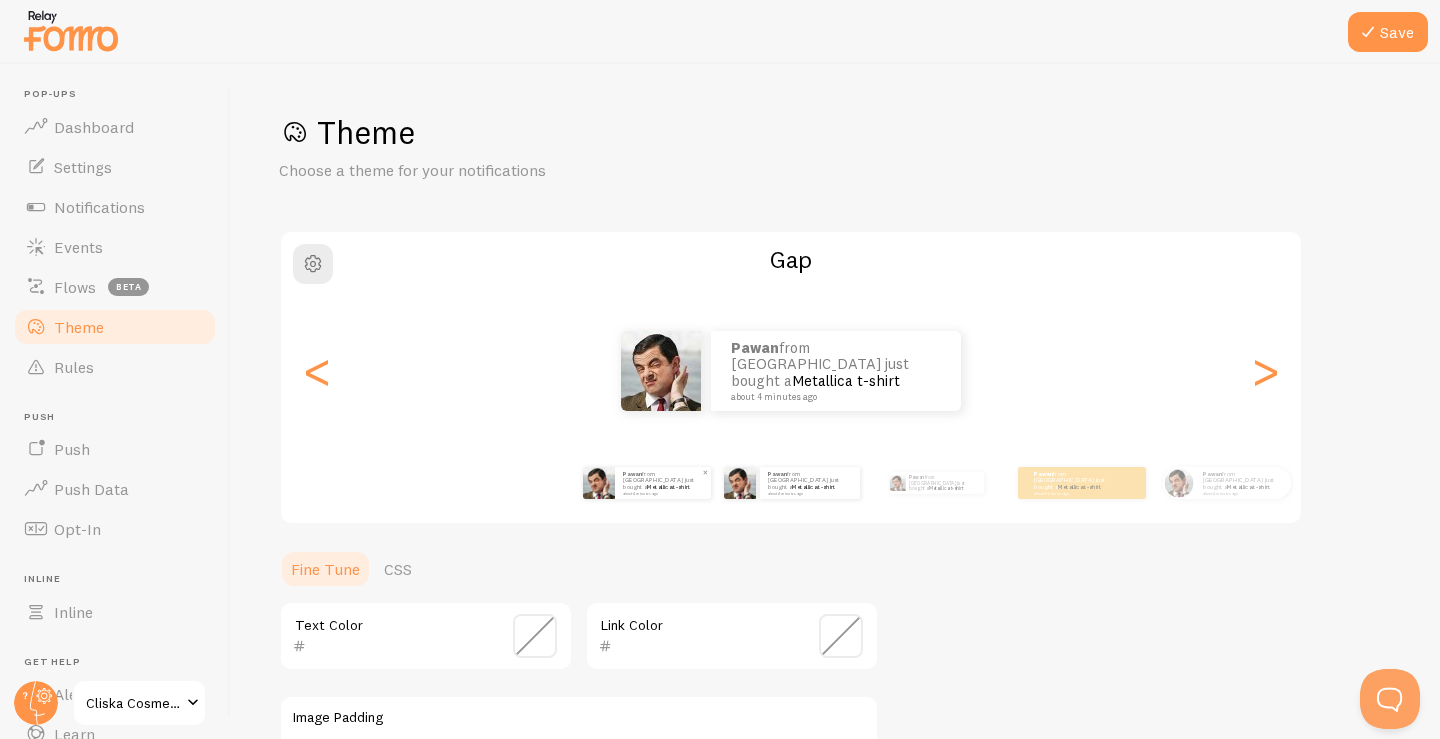 click on "Pawan  from [GEOGRAPHIC_DATA] just bought a  Metallica t-shirt   about 4 minutes ago" at bounding box center (663, 483) 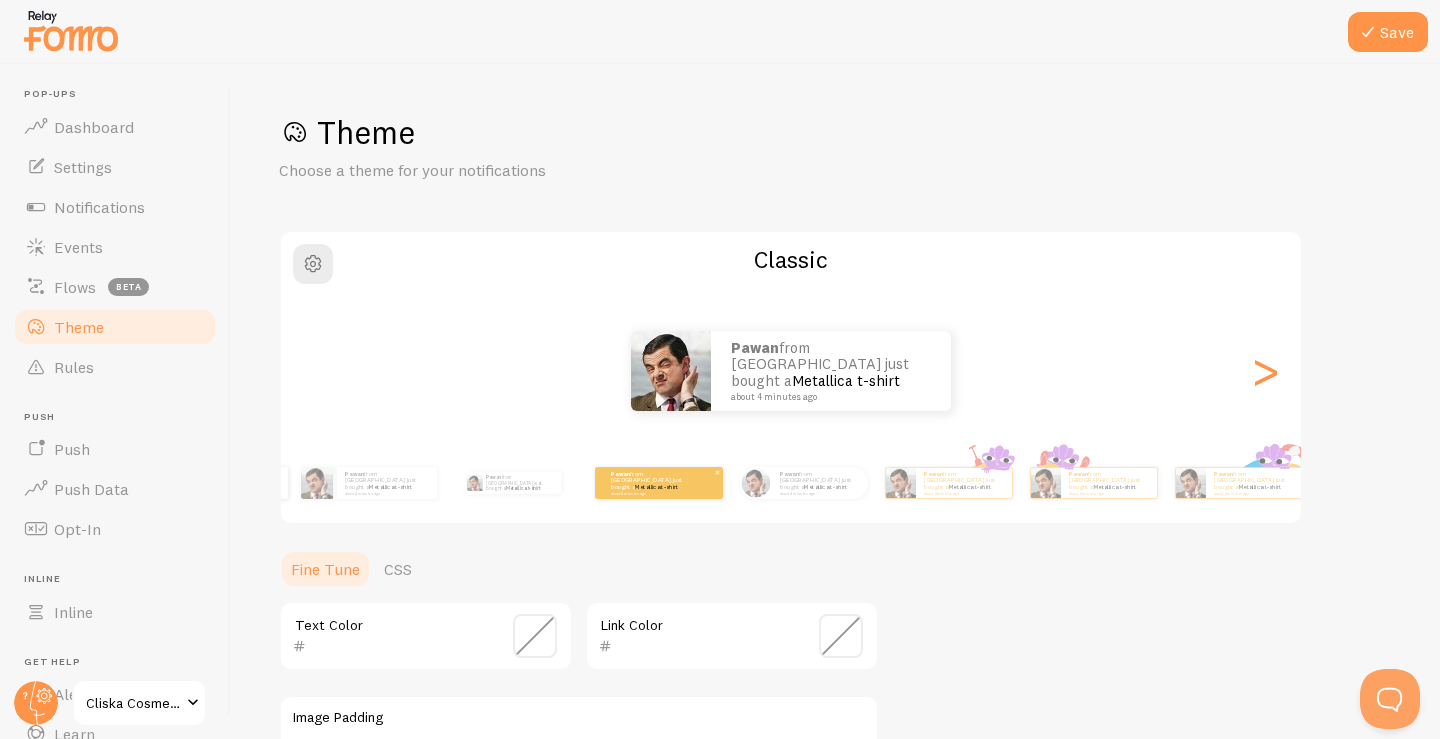 click on "Pawan  from [GEOGRAPHIC_DATA] just bought a  Metallica t-shirt   about 4 minutes ago" at bounding box center (651, 482) 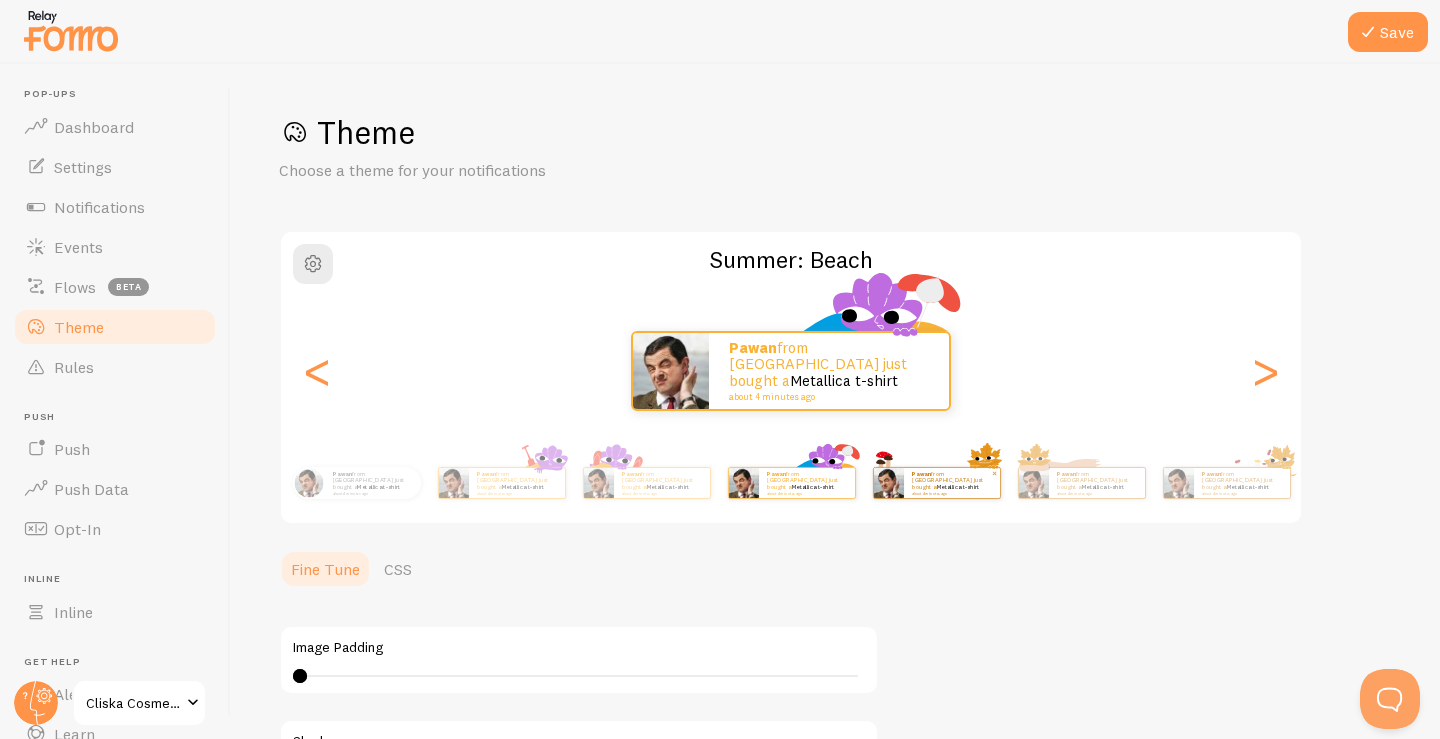click on "Pawan  from [GEOGRAPHIC_DATA] just bought a  Metallica t-shirt   about 4 minutes ago" at bounding box center [952, 482] 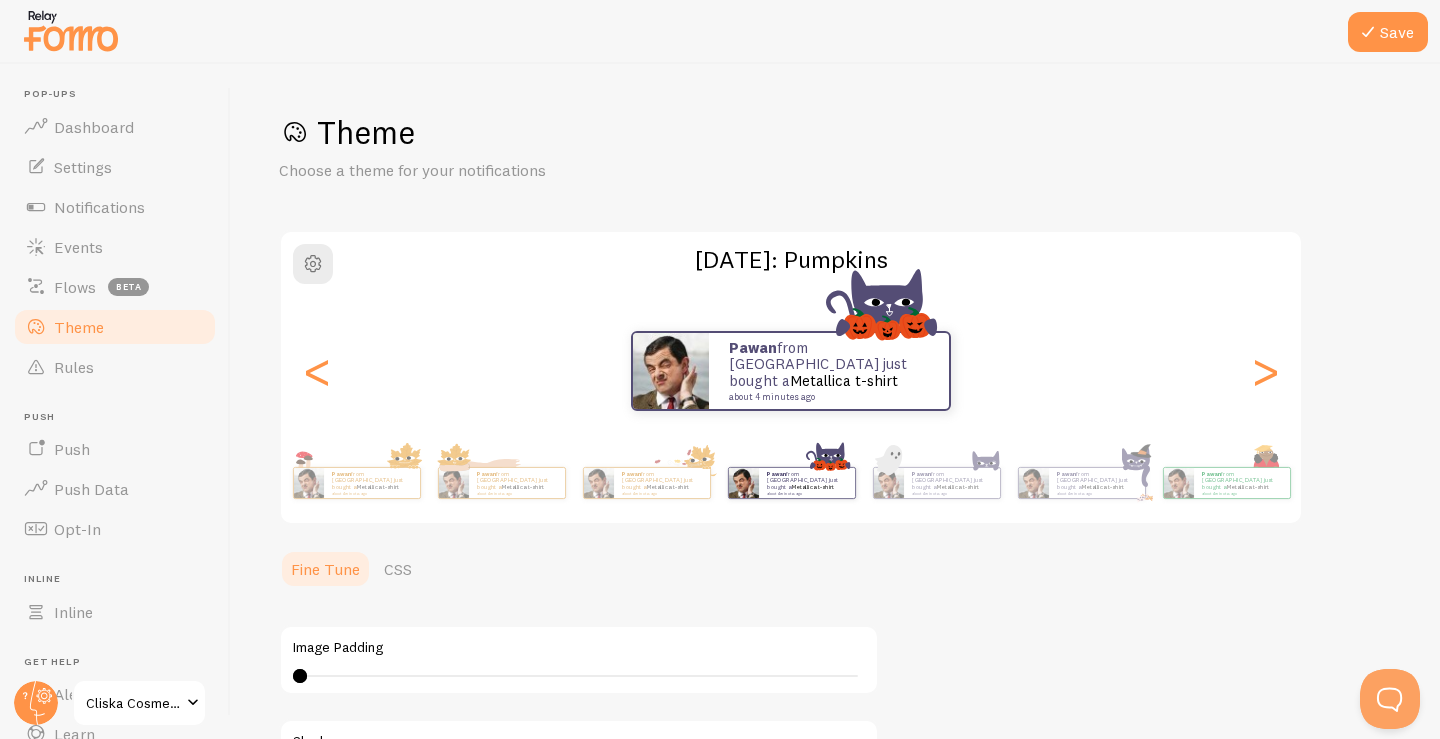click on "Pop-ups
Dashboard
Settings
Notifications
Events
Flows
beta
Theme
Rules
[GEOGRAPHIC_DATA]
[GEOGRAPHIC_DATA]
Push Data
Opt-In
Inline
Inline
Get Help
Alerts
Learn
Support
Cliska Cosmetics
Save
Theme
Choose a theme for your notifications
[DATE]: Pumpkins
Pawan  from [GEOGRAPHIC_DATA] just bought a  Metallica t-shirt   about 4 minutes ago [PERSON_NAME]" at bounding box center [720, 401] 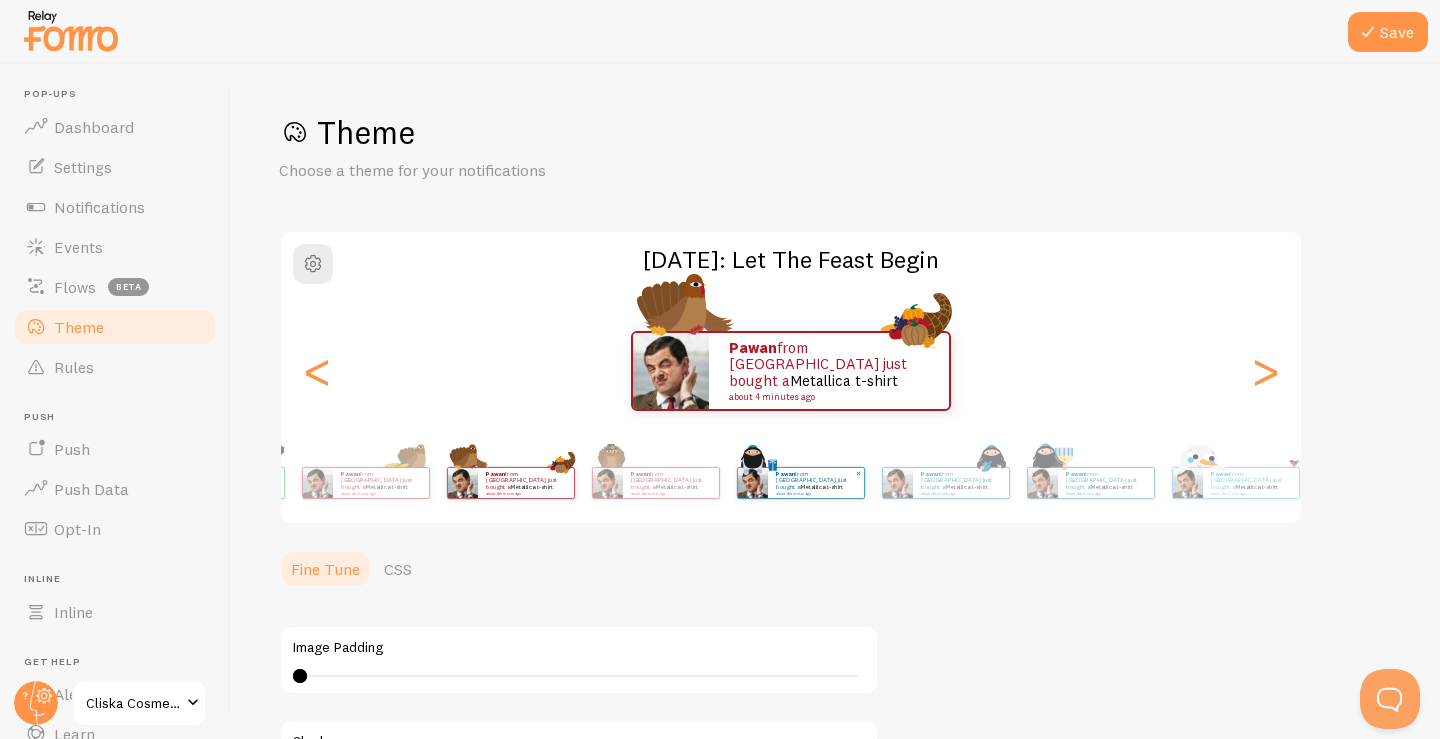 click on "Pawan  from [GEOGRAPHIC_DATA] just bought a  Metallica t-shirt   about 4 minutes ago" at bounding box center [816, 482] 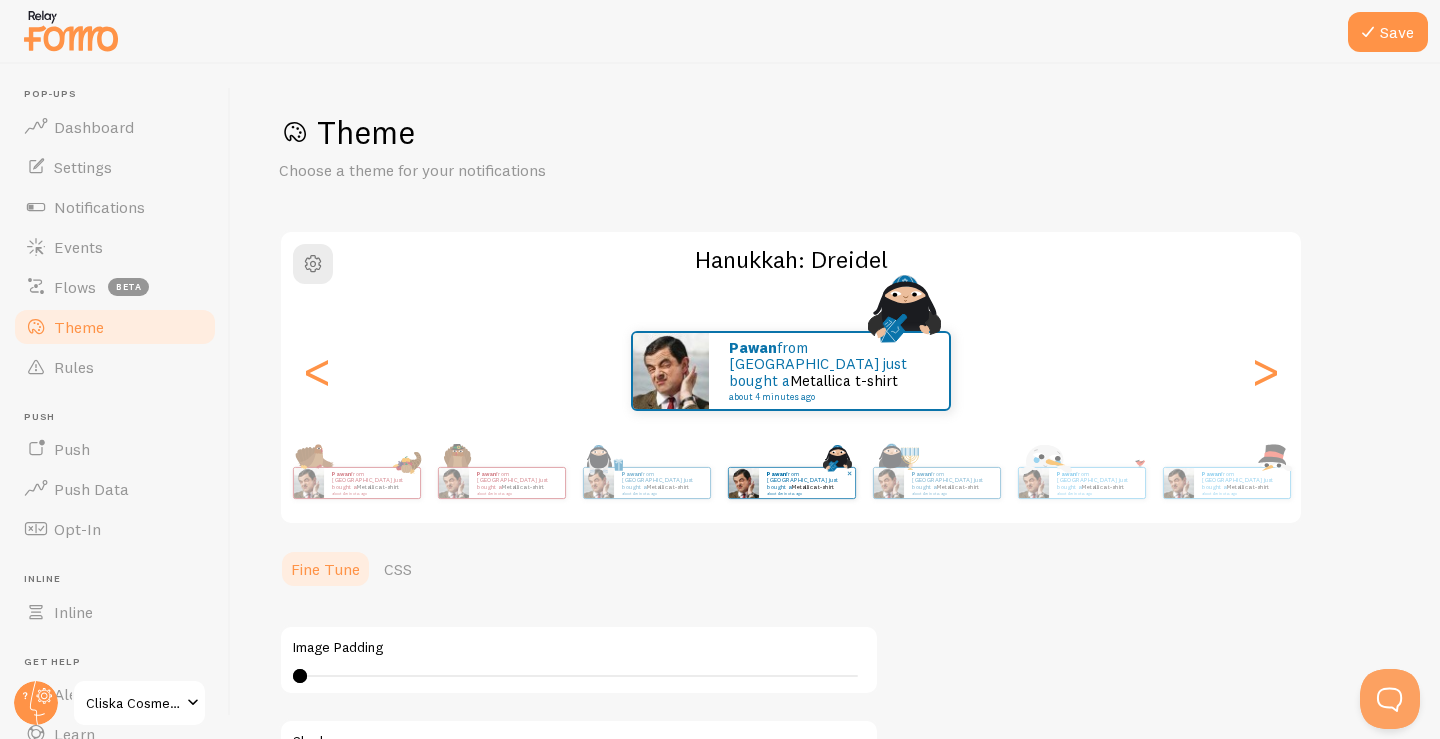 click on "Pawan  from [GEOGRAPHIC_DATA] just bought a  Metallica t-shirt   about 4 minutes ago Pawan  from [GEOGRAPHIC_DATA] just bought a  Metallica t-shirt   about 4 minutes ago Pawan  from [GEOGRAPHIC_DATA] just bought a  Metallica t-shirt   about 4 minutes ago Pawan  from [GEOGRAPHIC_DATA] just bought a  Metallica t-shirt   about 4 minutes ago Pawan  from [GEOGRAPHIC_DATA] just bought a  Metallica t-shirt   about 4 minutes ago Pawan  from [GEOGRAPHIC_DATA] just bought a  Metallica t-shirt   about 4 minutes ago Pawan  from [GEOGRAPHIC_DATA] just bought a  Metallica t-shirt   about 4 minutes ago Pawan  from [GEOGRAPHIC_DATA] just bought a  Metallica t-shirt   about 4 minutes ago Pawan  from [GEOGRAPHIC_DATA] just bought a  Metallica t-shirt   about 4 minutes ago Pawan  from [GEOGRAPHIC_DATA] just bought a  Metallica t-shirt   about 4 minutes ago Pawan  from [GEOGRAPHIC_DATA] just bought a  Metallica t-shirt   about 4 minutes ago Pawan  from [GEOGRAPHIC_DATA] just bought a  Metallica t-shirt   about 4 minutes ago Pawan  from [GEOGRAPHIC_DATA] just bought a  Metallica t-shirt   about 4 minutes ago Pawan  from [GEOGRAPHIC_DATA] just bought a" at bounding box center (791, 483) 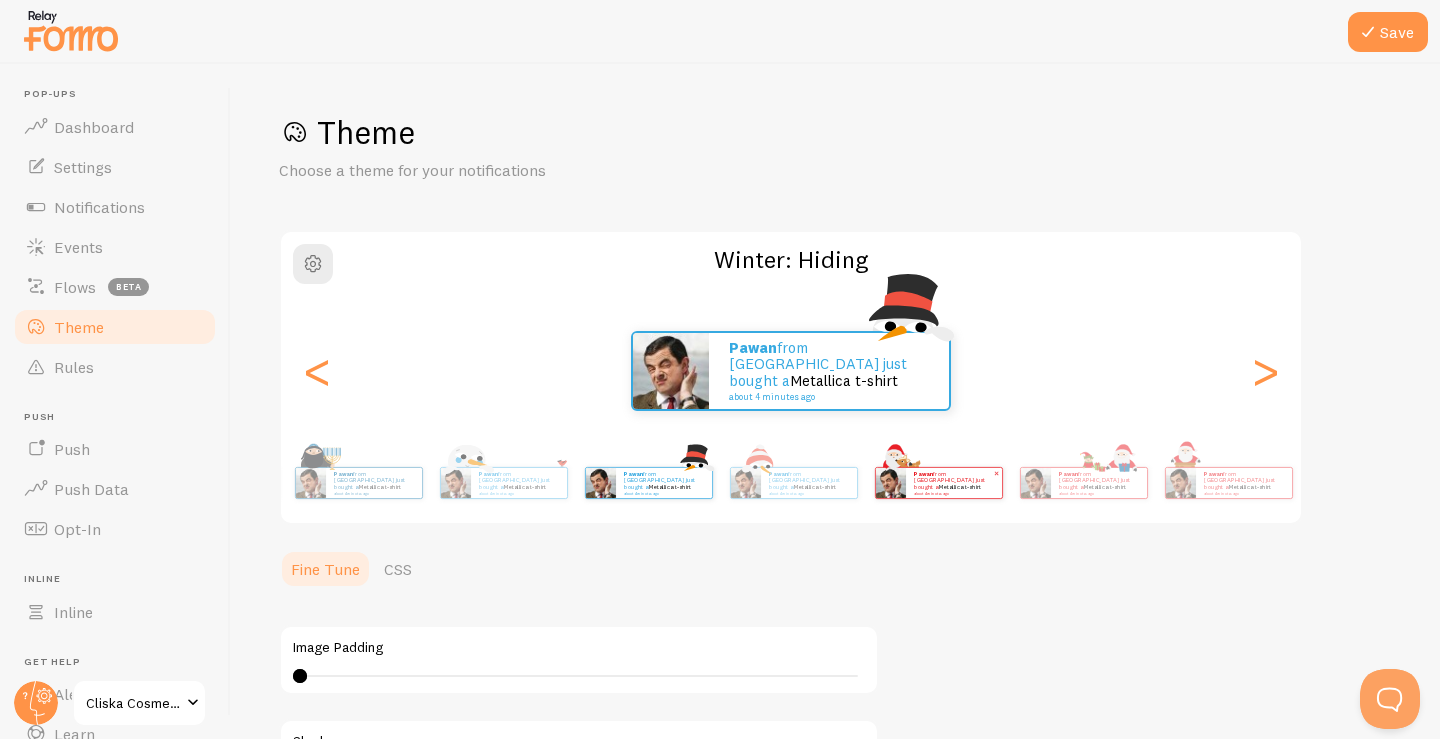 click on "Pawan  from [GEOGRAPHIC_DATA] just bought a  Metallica t-shirt   about 4 minutes ago Pawan  from [GEOGRAPHIC_DATA] just bought a  Metallica t-shirt   about 4 minutes ago Pawan  from [GEOGRAPHIC_DATA] just bought a  Metallica t-shirt   about 4 minutes ago Pawan  from [GEOGRAPHIC_DATA] just bought a  Metallica t-shirt   about 4 minutes ago Pawan  from [GEOGRAPHIC_DATA] just bought a  Metallica t-shirt   about 4 minutes ago Pawan  from [GEOGRAPHIC_DATA] just bought a  Metallica t-shirt   about 4 minutes ago Pawan  from [GEOGRAPHIC_DATA] just bought a  Metallica t-shirt   about 4 minutes ago Pawan  from [GEOGRAPHIC_DATA] just bought a  Metallica t-shirt   about 4 minutes ago Pawan  from [GEOGRAPHIC_DATA] just bought a  Metallica t-shirt   about 4 minutes ago Pawan  from [GEOGRAPHIC_DATA] just bought a  Metallica t-shirt   about 4 minutes ago Pawan  from [GEOGRAPHIC_DATA] just bought a  Metallica t-shirt   about 4 minutes ago Pawan  from [GEOGRAPHIC_DATA] just bought a  Metallica t-shirt   about 4 minutes ago Pawan  from [GEOGRAPHIC_DATA] just bought a  Metallica t-shirt   about 4 minutes ago Pawan  from [GEOGRAPHIC_DATA] just bought a" at bounding box center [791, 483] 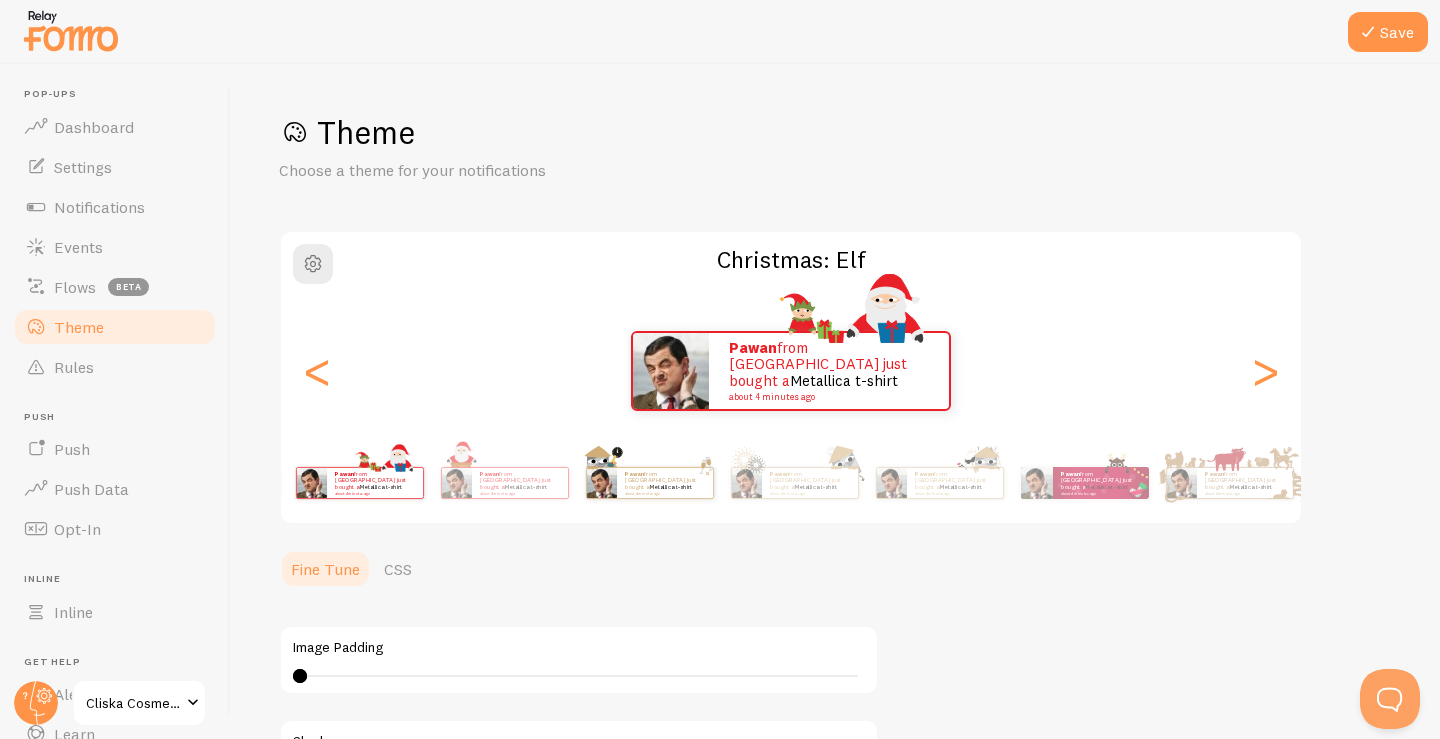 click on "Pawan  from [GEOGRAPHIC_DATA] just bought a  Metallica t-shirt   about 4 minutes ago Pawan  from [GEOGRAPHIC_DATA] just bought a  Metallica t-shirt   about 4 minutes ago Pawan  from [GEOGRAPHIC_DATA] just bought a  Metallica t-shirt   about 4 minutes ago Pawan  from [GEOGRAPHIC_DATA] just bought a  Metallica t-shirt   about 4 minutes ago Pawan  from [GEOGRAPHIC_DATA] just bought a  Metallica t-shirt   about 4 minutes ago Pawan  from [GEOGRAPHIC_DATA] just bought a  Metallica t-shirt   about 4 minutes ago Pawan  from [GEOGRAPHIC_DATA] just bought a  Metallica t-shirt   about 4 minutes ago Pawan  from [GEOGRAPHIC_DATA] just bought a  Metallica t-shirt   about 4 minutes ago Pawan  from [GEOGRAPHIC_DATA] just bought a  Metallica t-shirt   about 4 minutes ago Pawan  from [GEOGRAPHIC_DATA] just bought a  Metallica t-shirt   about 4 minutes ago Pawan  from [GEOGRAPHIC_DATA] just bought a  Metallica t-shirt   about 4 minutes ago Pawan  from [GEOGRAPHIC_DATA] just bought a  Metallica t-shirt   about 4 minutes ago Pawan  from [GEOGRAPHIC_DATA] just bought a  Metallica t-shirt   about 4 minutes ago Pawan  from [GEOGRAPHIC_DATA] just bought a" at bounding box center [791, 483] 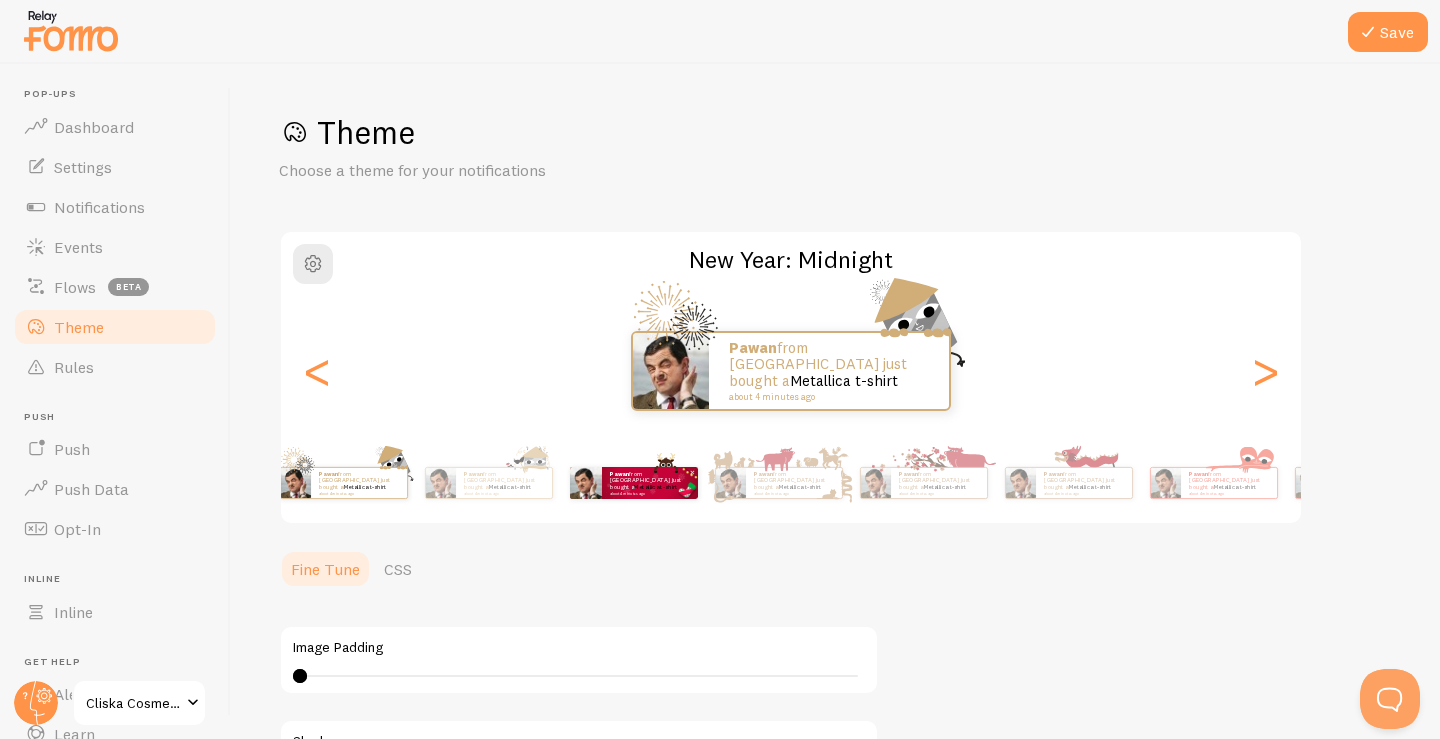 click on "Pawan  from [GEOGRAPHIC_DATA] just bought a  Metallica t-shirt   about 4 minutes ago" at bounding box center [633, 483] 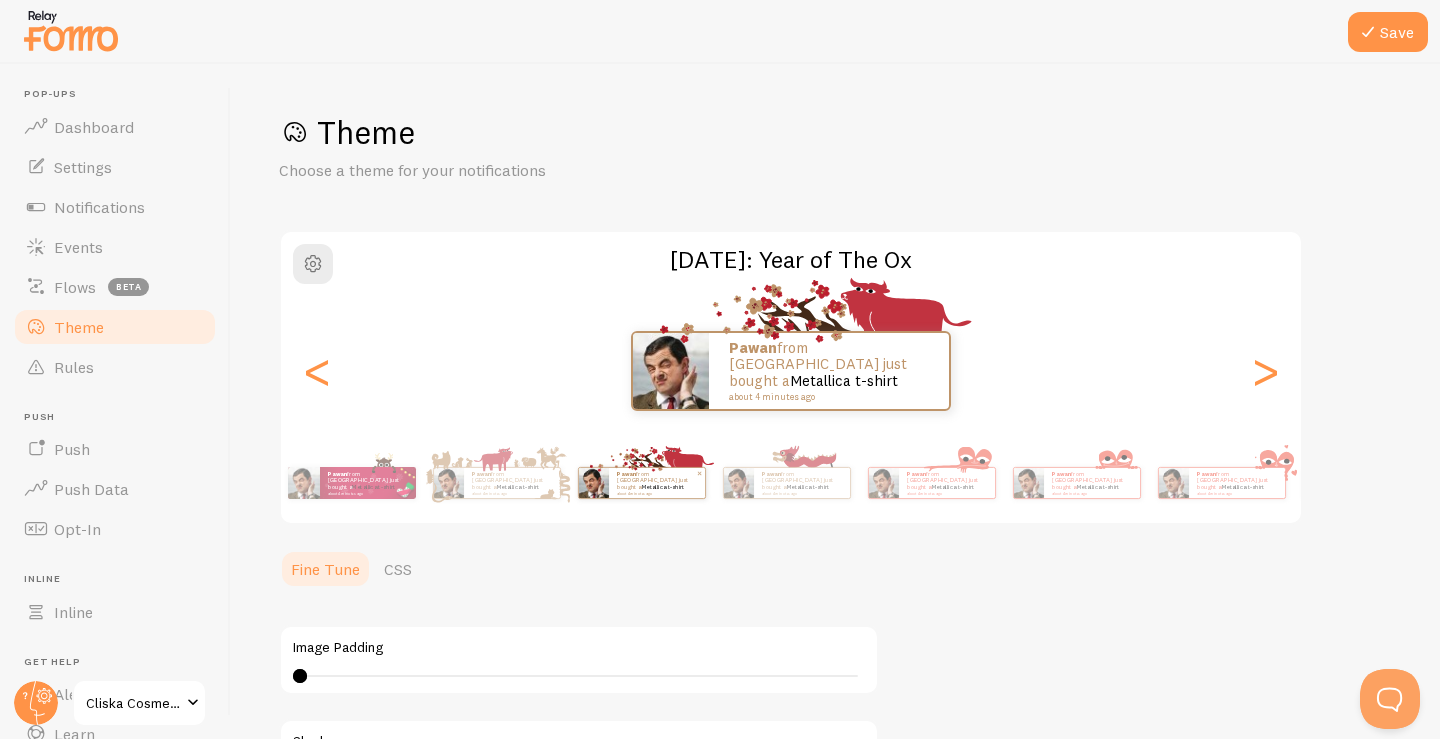 click on "Pawan  from [GEOGRAPHIC_DATA] just bought a  Metallica t-shirt   about 4 minutes ago" at bounding box center (657, 482) 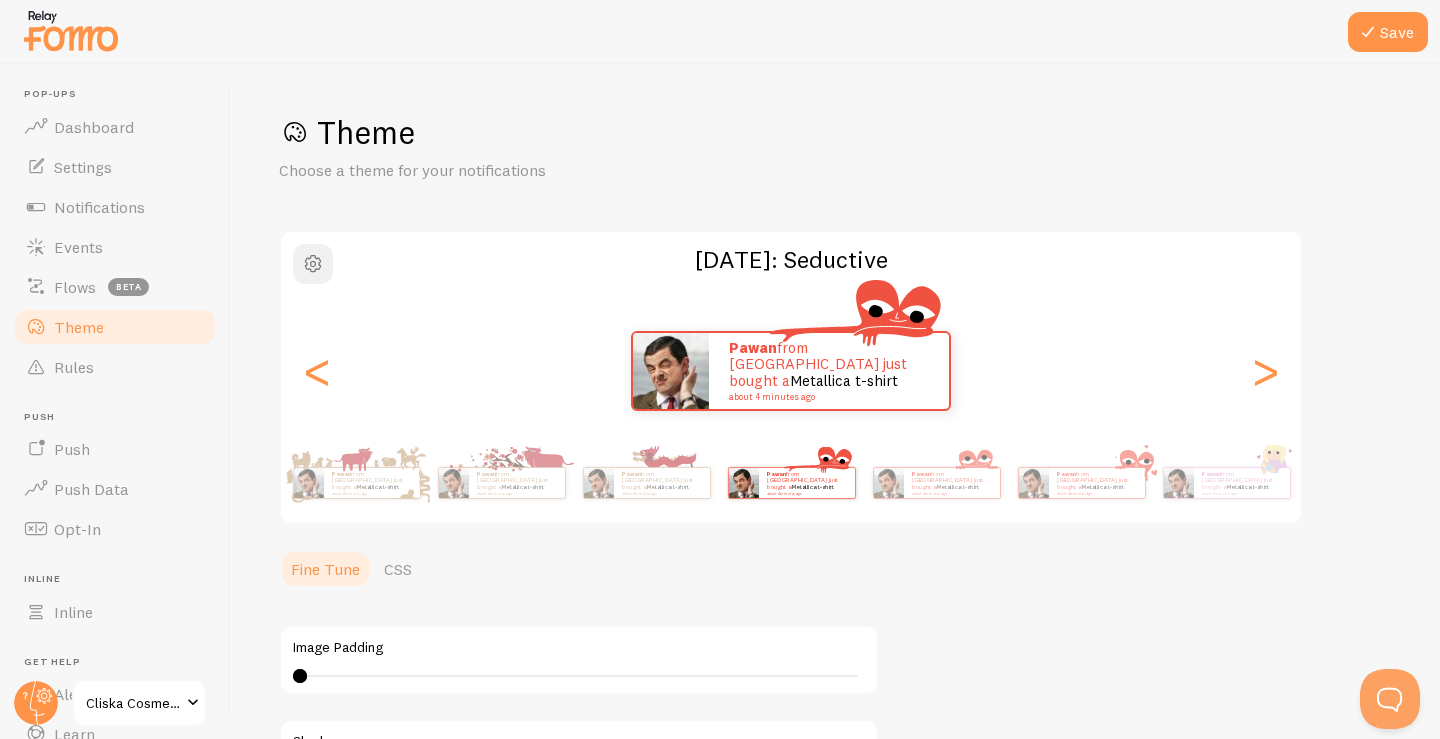 click at bounding box center (313, 264) 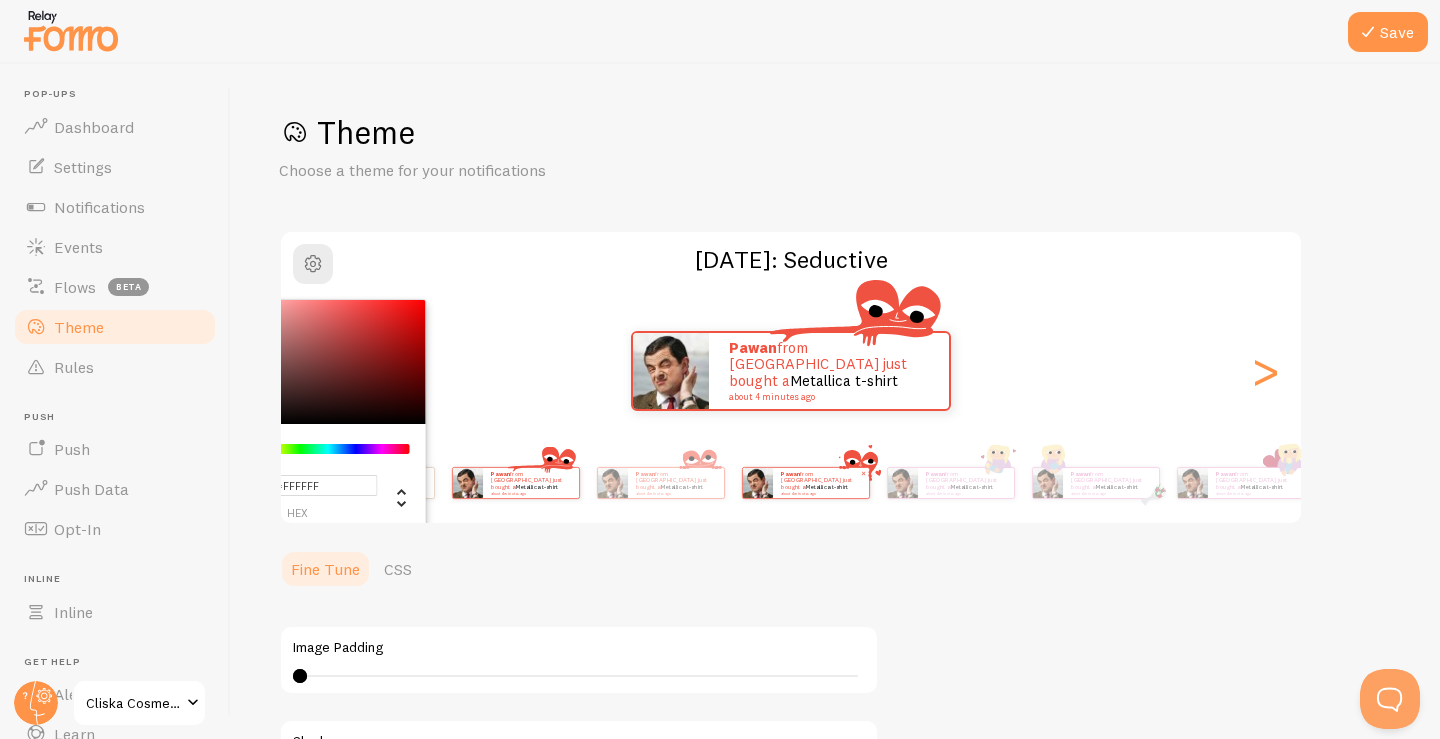 click on "Pawan  from [GEOGRAPHIC_DATA] just bought a  Metallica t-shirt   about 4 minutes ago" at bounding box center [821, 482] 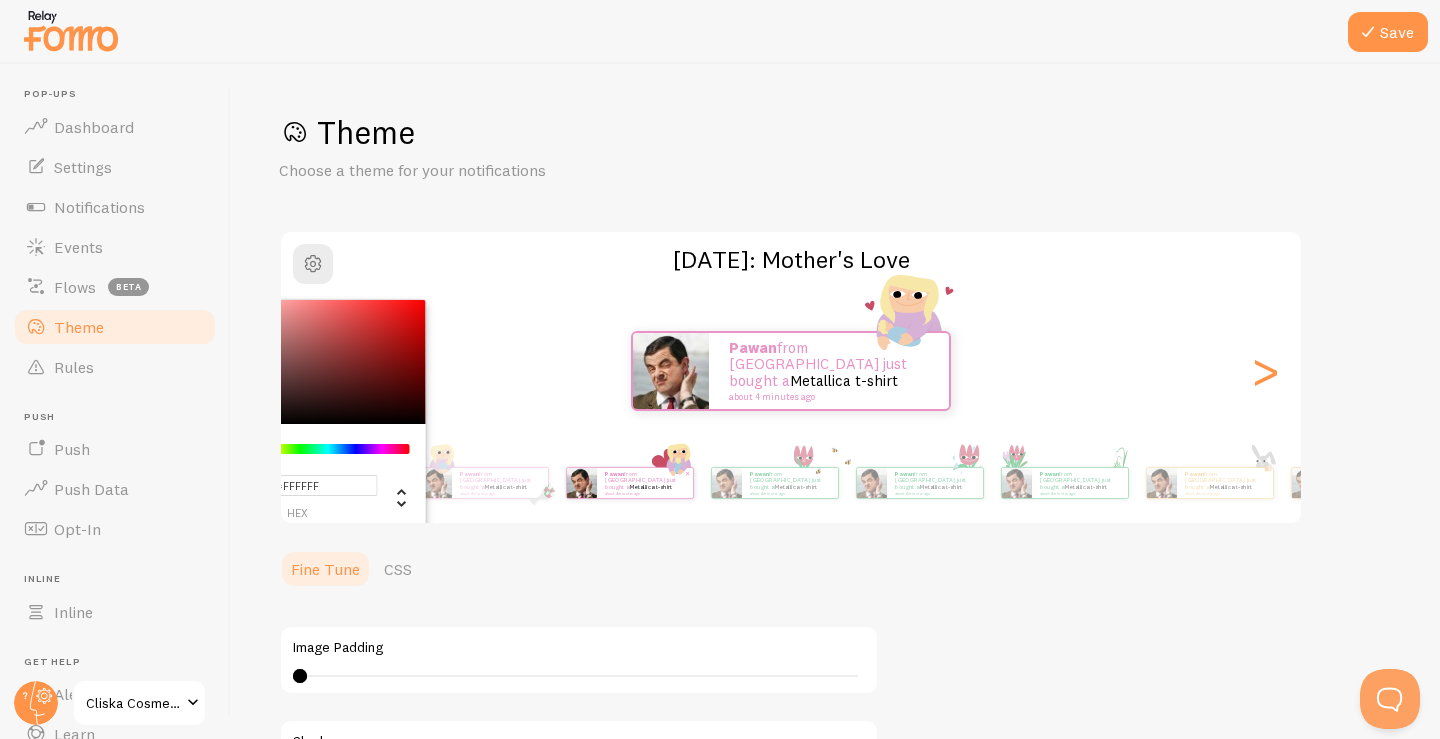 click on "Pawan  from [GEOGRAPHIC_DATA] just bought a  Metallica t-shirt   about 4 minutes ago Pawan  from [GEOGRAPHIC_DATA] just bought a  Metallica t-shirt   about 4 minutes ago Pawan  from [GEOGRAPHIC_DATA] just bought a  Metallica t-shirt   about 4 minutes ago Pawan  from [GEOGRAPHIC_DATA] just bought a  Metallica t-shirt   about 4 minutes ago Pawan  from [GEOGRAPHIC_DATA] just bought a  Metallica t-shirt   about 4 minutes ago Pawan  from [GEOGRAPHIC_DATA] just bought a  Metallica t-shirt   about 4 minutes ago Pawan  from [GEOGRAPHIC_DATA] just bought a  Metallica t-shirt   about 4 minutes ago Pawan  from [GEOGRAPHIC_DATA] just bought a  Metallica t-shirt   about 4 minutes ago Pawan  from [GEOGRAPHIC_DATA] just bought a  Metallica t-shirt   about 4 minutes ago Pawan  from [GEOGRAPHIC_DATA] just bought a  Metallica t-shirt   about 4 minutes ago Pawan  from [GEOGRAPHIC_DATA] just bought a  Metallica t-shirt   about 4 minutes ago Pawan  from [GEOGRAPHIC_DATA] just bought a  Metallica t-shirt   about 4 minutes ago Pawan  from [GEOGRAPHIC_DATA] just bought a  Metallica t-shirt   about 4 minutes ago Pawan  from [GEOGRAPHIC_DATA] just bought a" at bounding box center (791, 483) 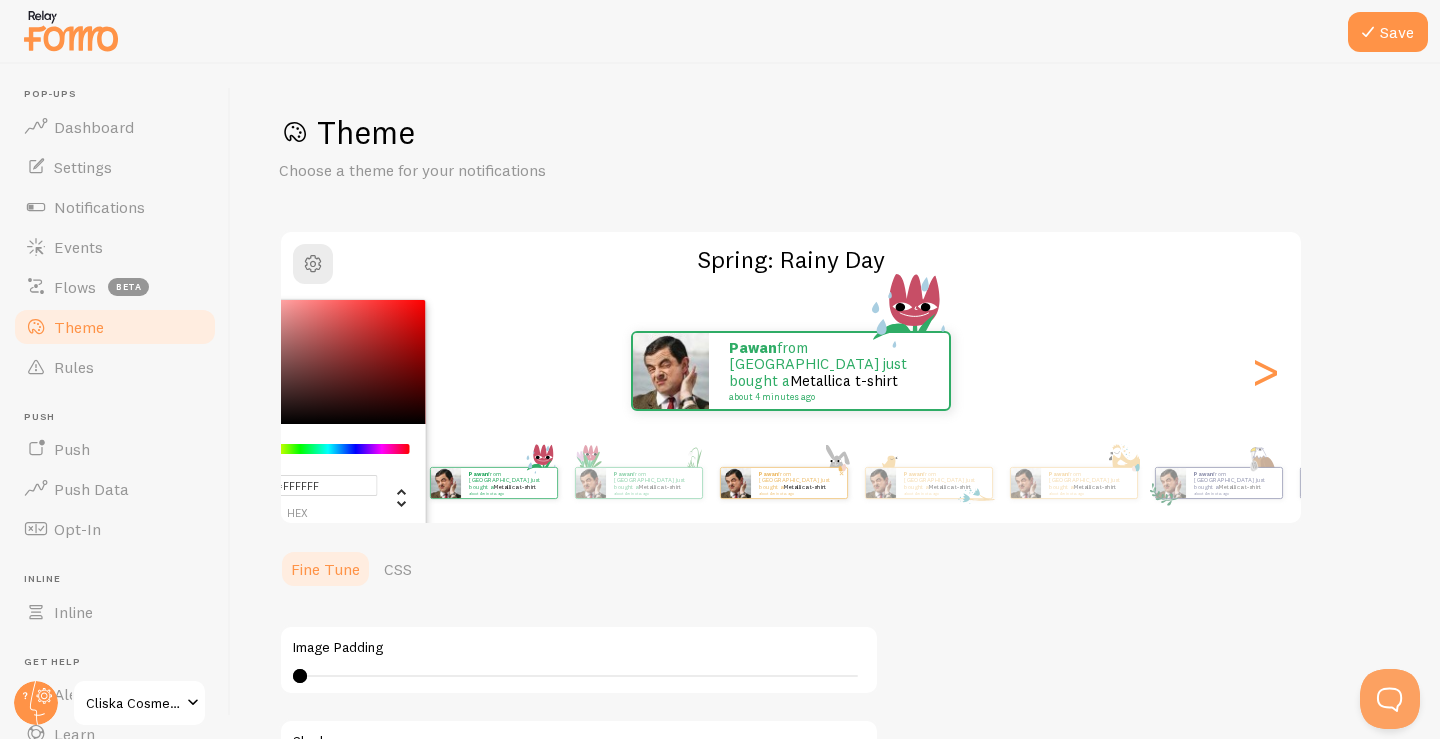 click on "Theme
Choose a theme for your notifications                   #FFFFFF   hex       255   r     255   g     255   b       0   h     0%   s     100%   l
Spring: Rainy Day
Pawan  from [GEOGRAPHIC_DATA] just bought a  Metallica t-shirt   about 4 minutes ago Pawan  from [GEOGRAPHIC_DATA] just bought a  Metallica t-shirt   about 4 minutes ago Pawan  from [GEOGRAPHIC_DATA] just bought a  Metallica t-shirt   about 4 minutes ago Pawan  from [GEOGRAPHIC_DATA] just bought a  Metallica t-shirt   about 4 minutes ago Pawan  from [GEOGRAPHIC_DATA] just bought a  Metallica t-shirt   about 4 minutes ago Pawan  from [GEOGRAPHIC_DATA] just bought a  Metallica t-shirt   about 4 minutes ago Pawan  from [GEOGRAPHIC_DATA] just bought a  Metallica t-shirt   about 4 minutes ago Pawan  from [GEOGRAPHIC_DATA] just bought a  Metallica t-shirt   about 4 minutes ago Pawan  from [GEOGRAPHIC_DATA] just bought a  Metallica t-shirt   about 4 minutes ago Pawan  from [GEOGRAPHIC_DATA] just bought a  Metallica t-shirt   about 4 minutes ago Pawan  from [GEOGRAPHIC_DATA] just bought a" at bounding box center [835, 551] 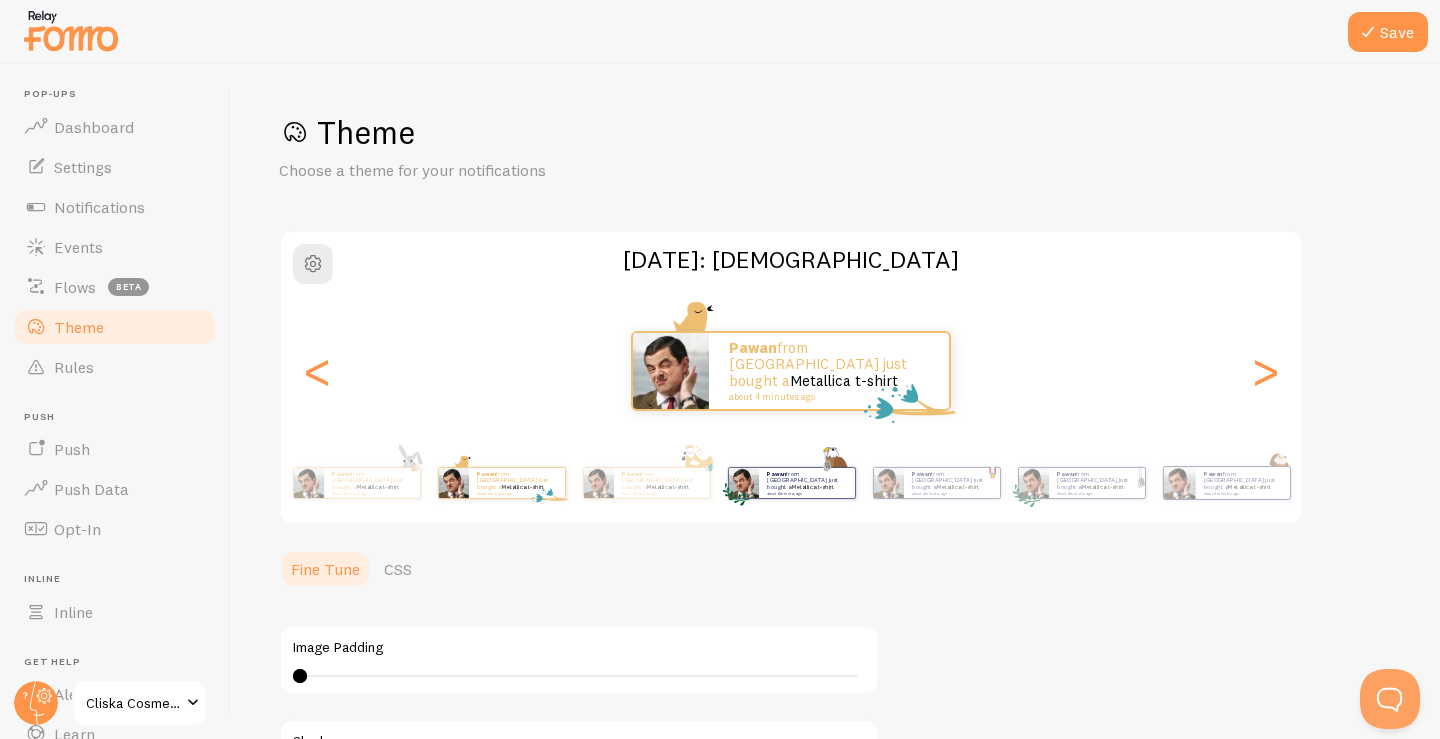 click on "Theme
Choose a theme for your notifications
[DATE]: [DEMOGRAPHIC_DATA]
Pawan  from [GEOGRAPHIC_DATA] just bought a  Metallica t-shirt   about 4 minutes ago Pawan  from [GEOGRAPHIC_DATA] just bought a  Metallica t-shirt   about 4 minutes ago Pawan  from [GEOGRAPHIC_DATA] just bought a  Metallica t-shirt   about 4 minutes ago Pawan  from [GEOGRAPHIC_DATA] just bought a  Metallica t-shirt   about 4 minutes ago Pawan  from [GEOGRAPHIC_DATA] just bought a  Metallica t-shirt   about 4 minutes ago Pawan  from [GEOGRAPHIC_DATA] just bought a  Metallica t-shirt   about 4 minutes ago Pawan  from [GEOGRAPHIC_DATA] just bought a  Metallica t-shirt   about 4 minutes ago Pawan  from [GEOGRAPHIC_DATA] just bought a  Metallica t-shirt   about 4 minutes ago Pawan  from [GEOGRAPHIC_DATA] just bought a  Metallica t-shirt   about 4 minutes ago Pawan  from [GEOGRAPHIC_DATA] just bought a  Metallica t-shirt   about 4 minutes ago Pawan  from [GEOGRAPHIC_DATA] just bought a  Metallica t-shirt   about 4 minutes ago Pawan  from [GEOGRAPHIC_DATA] just bought a  Metallica t-shirt   about 4 minutes ago" at bounding box center (835, 551) 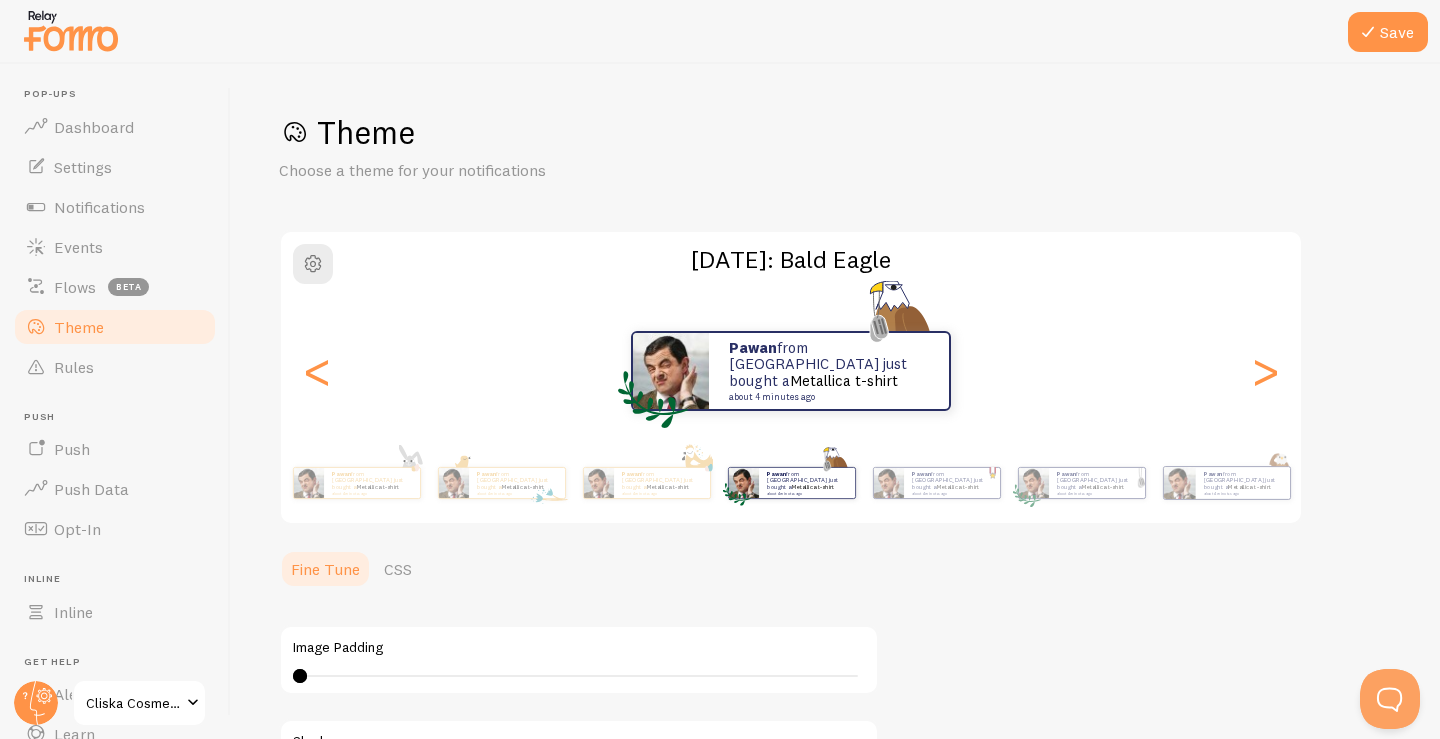 click on "Pawan  from [GEOGRAPHIC_DATA] just bought a  Metallica t-shirt   about 4 minutes ago Pawan  from [GEOGRAPHIC_DATA] just bought a  Metallica t-shirt   about 4 minutes ago Pawan  from [GEOGRAPHIC_DATA] just bought a  Metallica t-shirt   about 4 minutes ago Pawan  from [GEOGRAPHIC_DATA] just bought a  Metallica t-shirt   about 4 minutes ago Pawan  from [GEOGRAPHIC_DATA] just bought a  Metallica t-shirt   about 4 minutes ago Pawan  from [GEOGRAPHIC_DATA] just bought a  Metallica t-shirt   about 4 minutes ago Pawan  from [GEOGRAPHIC_DATA] just bought a  Metallica t-shirt   about 4 minutes ago Pawan  from [GEOGRAPHIC_DATA] just bought a  Metallica t-shirt   about 4 minutes ago Pawan  from [GEOGRAPHIC_DATA] just bought a  Metallica t-shirt   about 4 minutes ago Pawan  from [GEOGRAPHIC_DATA] just bought a  Metallica t-shirt   about 4 minutes ago Pawan  from [GEOGRAPHIC_DATA] just bought a  Metallica t-shirt   about 4 minutes ago Pawan  from [GEOGRAPHIC_DATA] just bought a  Metallica t-shirt   about 4 minutes ago Pawan  from [GEOGRAPHIC_DATA] just bought a  Metallica t-shirt   about 4 minutes ago Pawan  from [GEOGRAPHIC_DATA] just bought a" at bounding box center [791, 483] 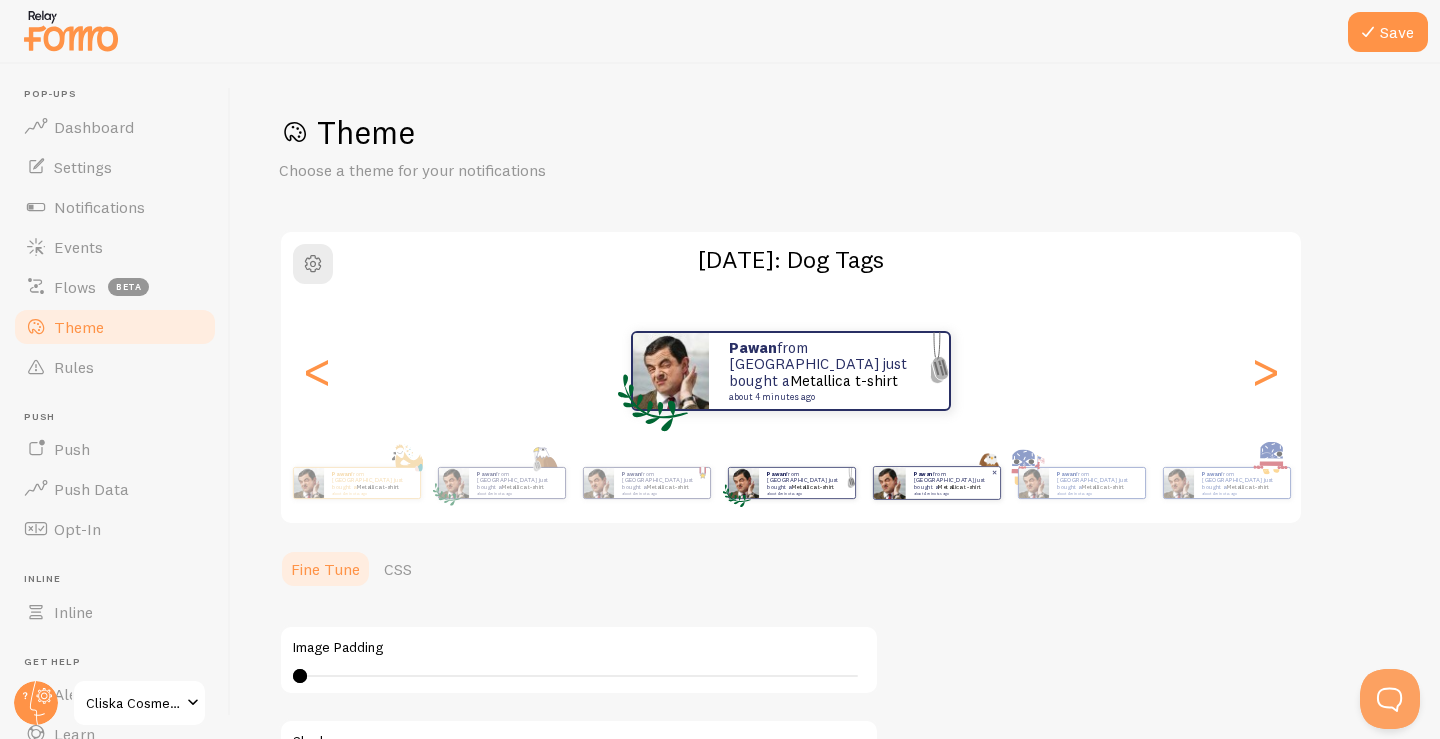 click on "about 4 minutes ago" at bounding box center [951, 493] 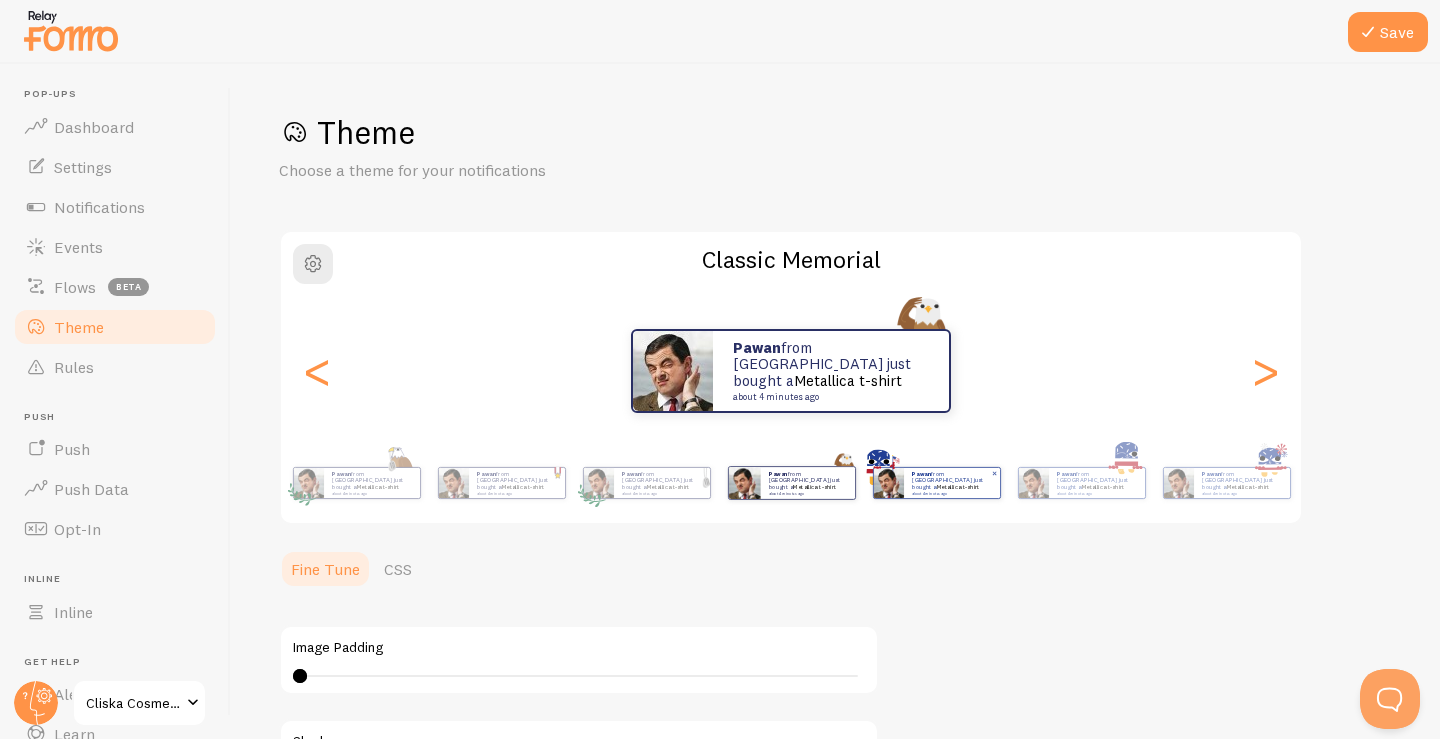 click on "Pawan  from [GEOGRAPHIC_DATA] just bought a  Metallica t-shirt   about 4 minutes ago" at bounding box center (952, 483) 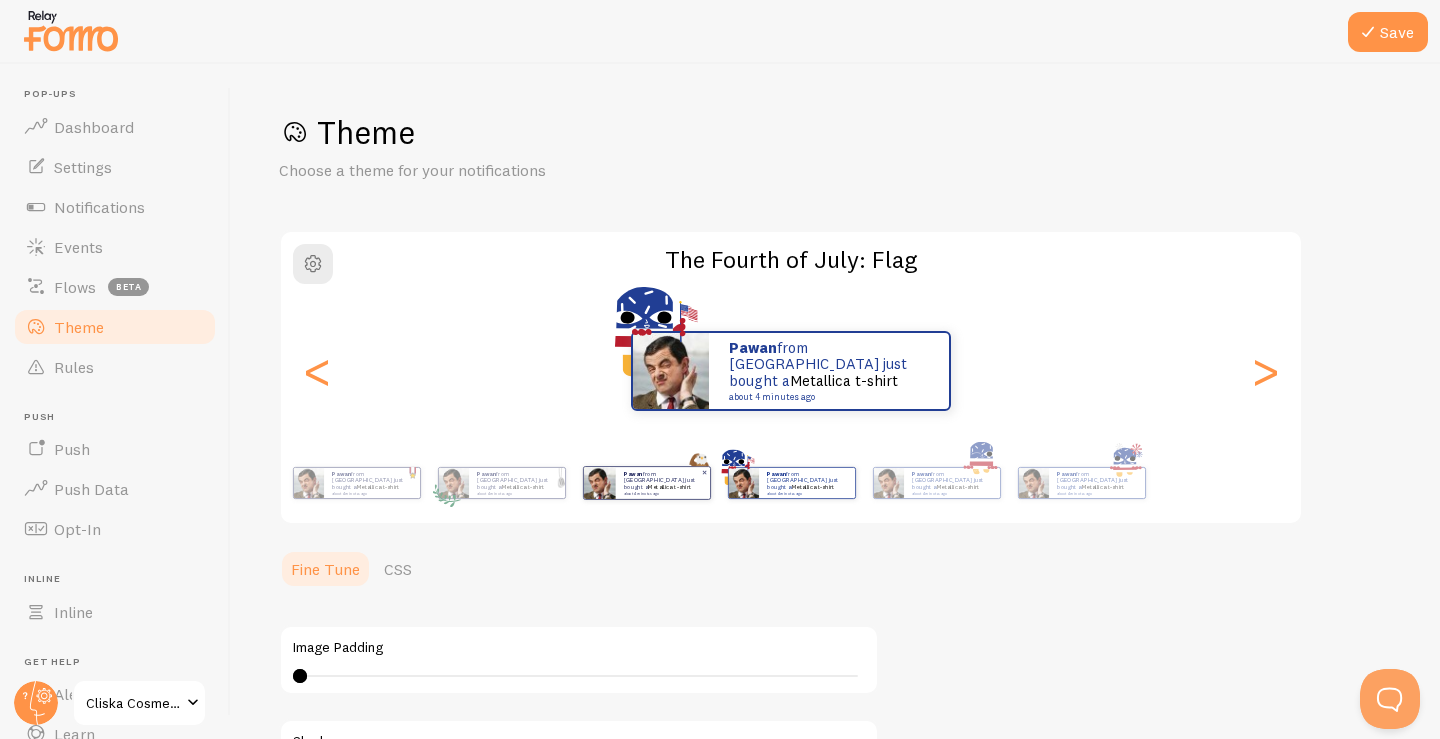 click on "about 4 minutes ago" at bounding box center (661, 493) 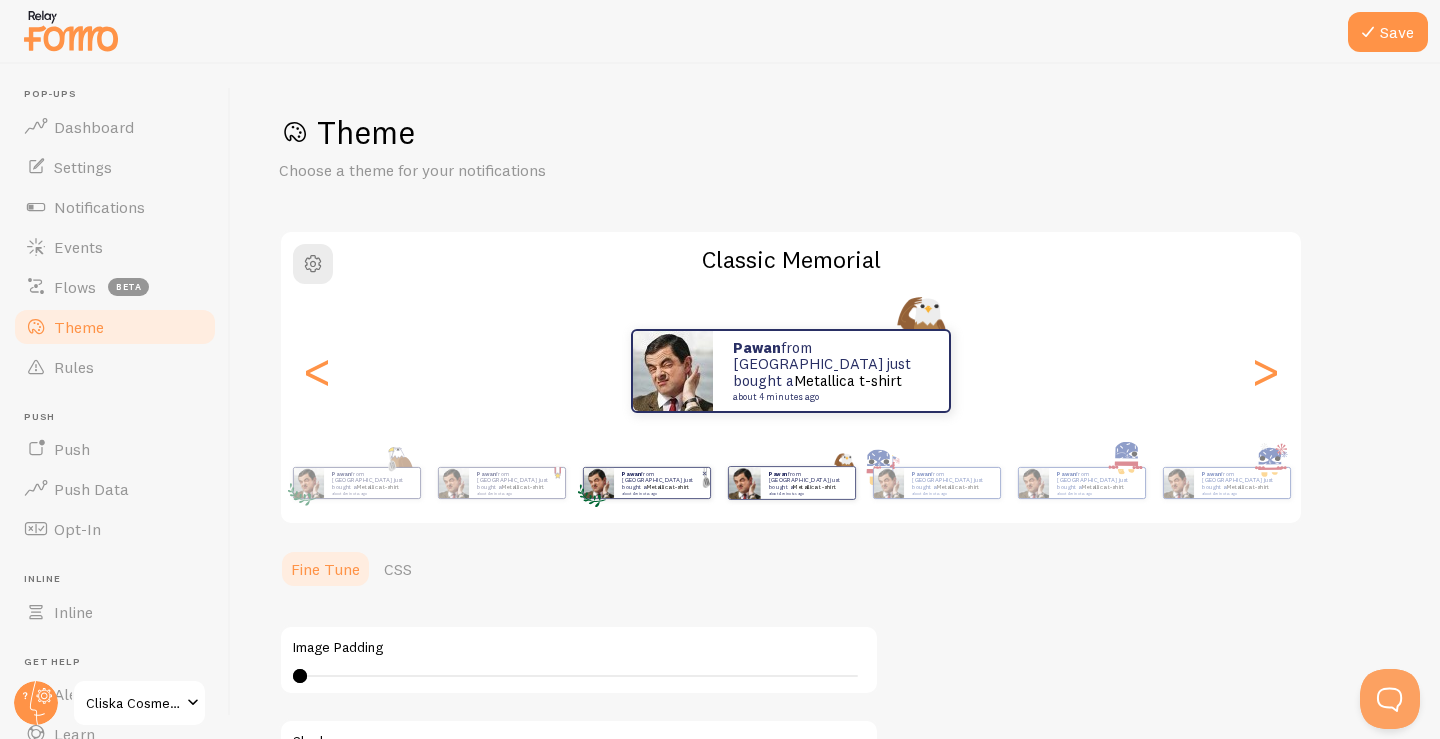 click on "about 4 minutes ago" at bounding box center (661, 493) 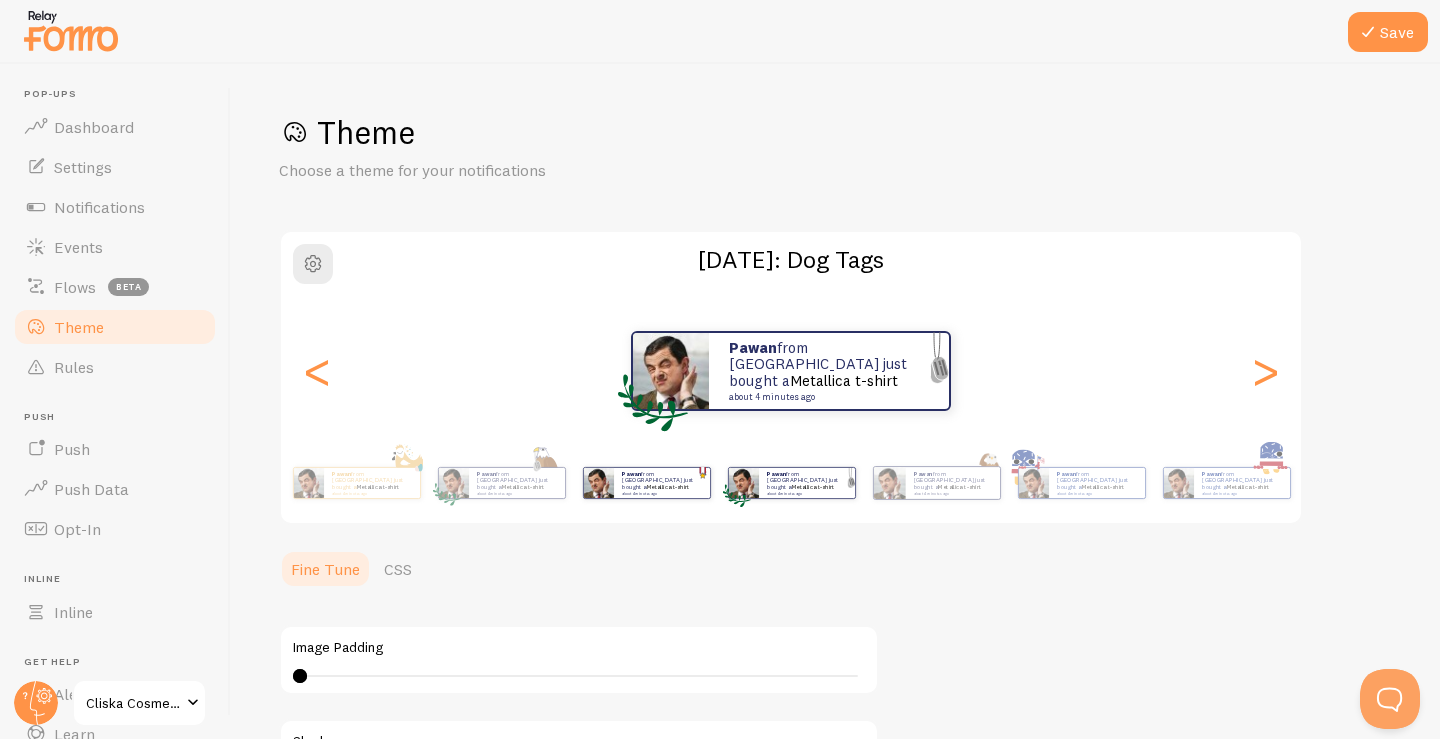 click on "Pawan  from [GEOGRAPHIC_DATA] just bought a  Metallica t-shirt   about 4 minutes ago" at bounding box center [662, 483] 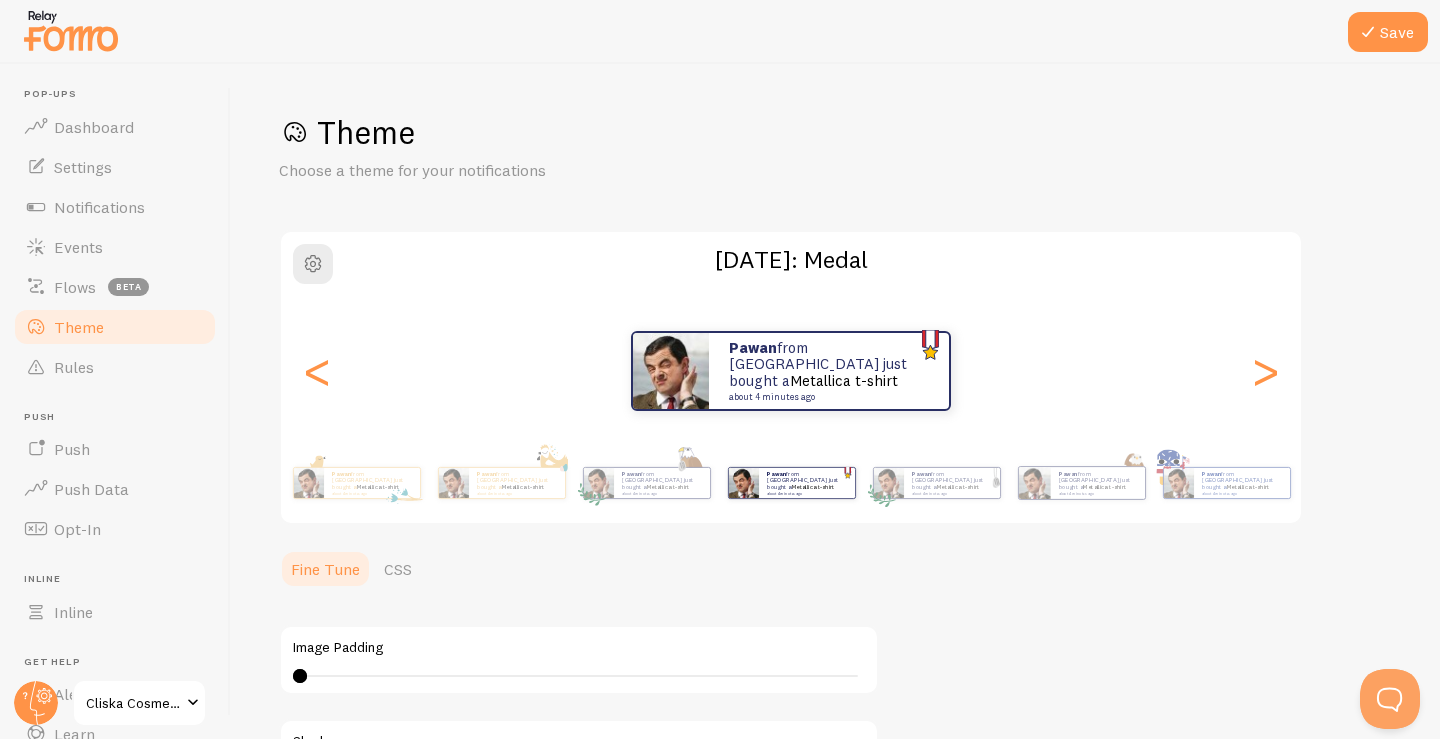 click on "Pawan  from [GEOGRAPHIC_DATA] just bought a  Metallica t-shirt   about 4 minutes ago" at bounding box center [807, 483] 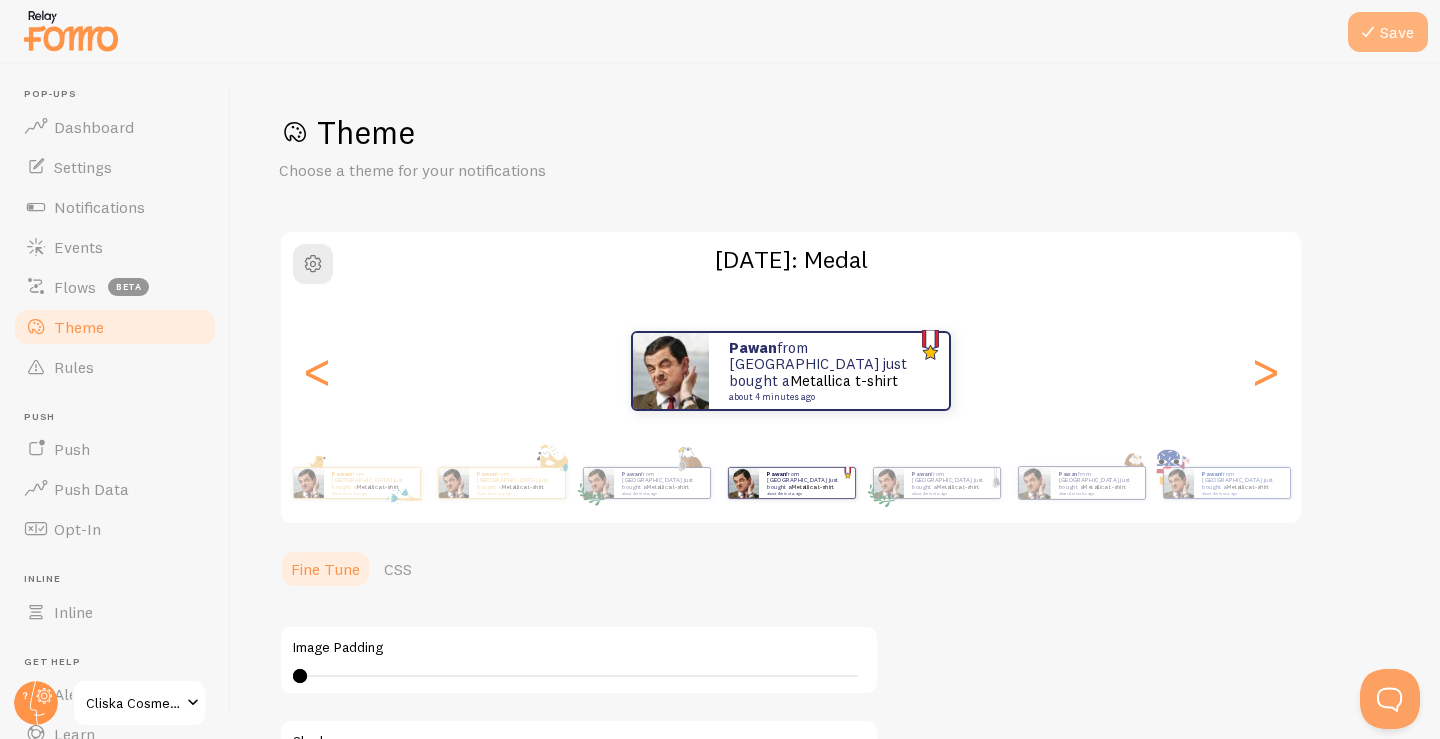 click on "Save" at bounding box center (1388, 32) 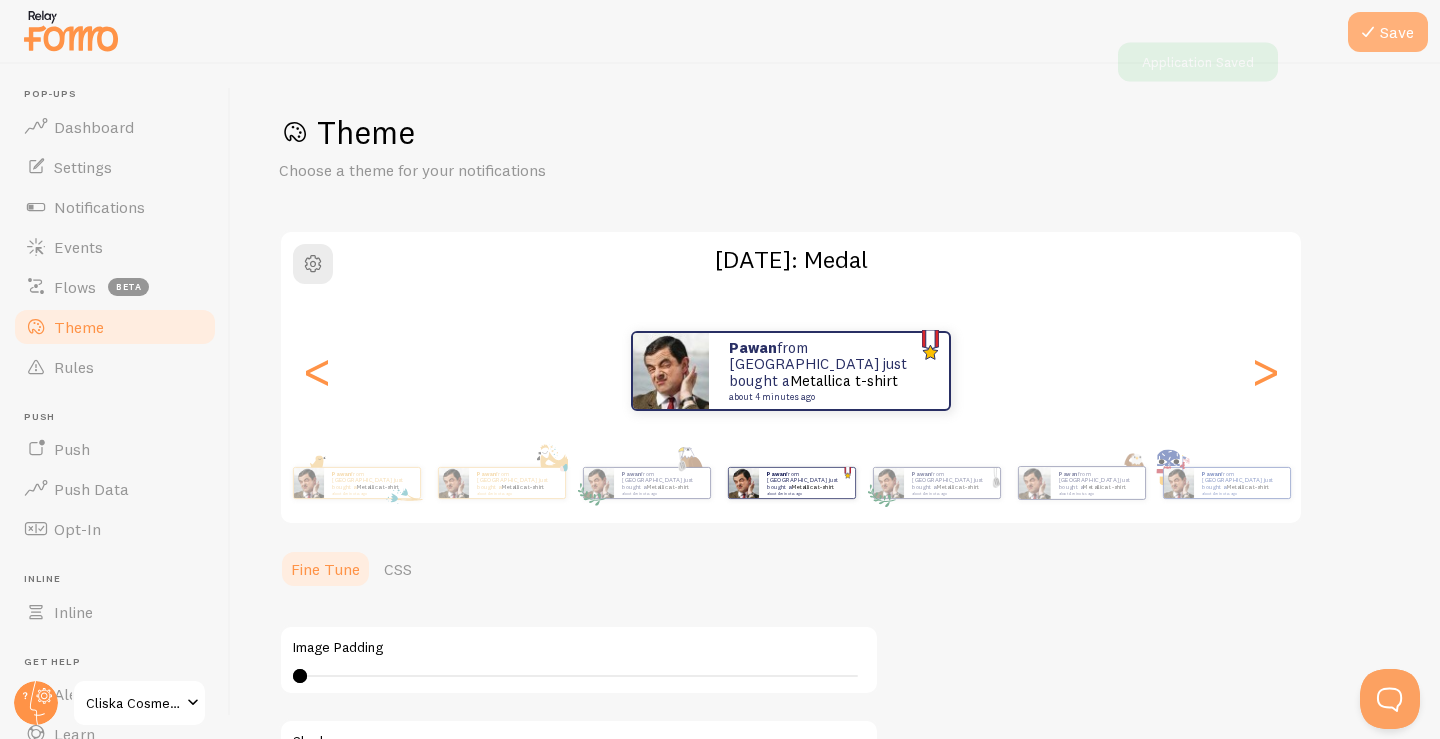 click at bounding box center [1368, 32] 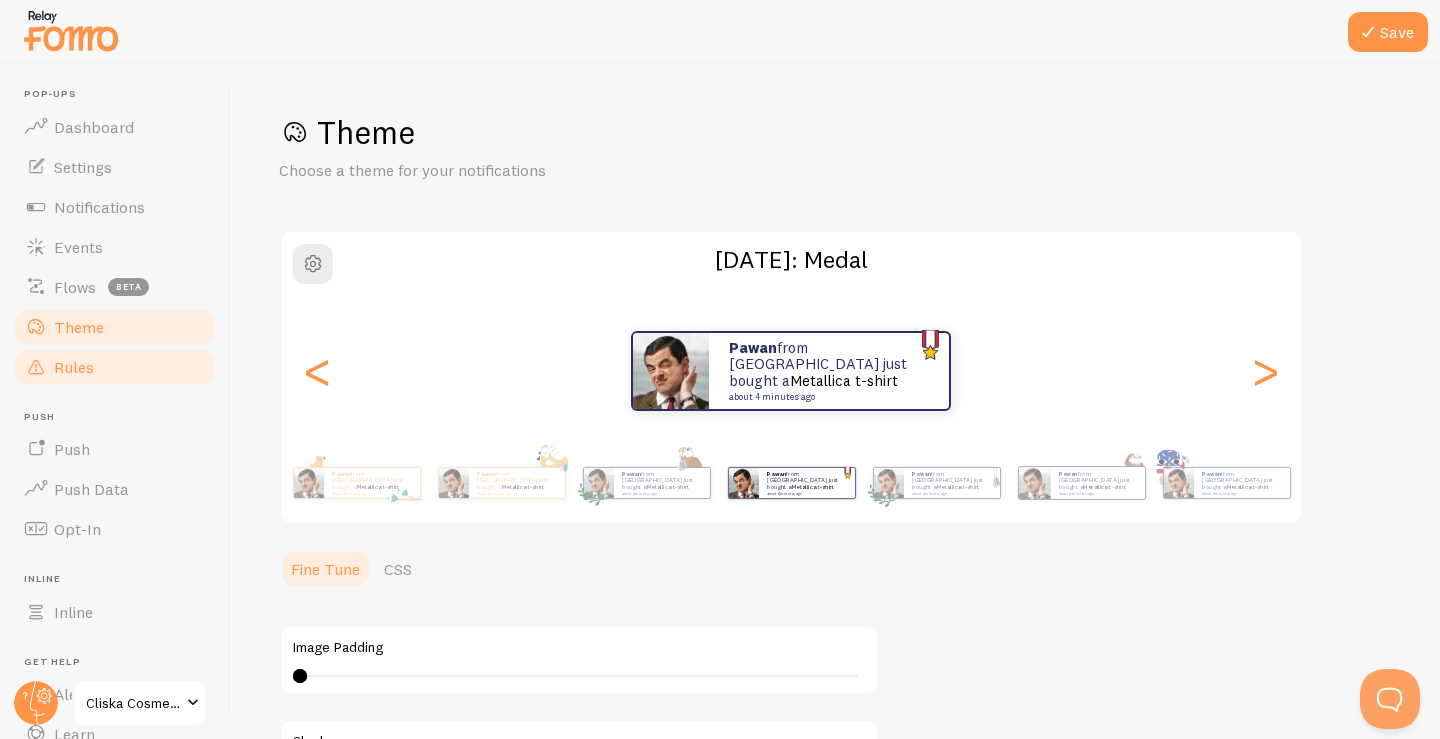 click on "Rules" at bounding box center [115, 367] 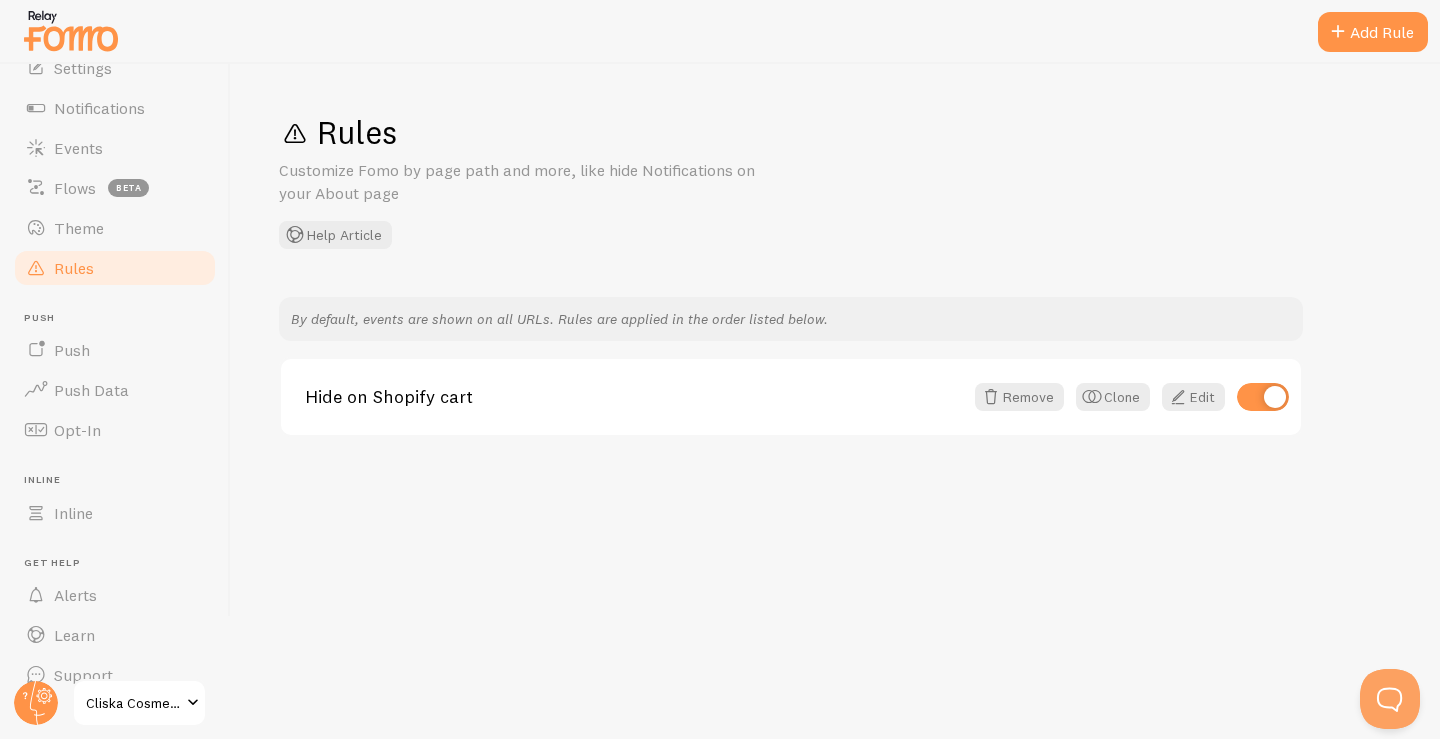 scroll, scrollTop: 100, scrollLeft: 0, axis: vertical 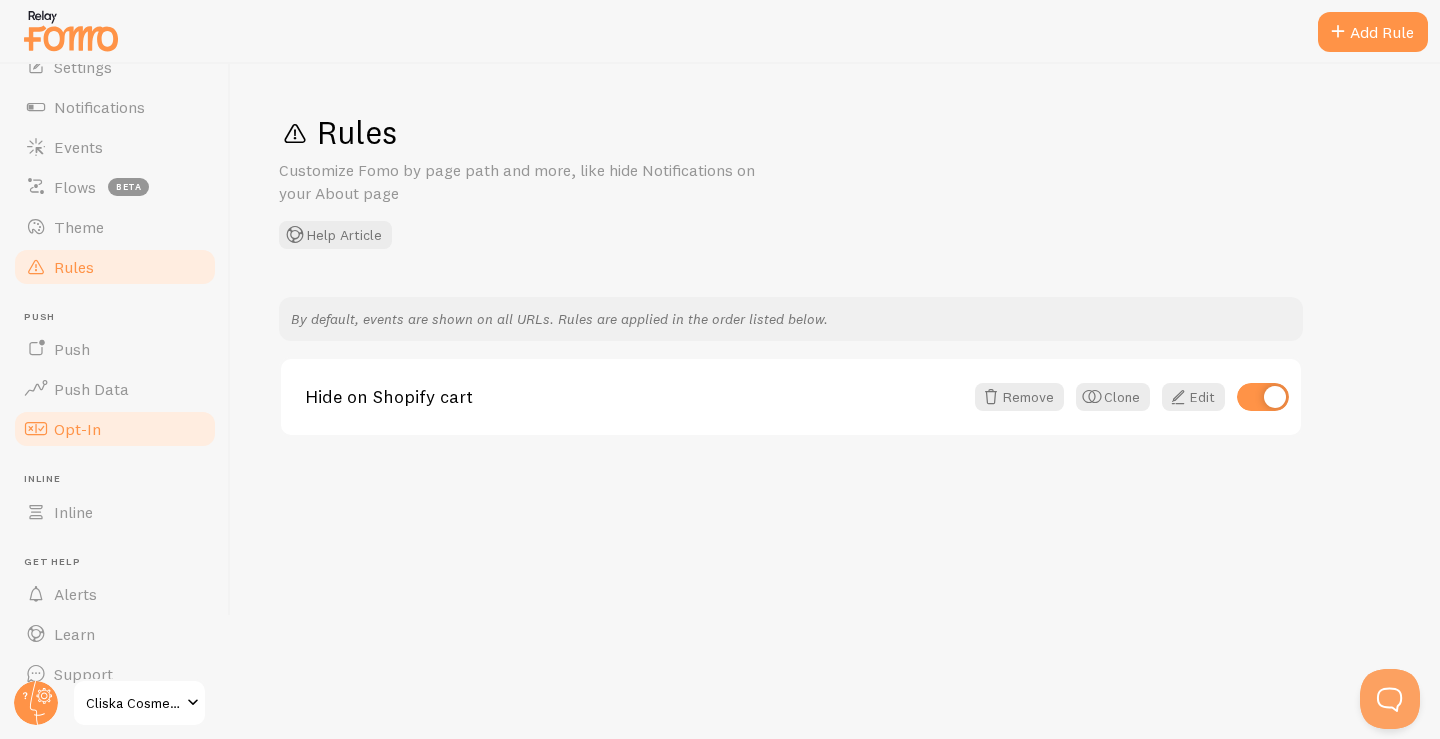 click on "Opt-In" at bounding box center (115, 429) 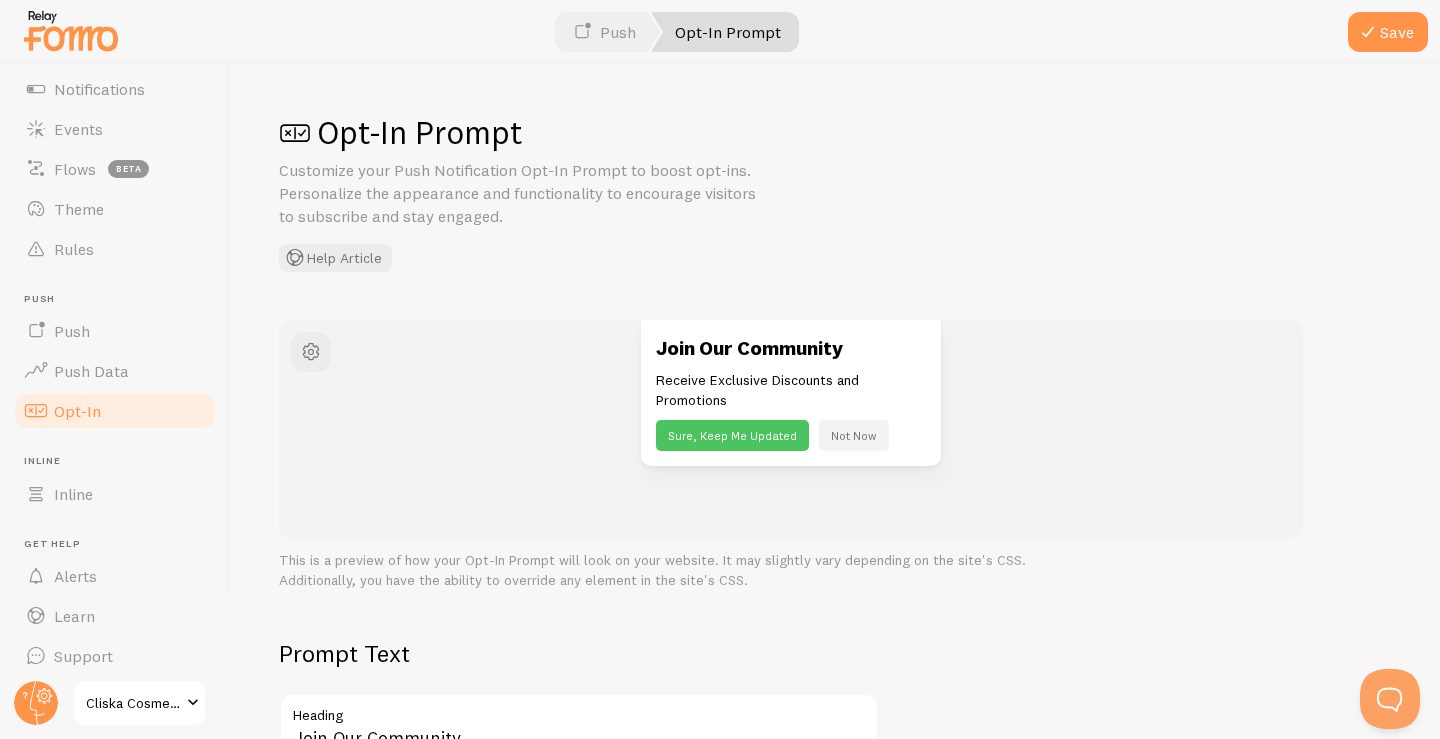 scroll, scrollTop: 127, scrollLeft: 0, axis: vertical 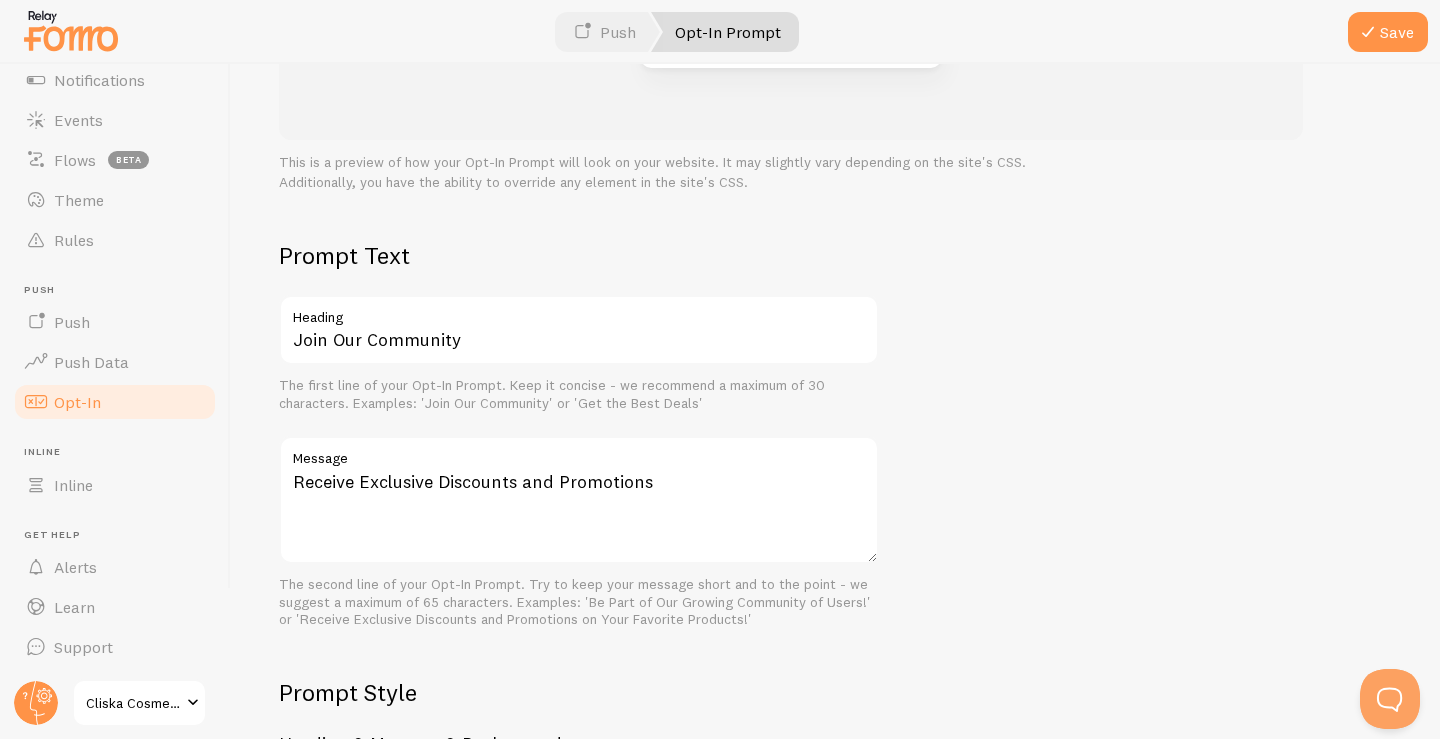 click on "Heading" at bounding box center [579, 312] 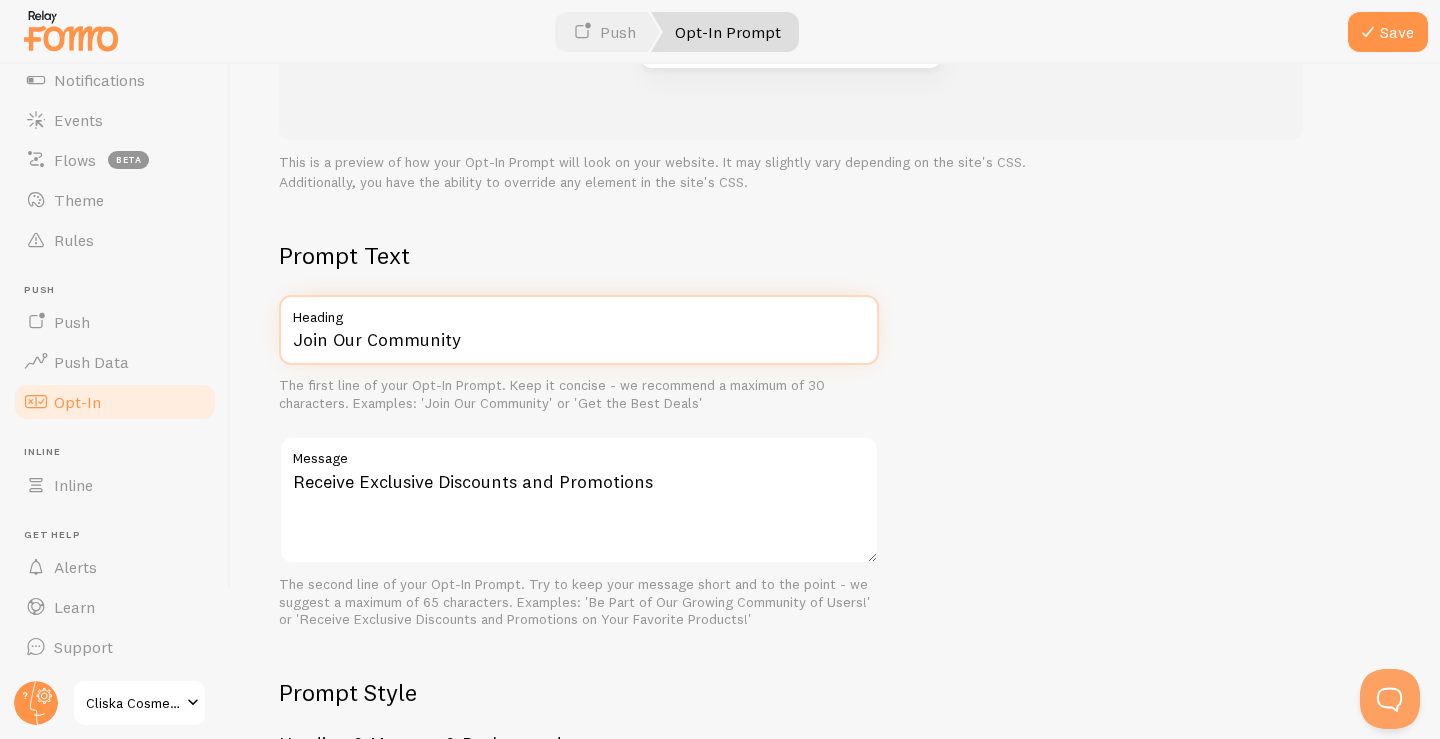 click on "Join Our Community" at bounding box center [579, 330] 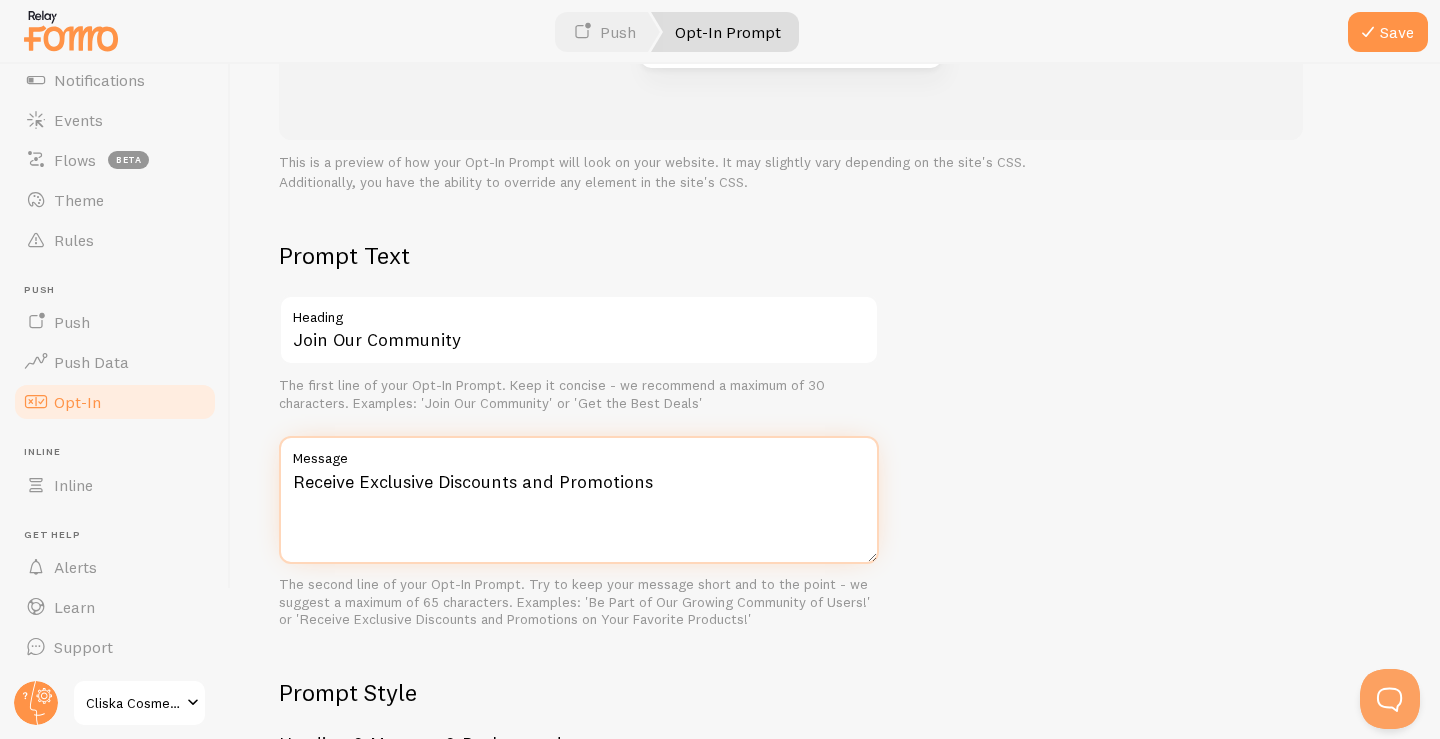 click on "Receive Exclusive Discounts and Promotions" at bounding box center [579, 500] 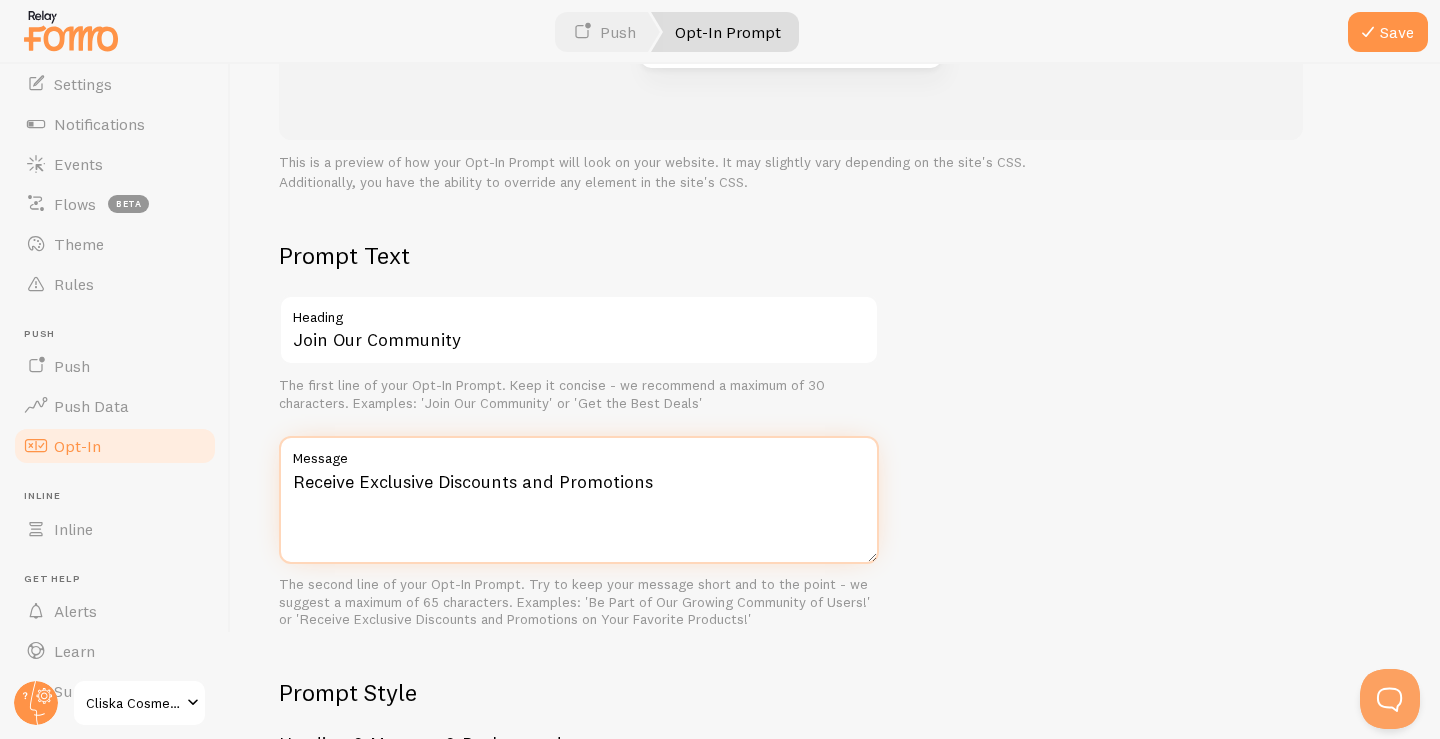 scroll, scrollTop: 127, scrollLeft: 0, axis: vertical 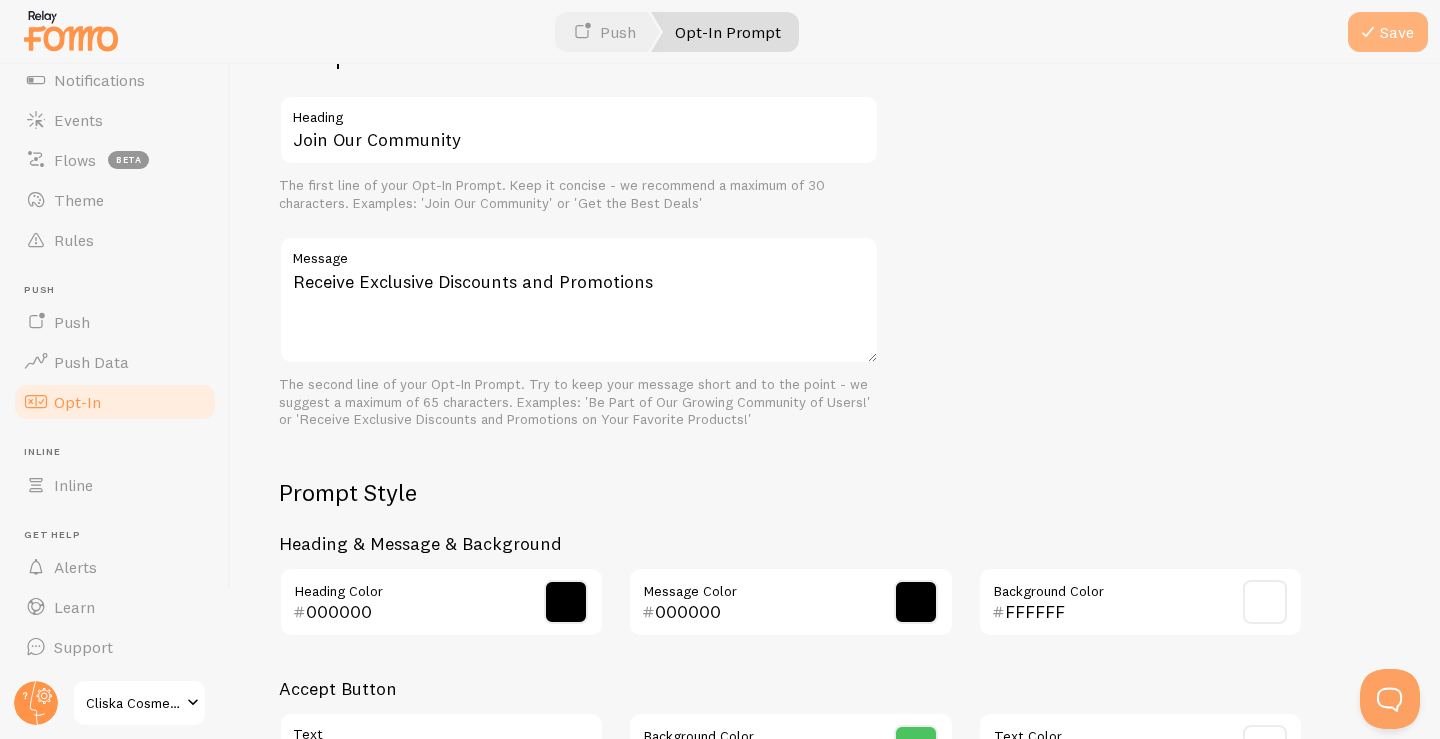 click at bounding box center (1368, 32) 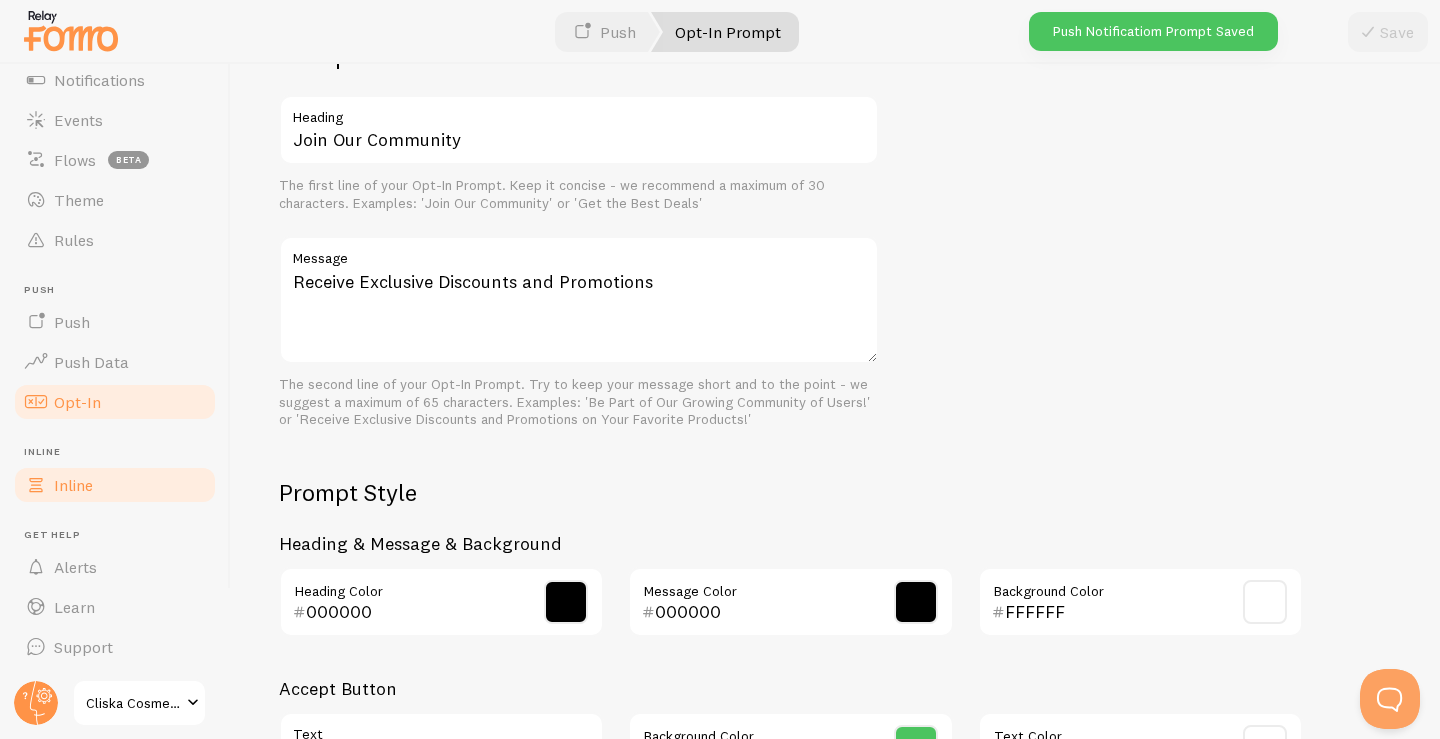 click on "Inline" at bounding box center [115, 485] 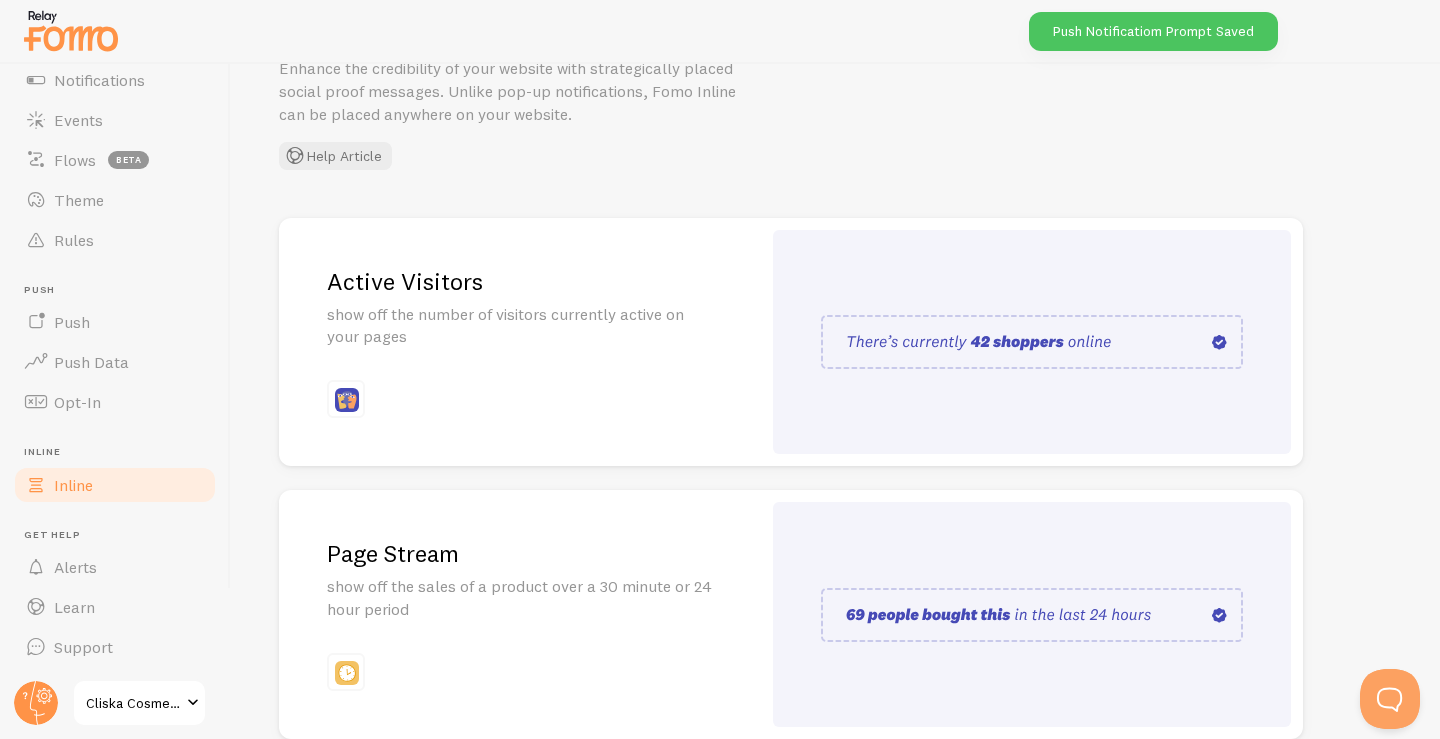 scroll, scrollTop: 100, scrollLeft: 0, axis: vertical 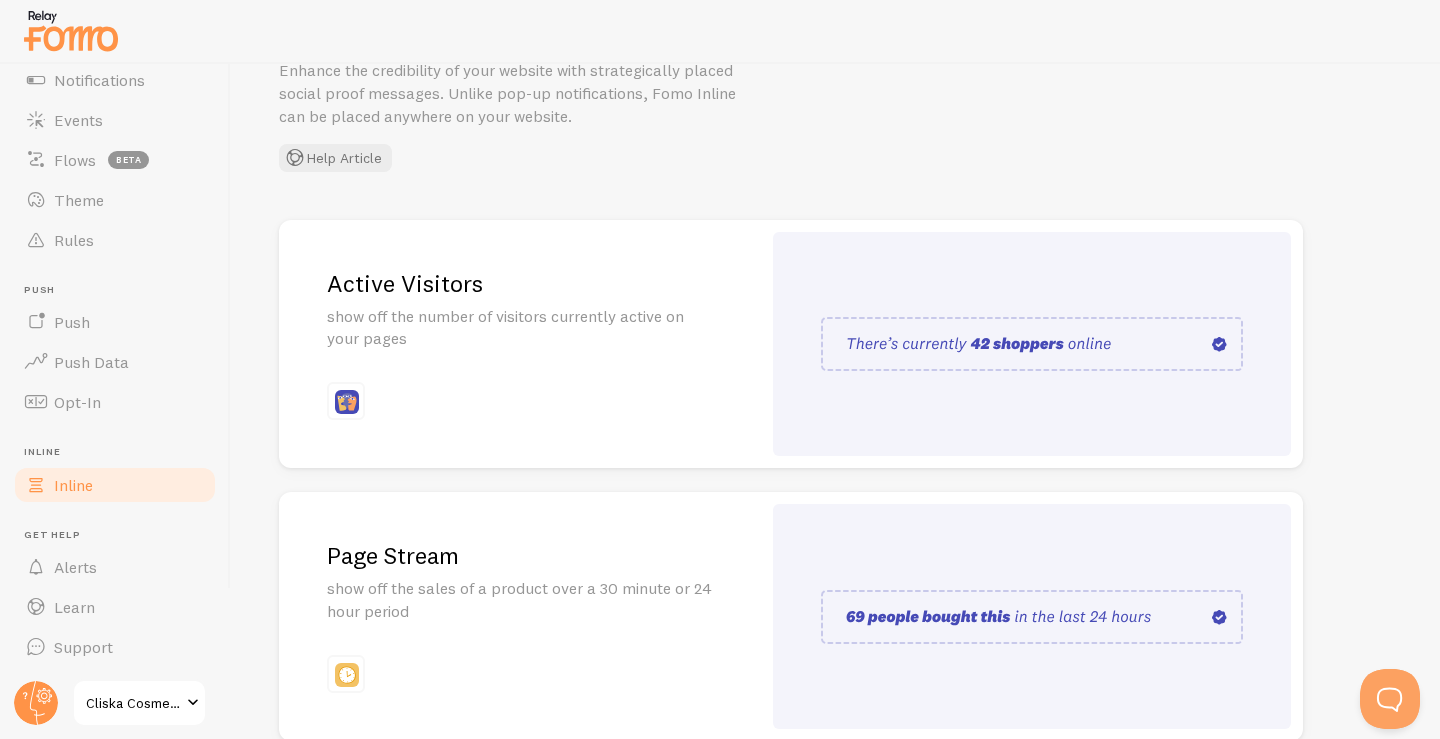 click at bounding box center (1032, 344) 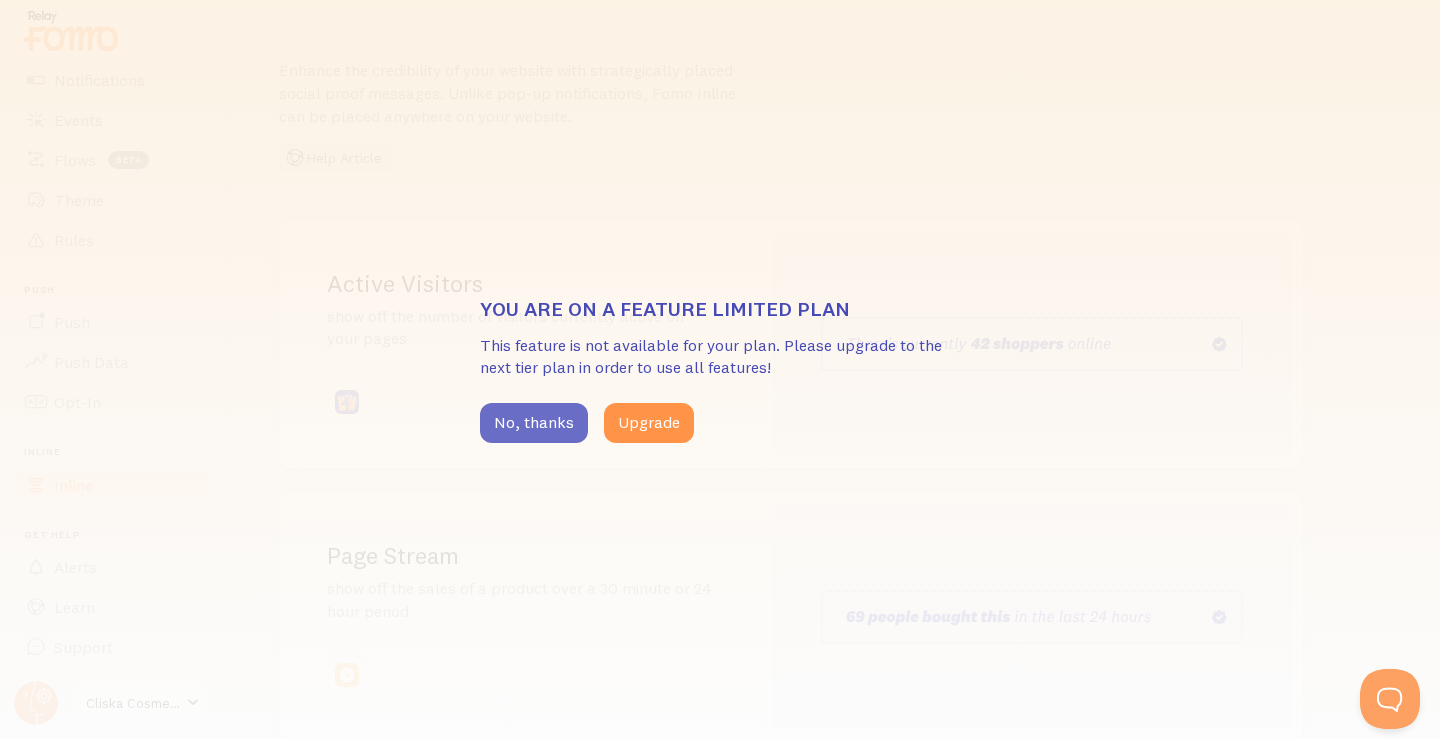 click on "No, thanks" at bounding box center [534, 423] 